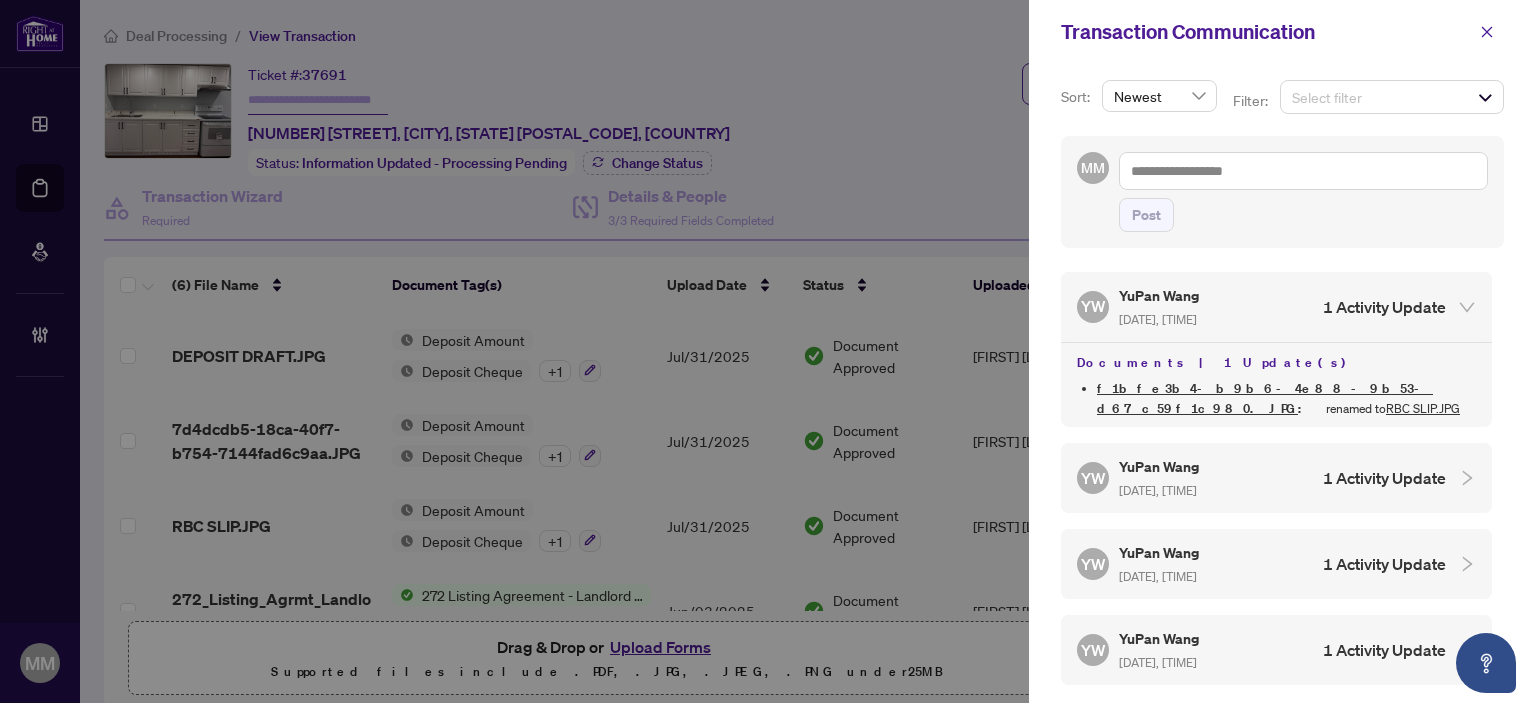 scroll, scrollTop: 0, scrollLeft: 0, axis: both 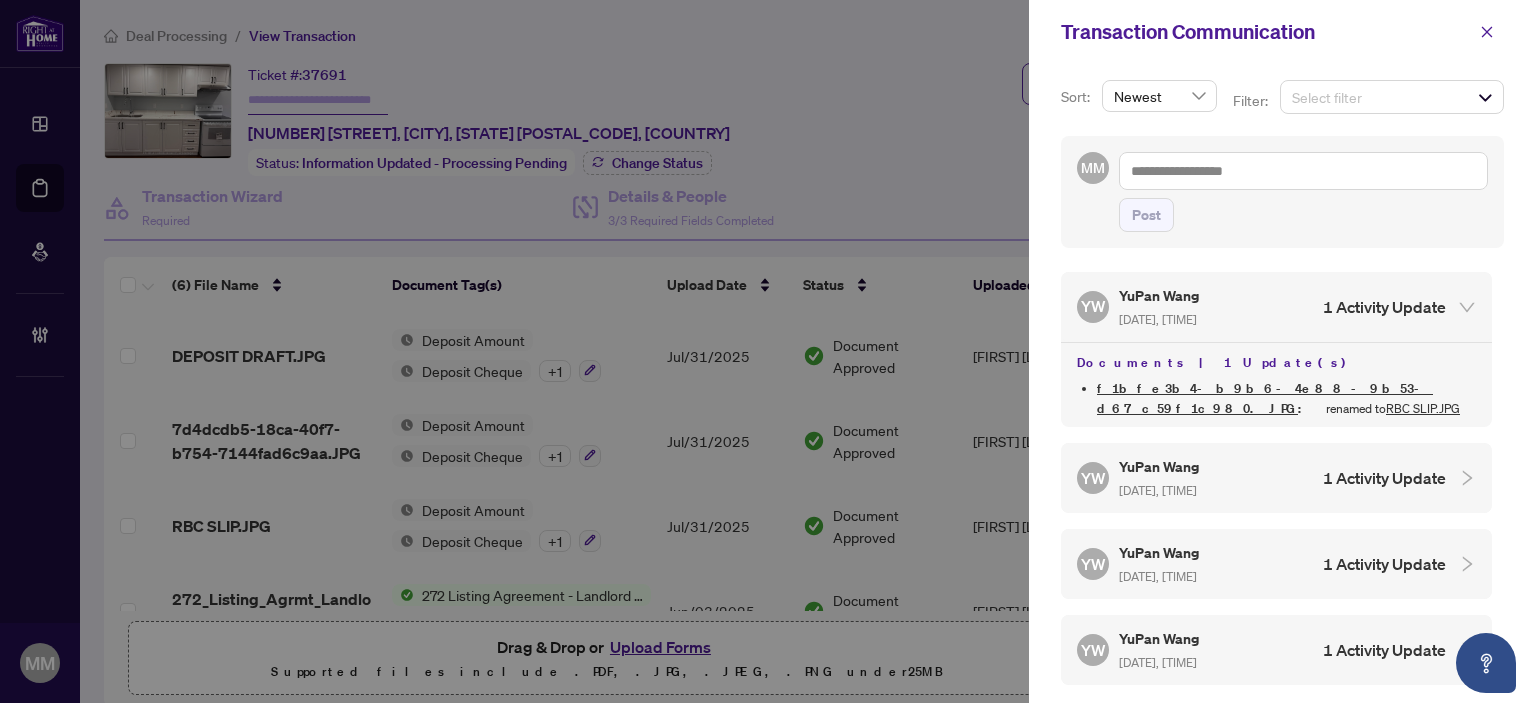 drag, startPoint x: 1493, startPoint y: 29, endPoint x: 842, endPoint y: 132, distance: 659.09784 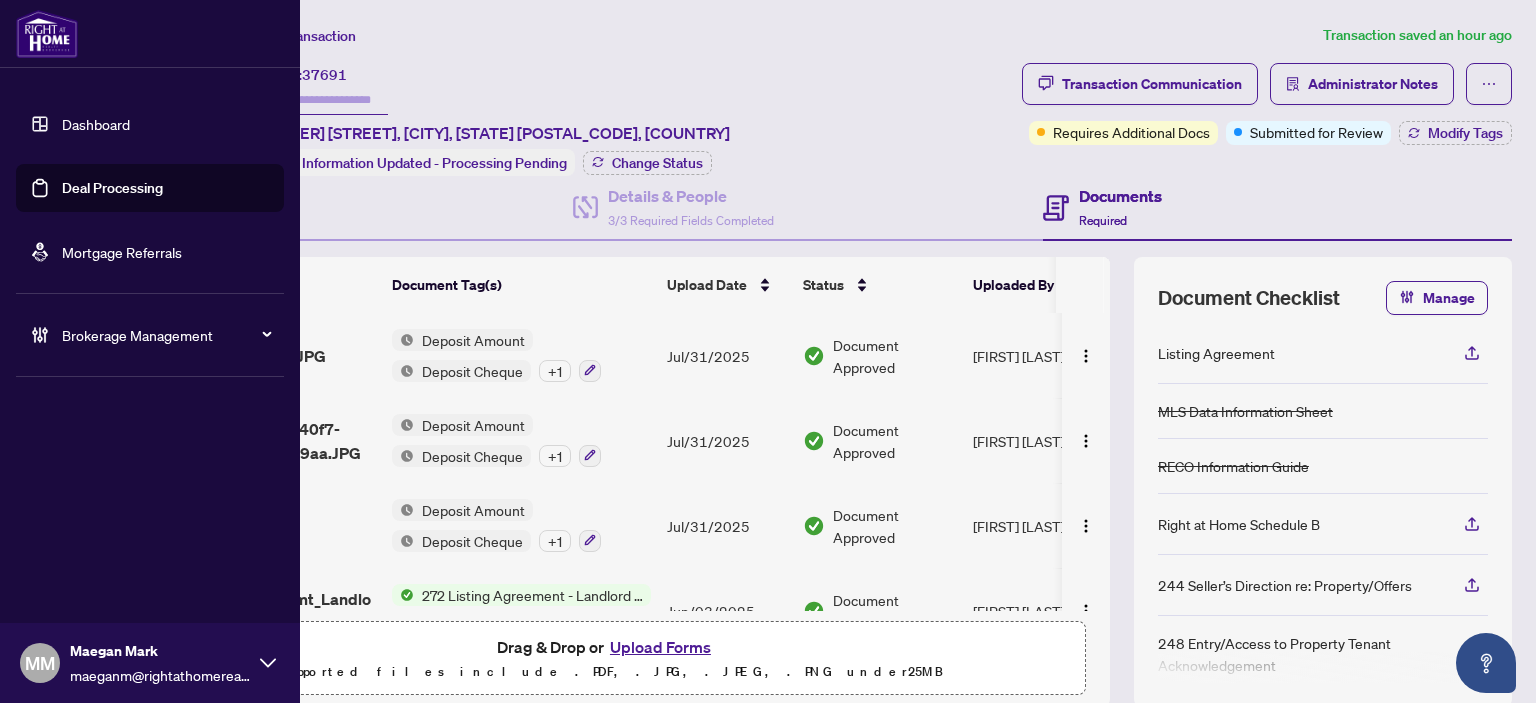 click on "Brokerage Management" at bounding box center (166, 335) 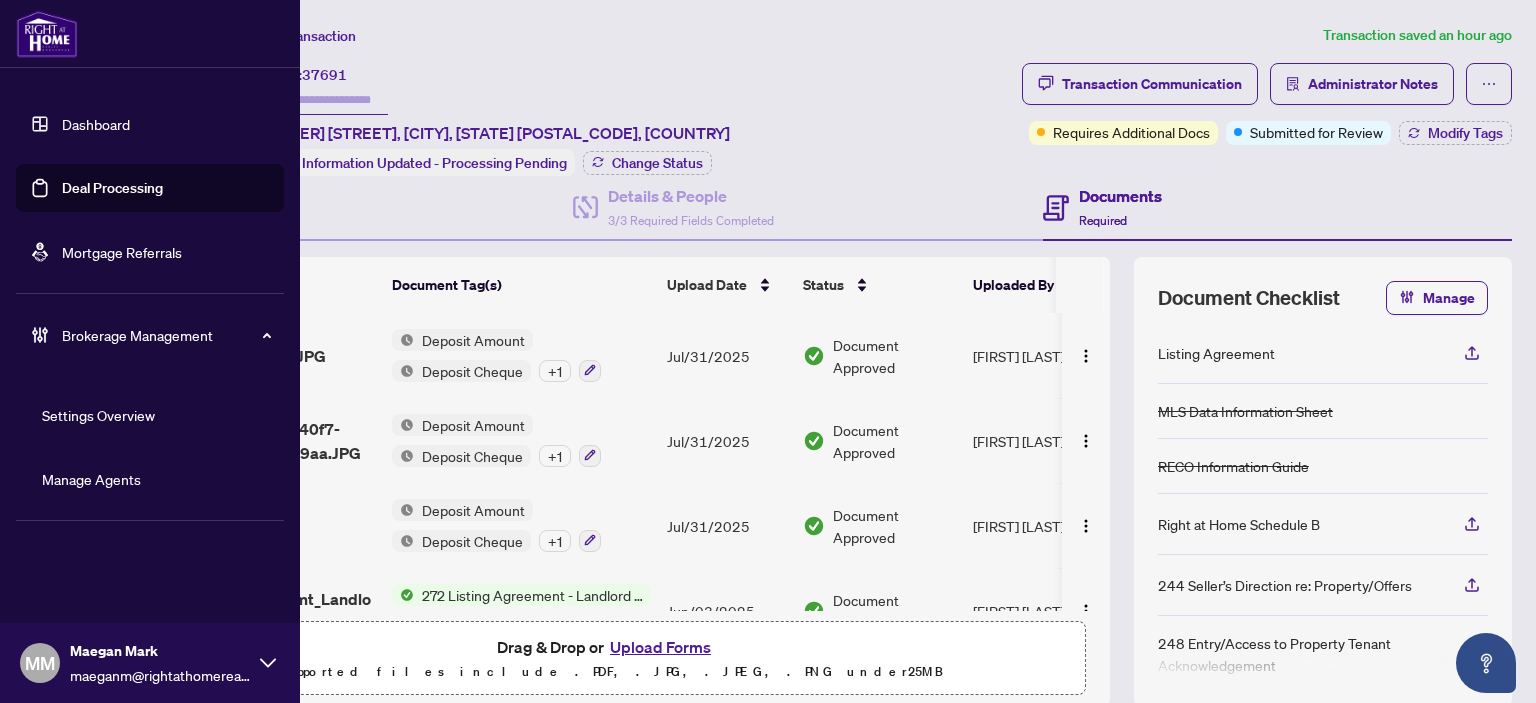click on "Manage Agents" at bounding box center (91, 479) 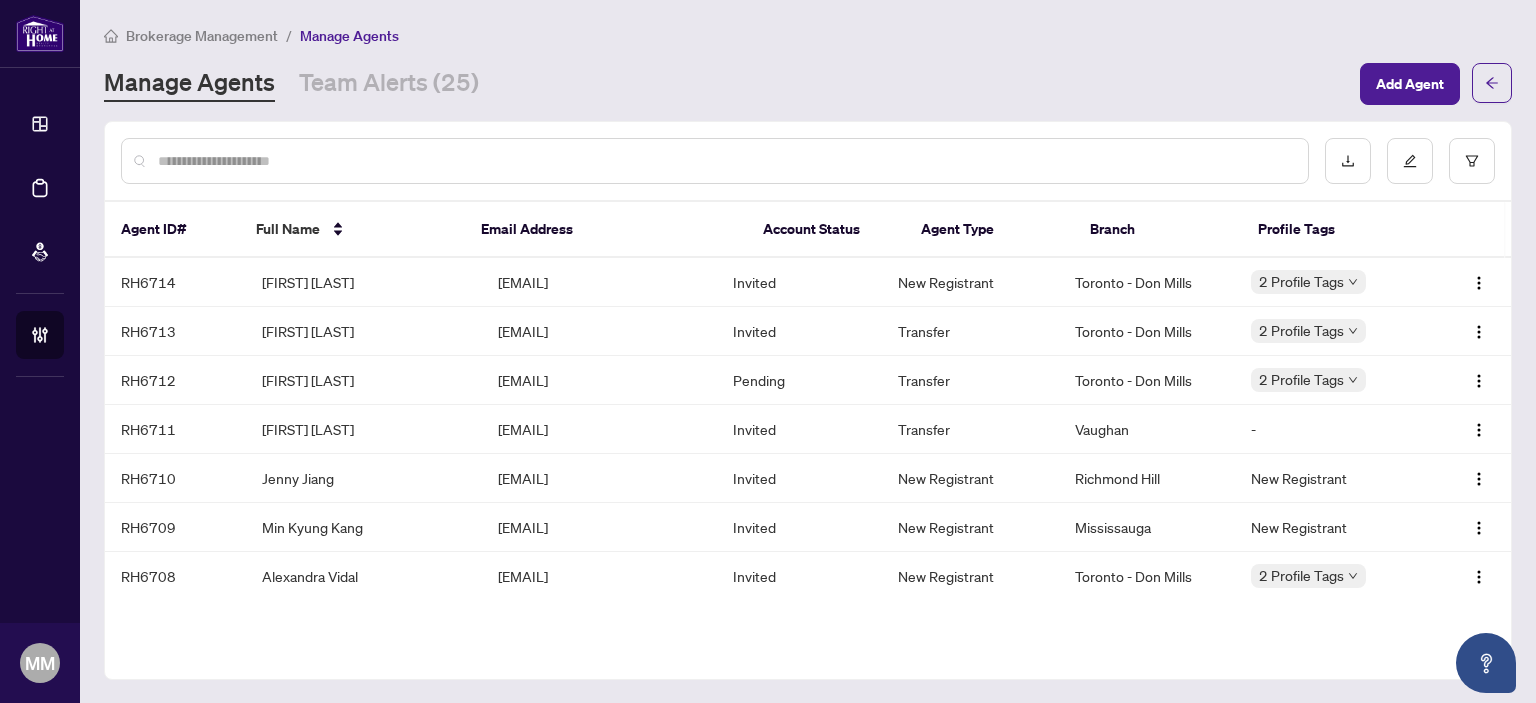 click on "Brokerage Management / Manage Agents Manage Agents Team Alerts   (25) Add Agent" at bounding box center [808, 64] 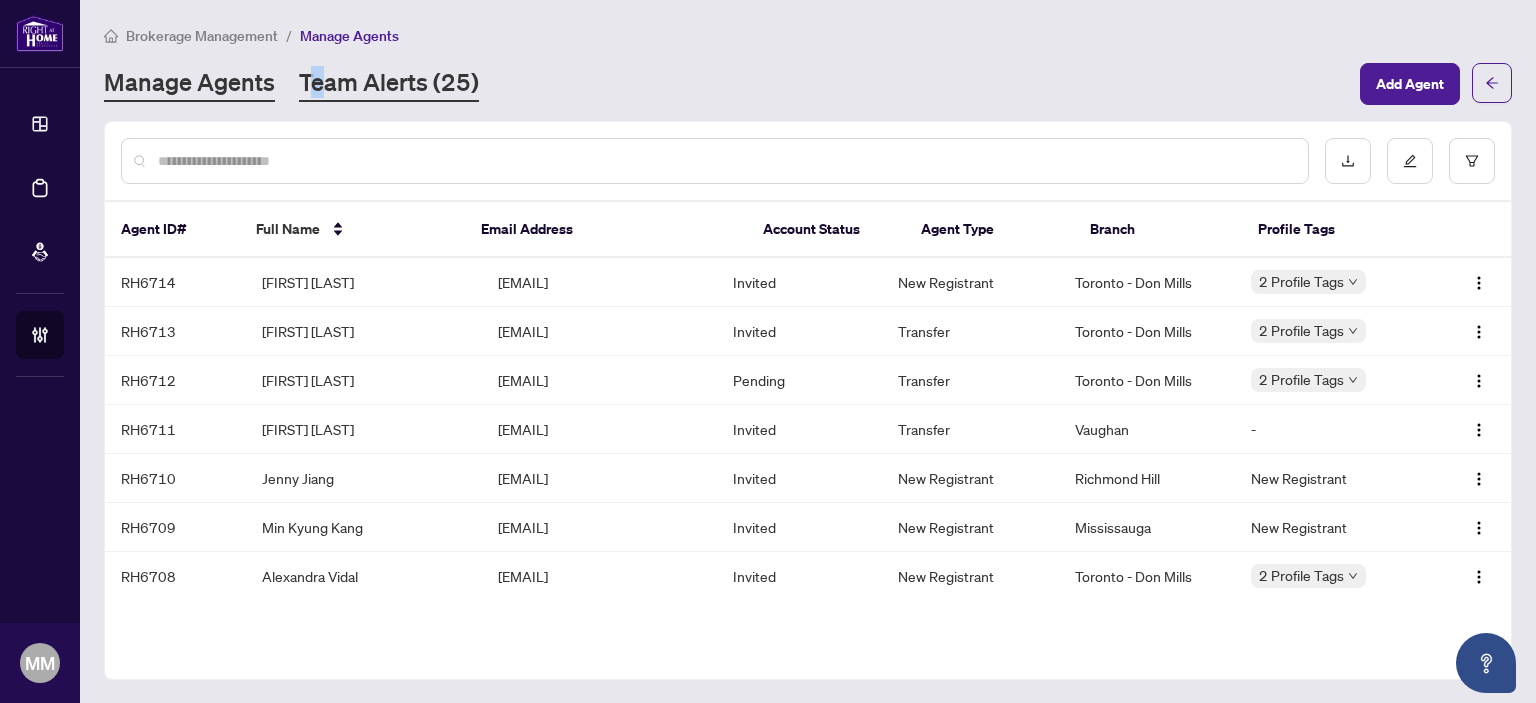 click on "Team Alerts   (25)" at bounding box center [389, 84] 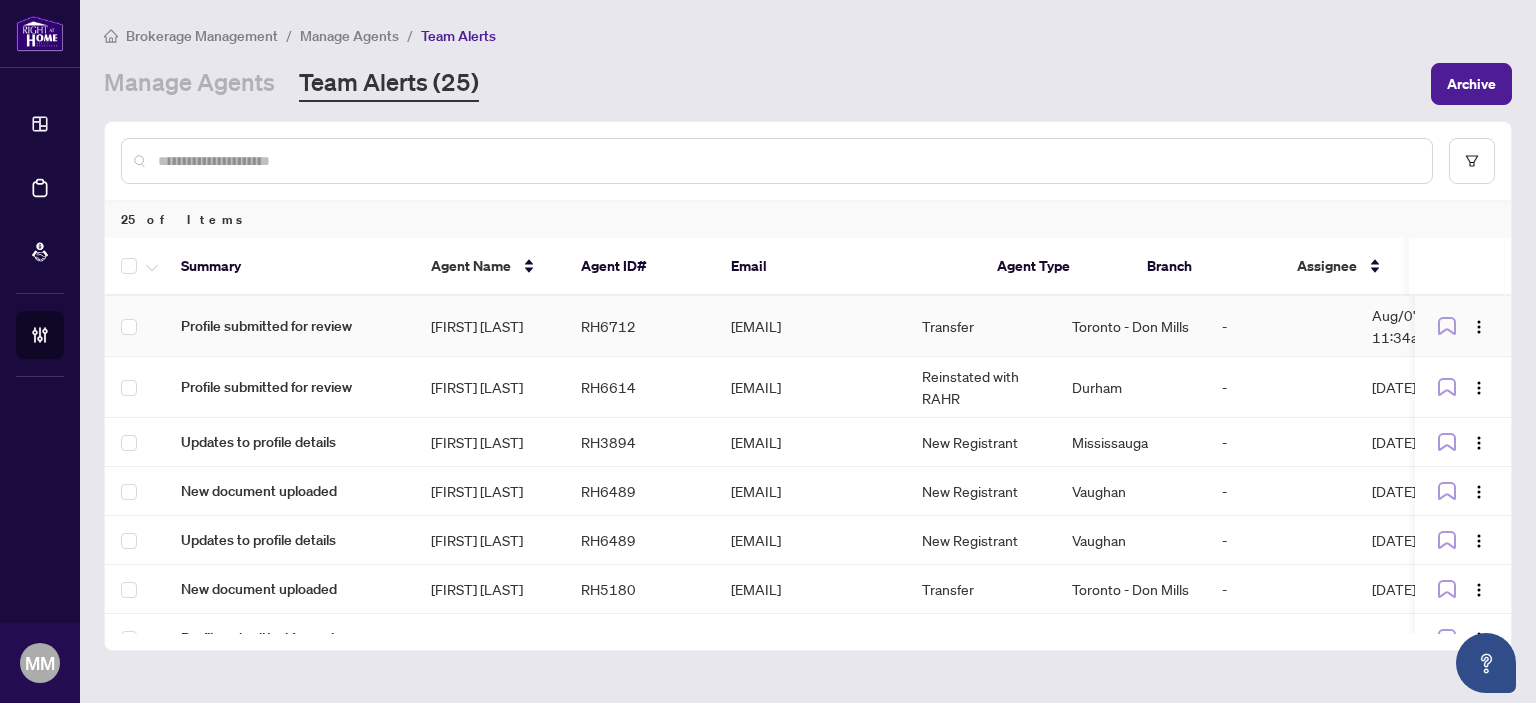 click on "s.alakoozai@hotmail.com" at bounding box center (810, 326) 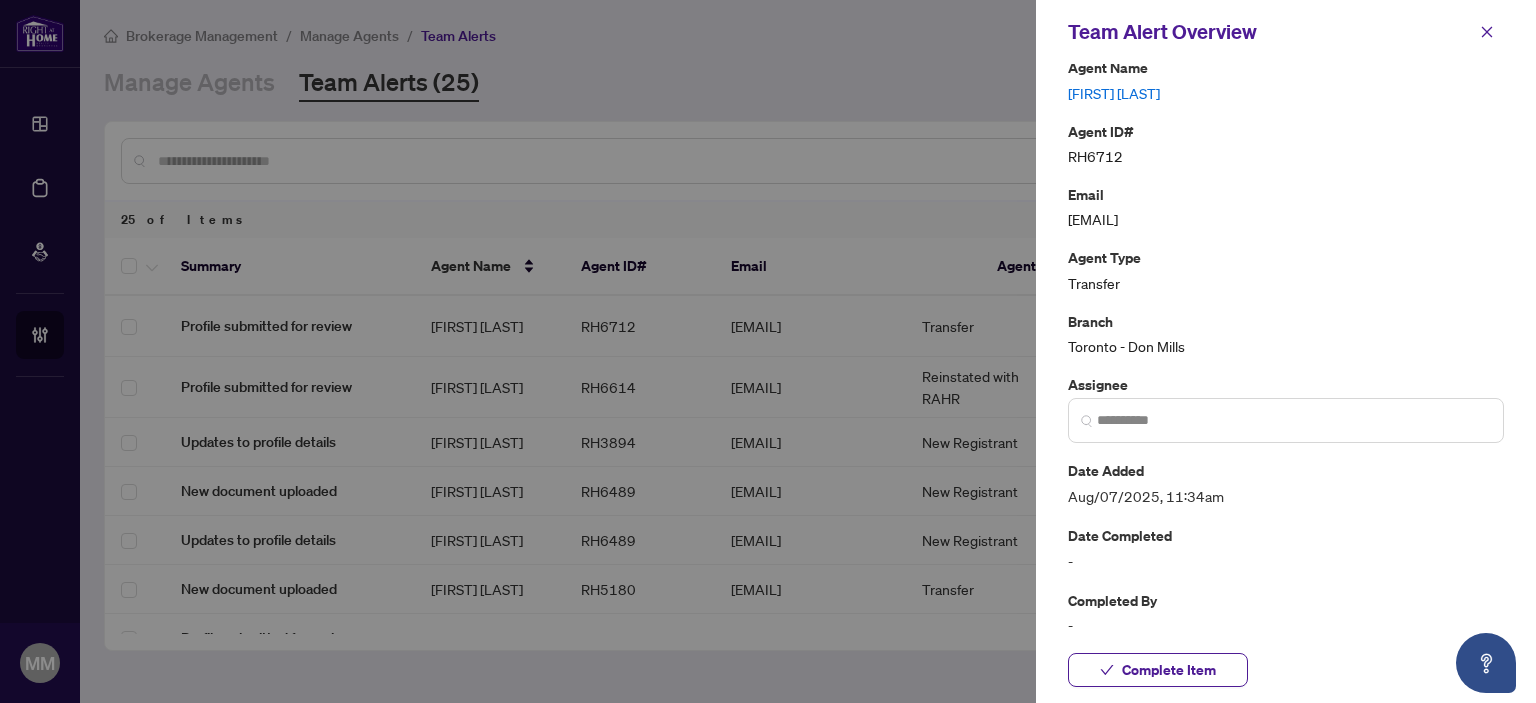 scroll, scrollTop: 213, scrollLeft: 0, axis: vertical 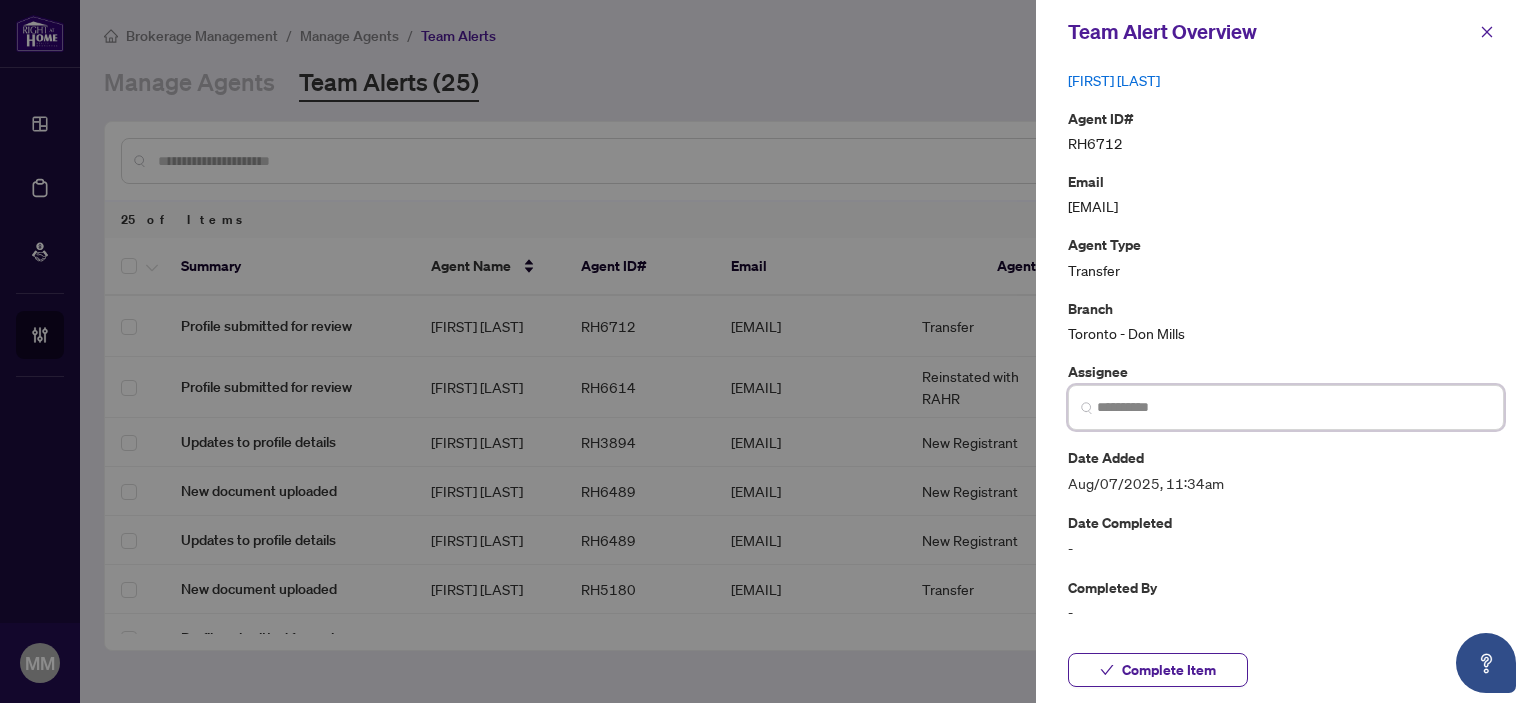 drag, startPoint x: 1343, startPoint y: 414, endPoint x: 1359, endPoint y: 425, distance: 19.416489 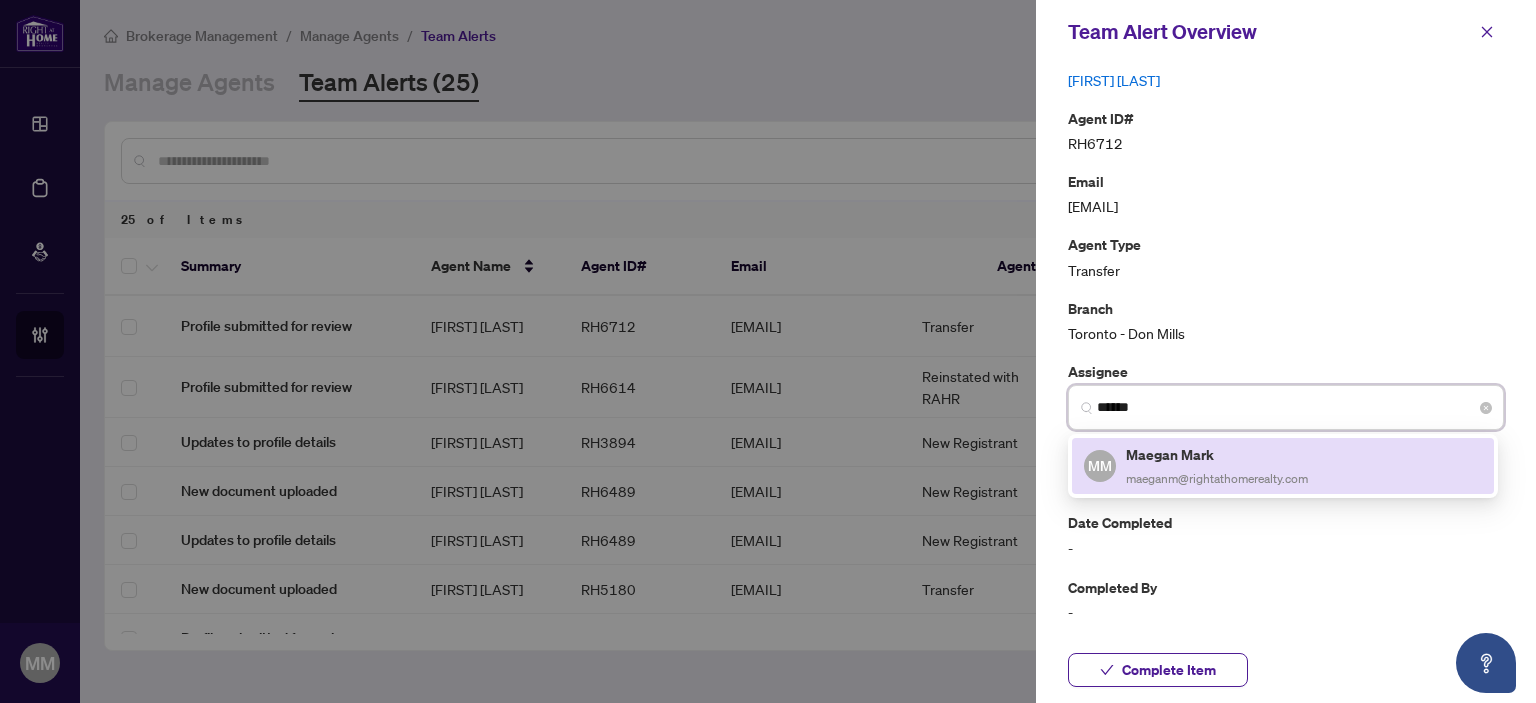 click on "Maegan Mark" at bounding box center (1217, 454) 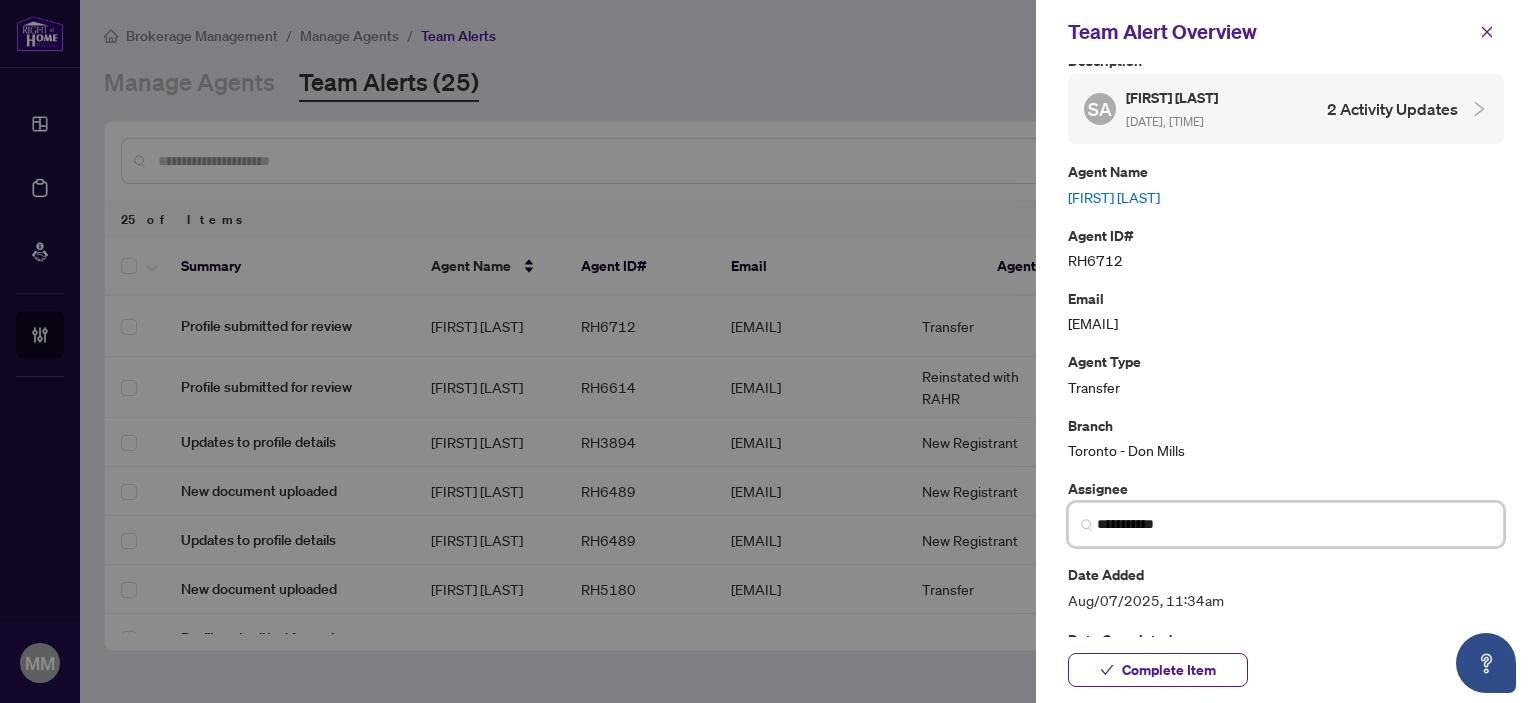 scroll, scrollTop: 0, scrollLeft: 0, axis: both 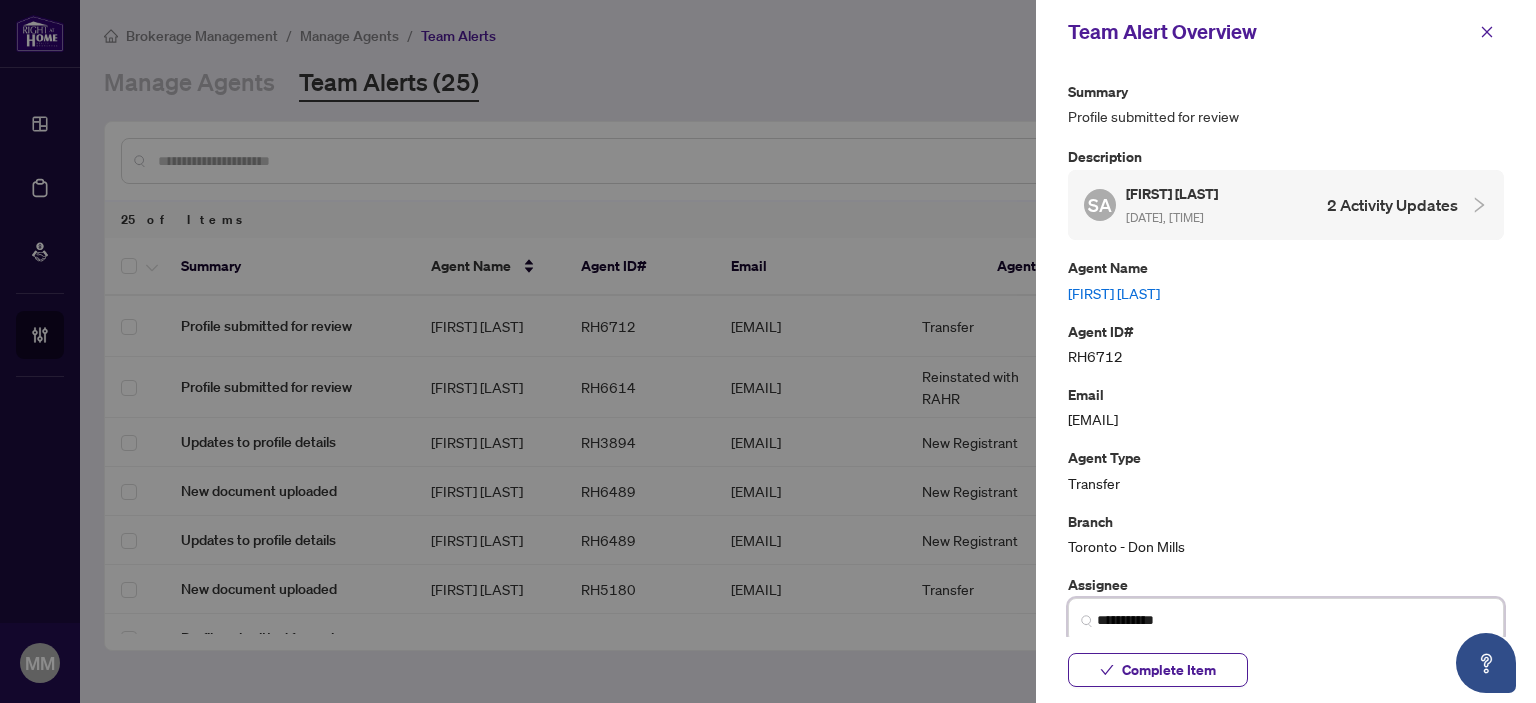 type on "**********" 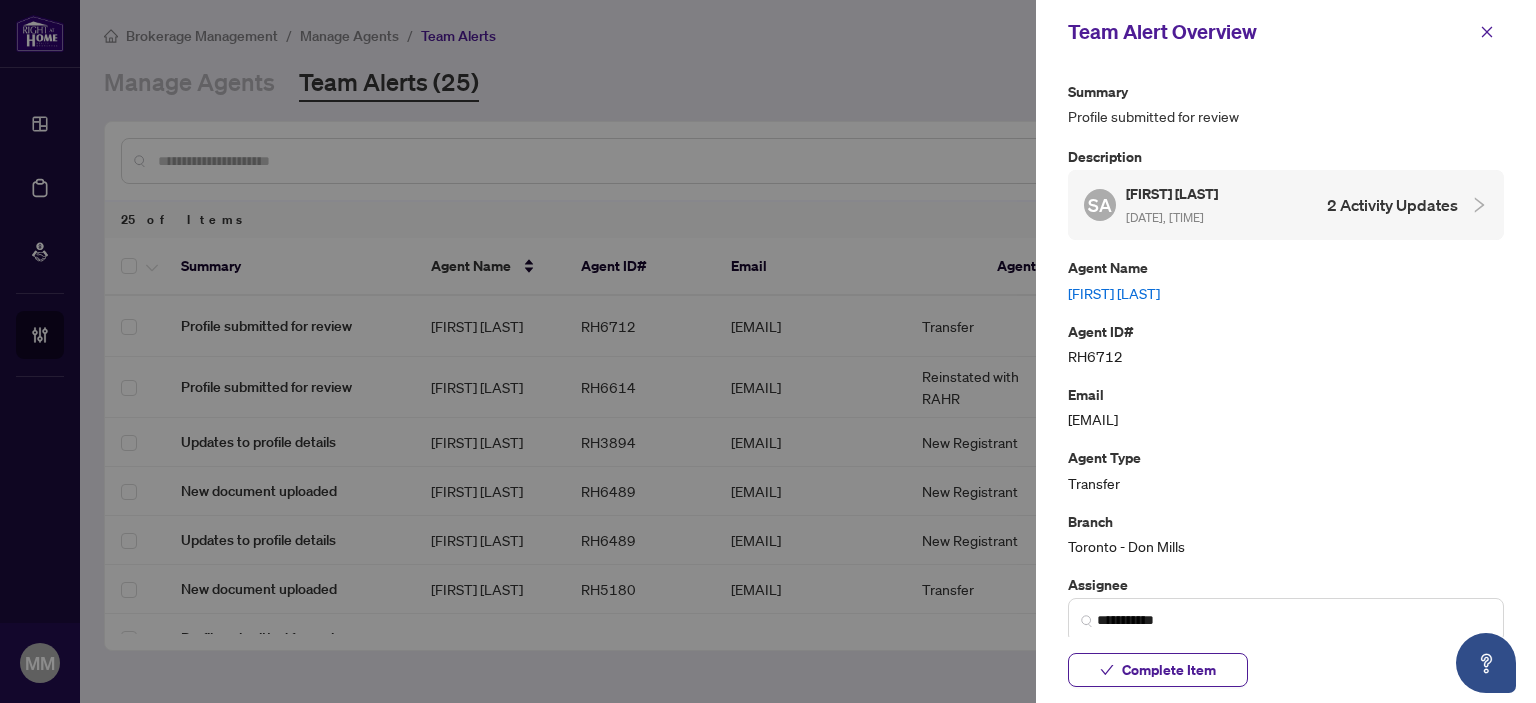 click on "[NAME]" at bounding box center [1286, 293] 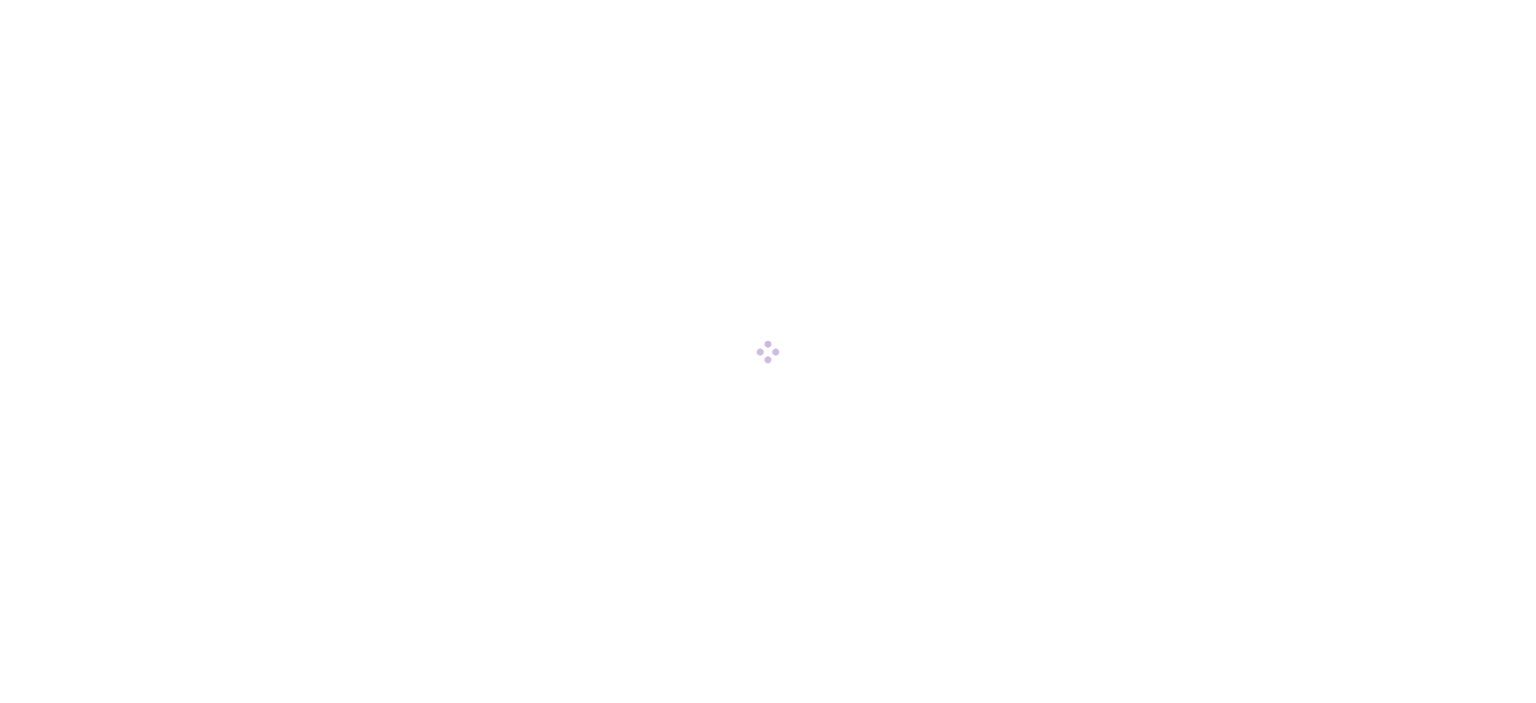 scroll, scrollTop: 0, scrollLeft: 0, axis: both 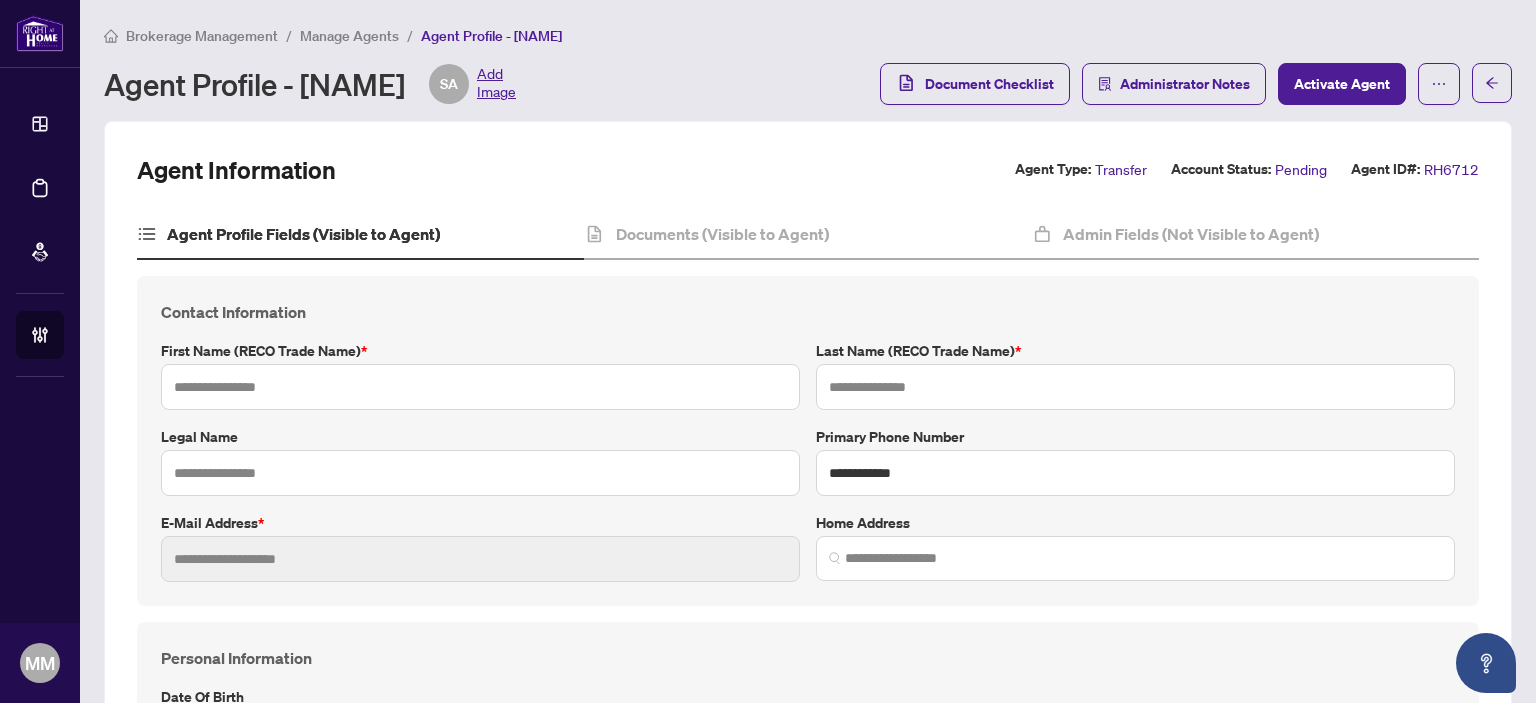 type on "******" 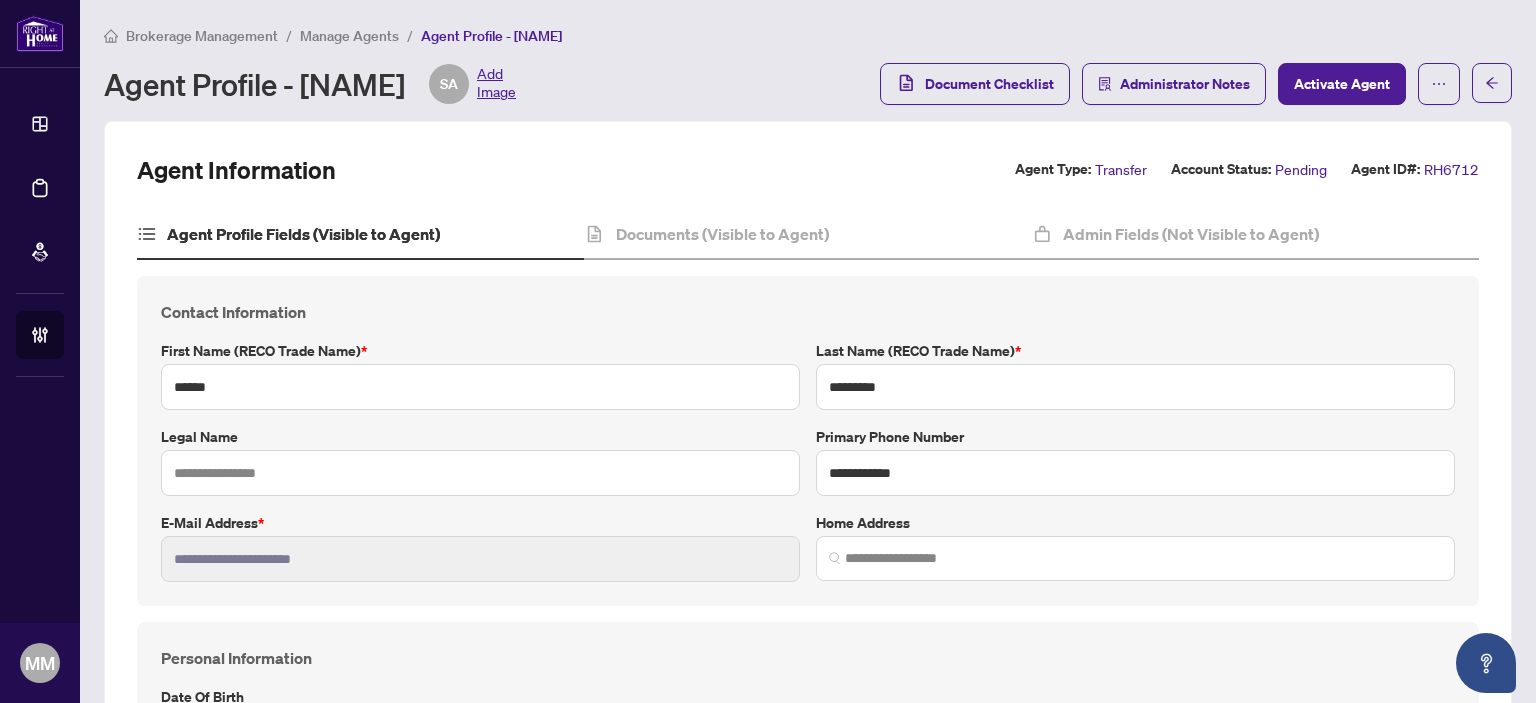 scroll, scrollTop: 188, scrollLeft: 0, axis: vertical 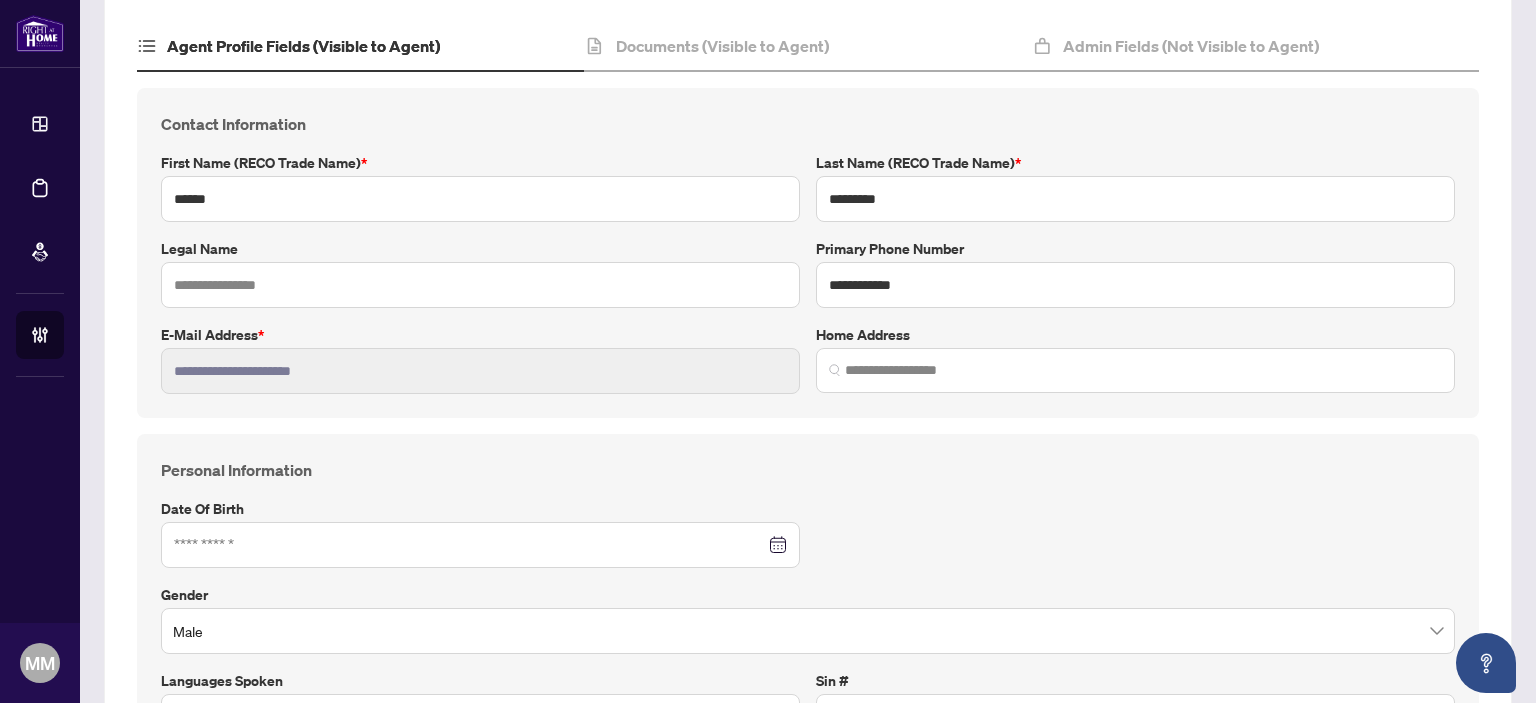 type on "**********" 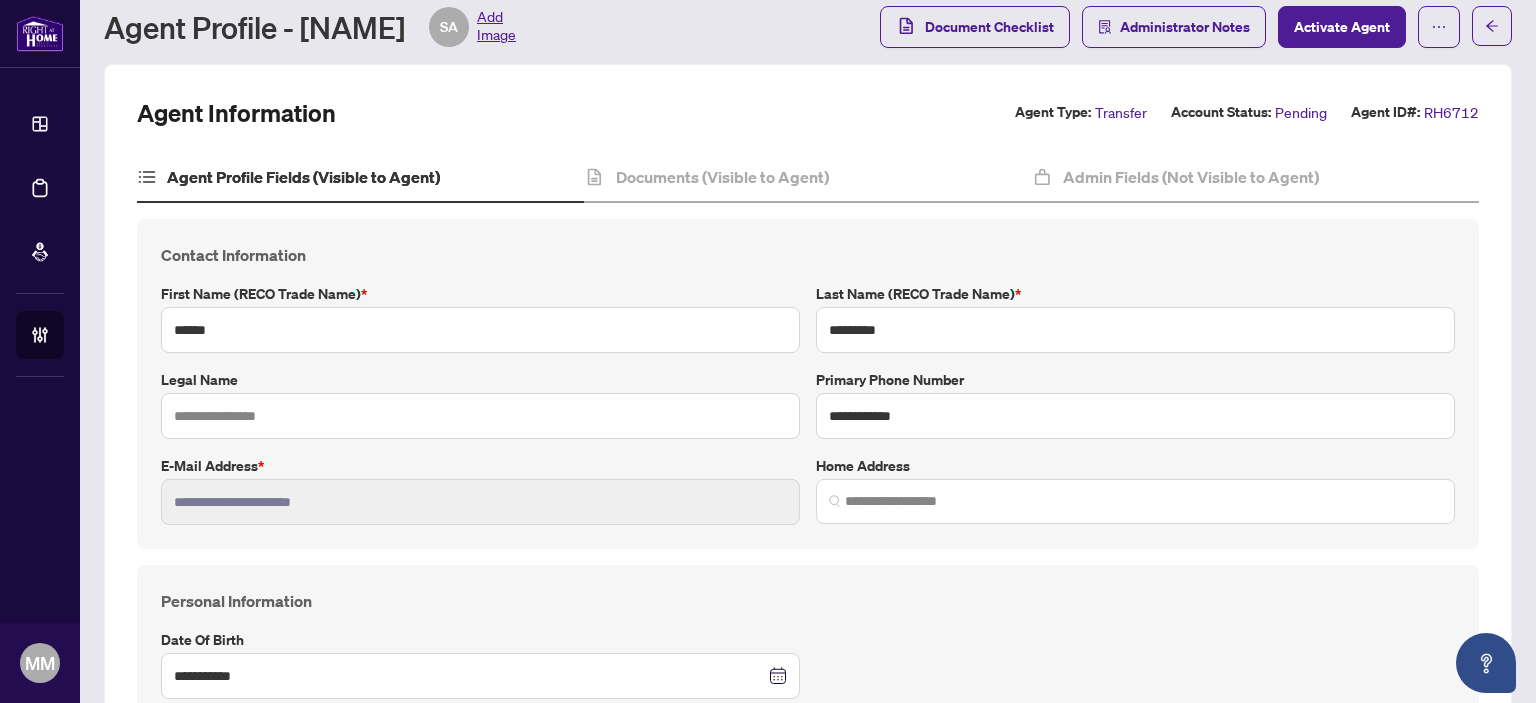 scroll, scrollTop: 0, scrollLeft: 0, axis: both 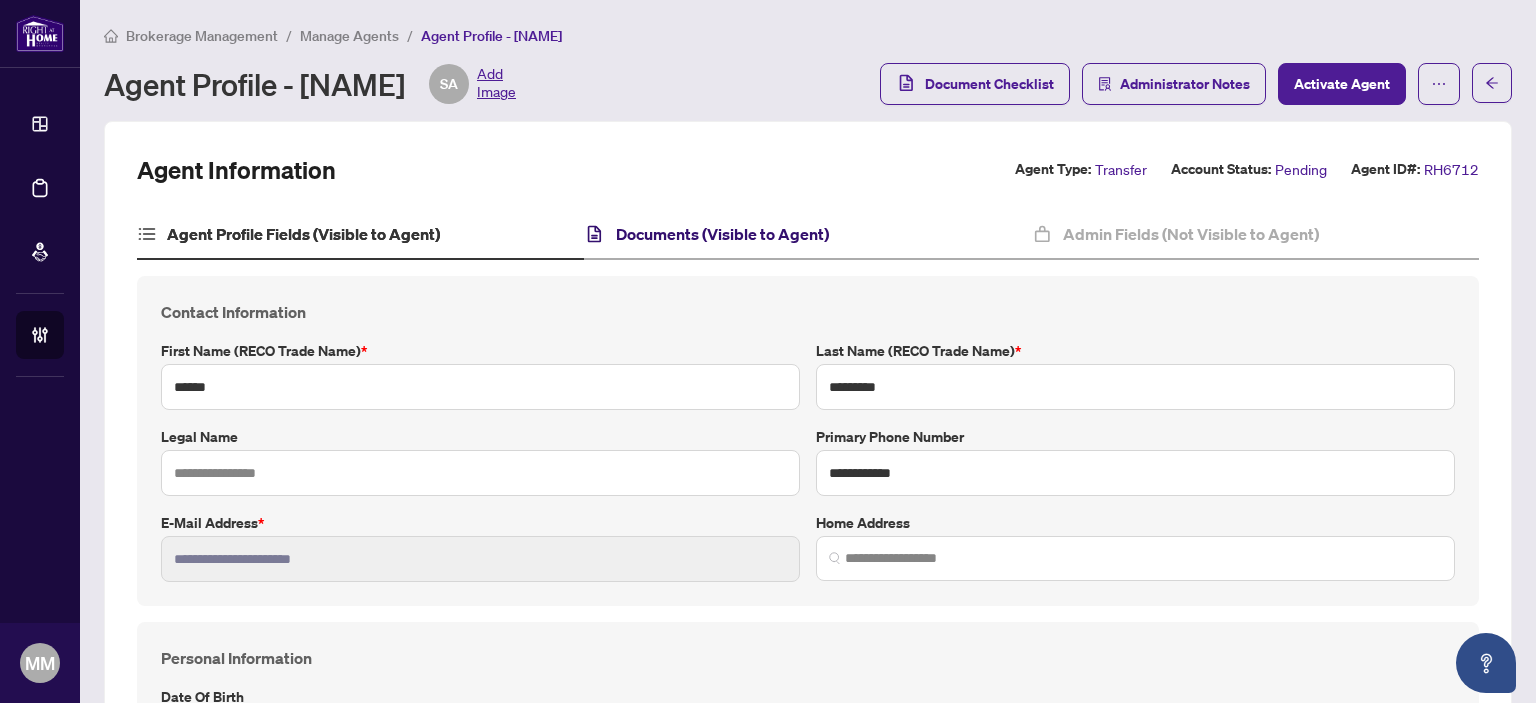 click on "Documents (Visible to Agent)" at bounding box center [722, 234] 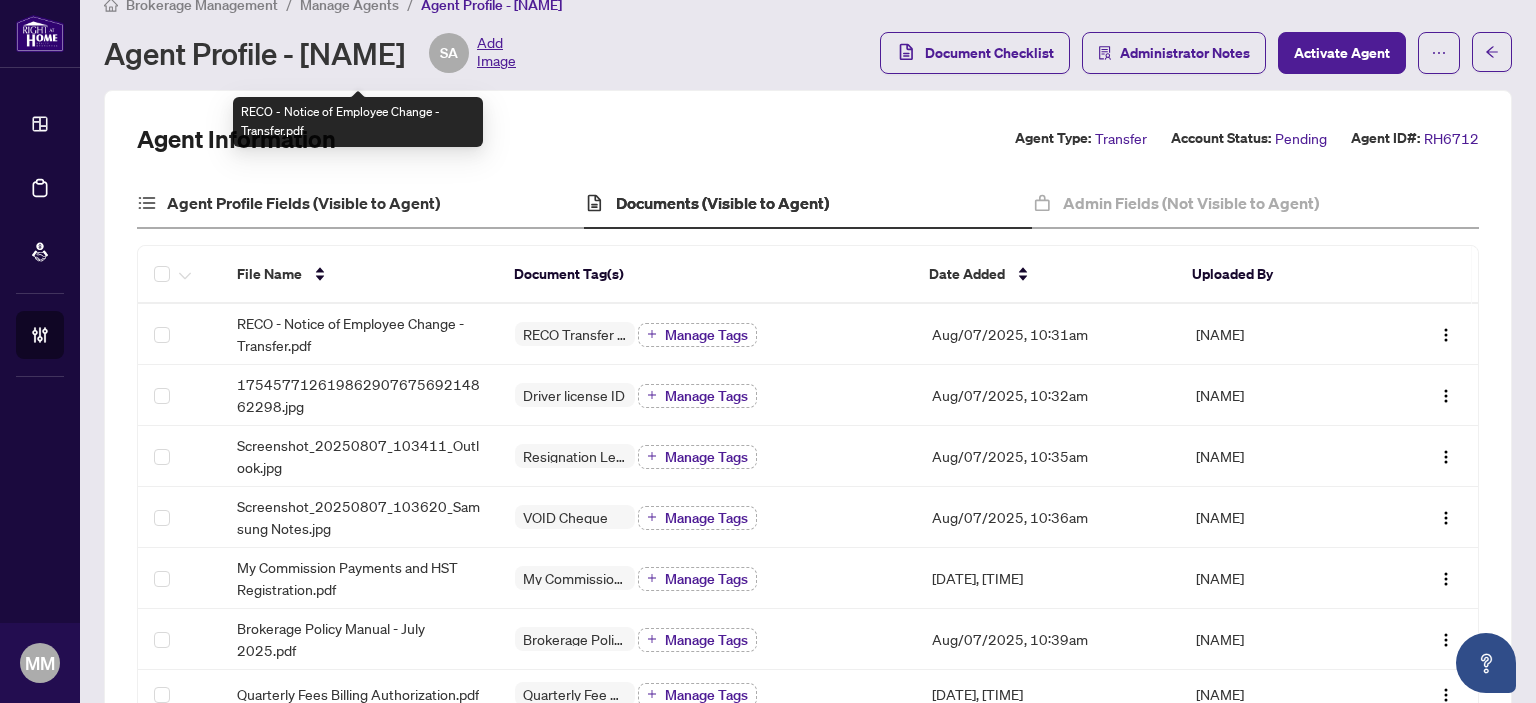 scroll, scrollTop: 0, scrollLeft: 0, axis: both 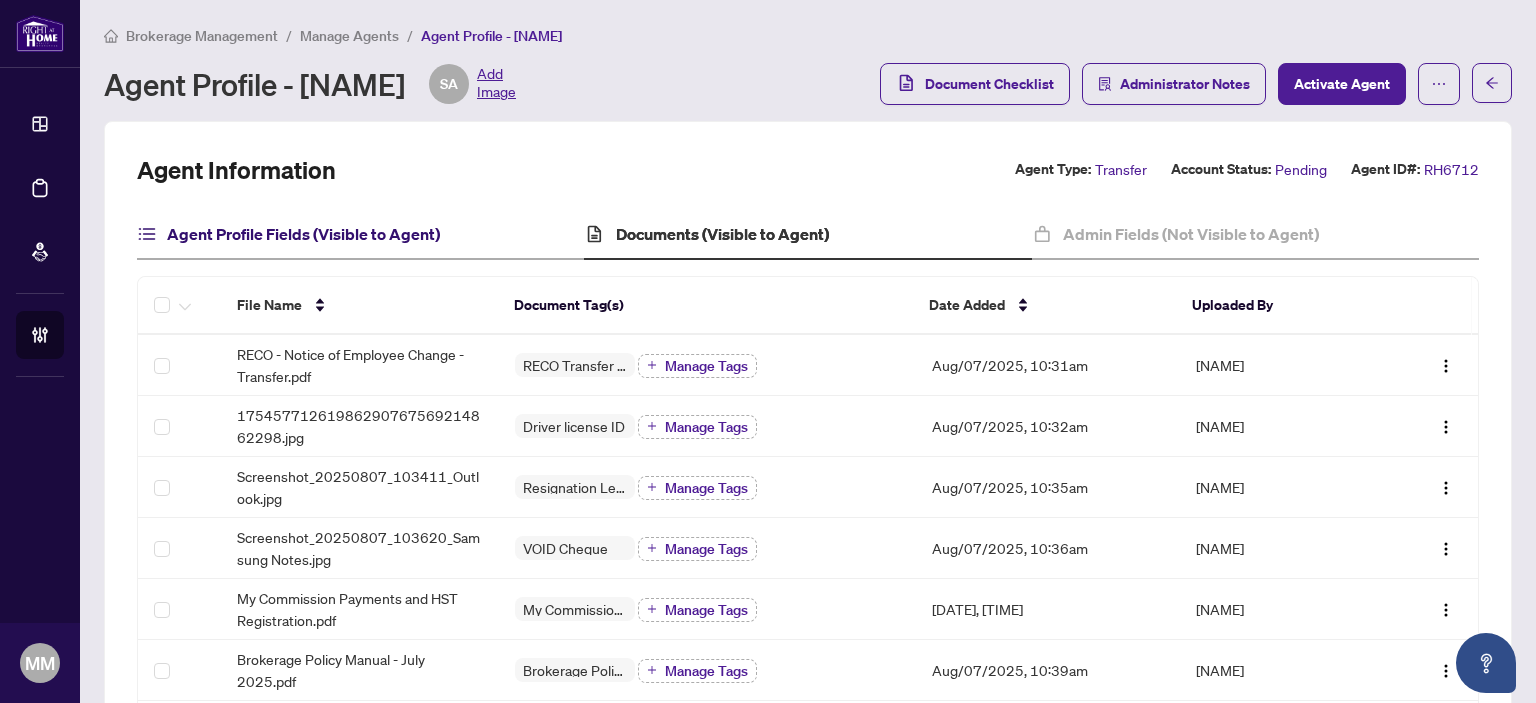 click on "Agent Profile Fields (Visible to Agent)" at bounding box center (303, 234) 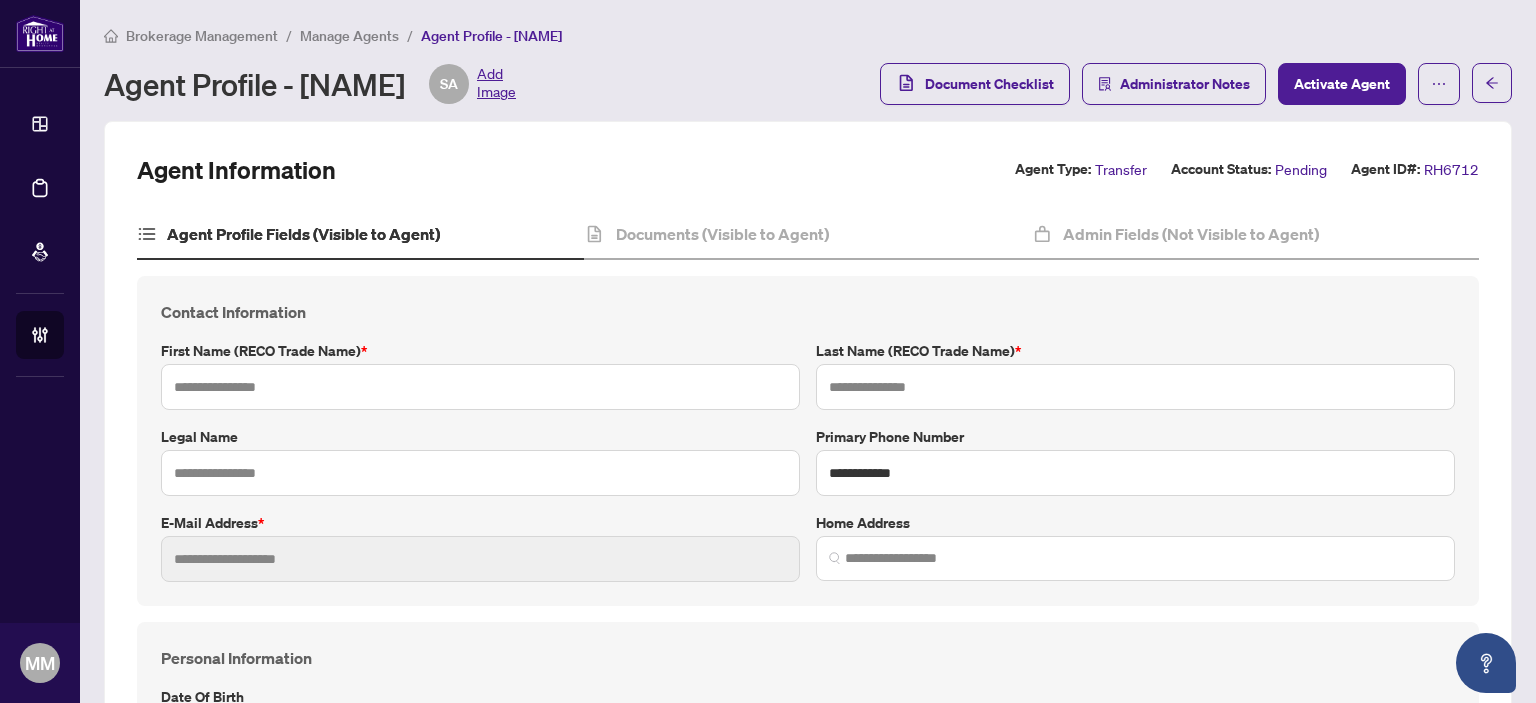 type on "******" 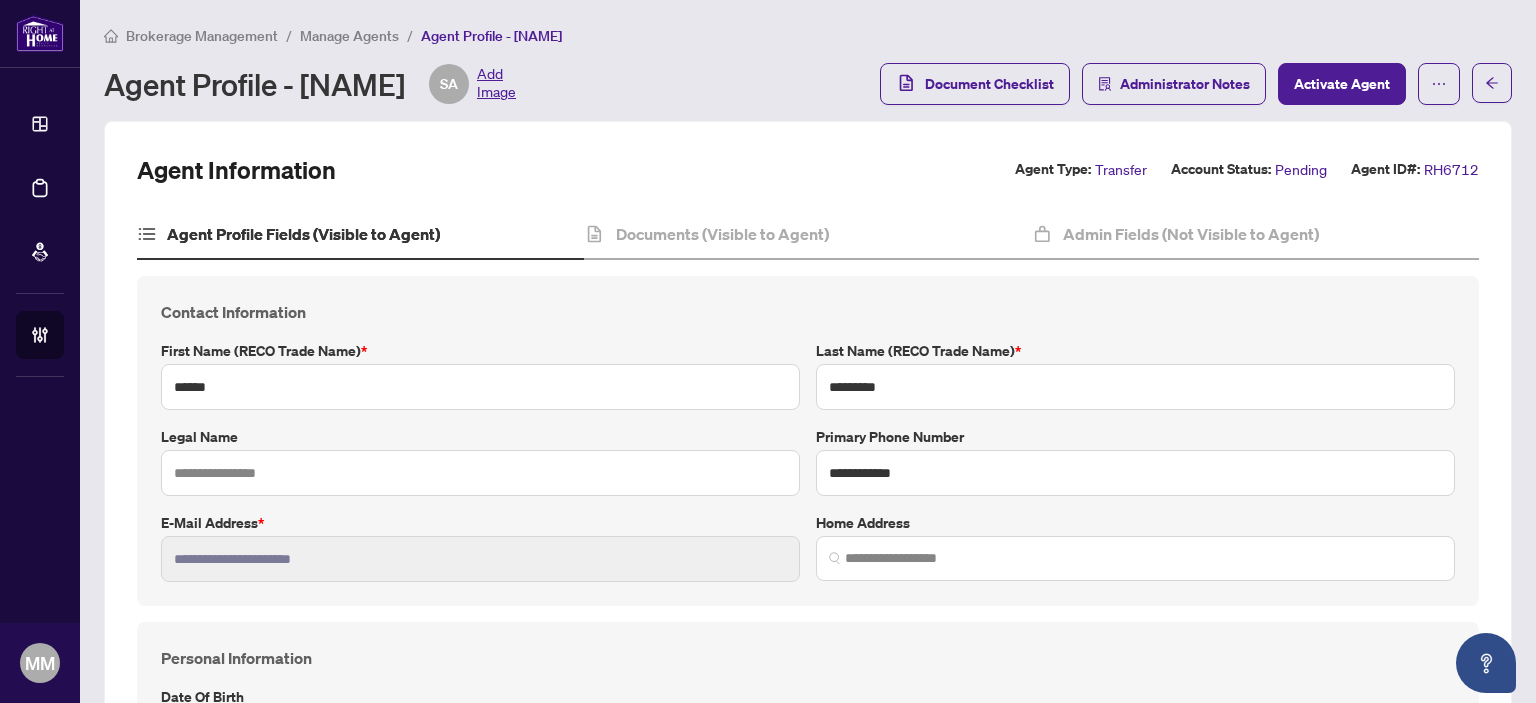 type on "**********" 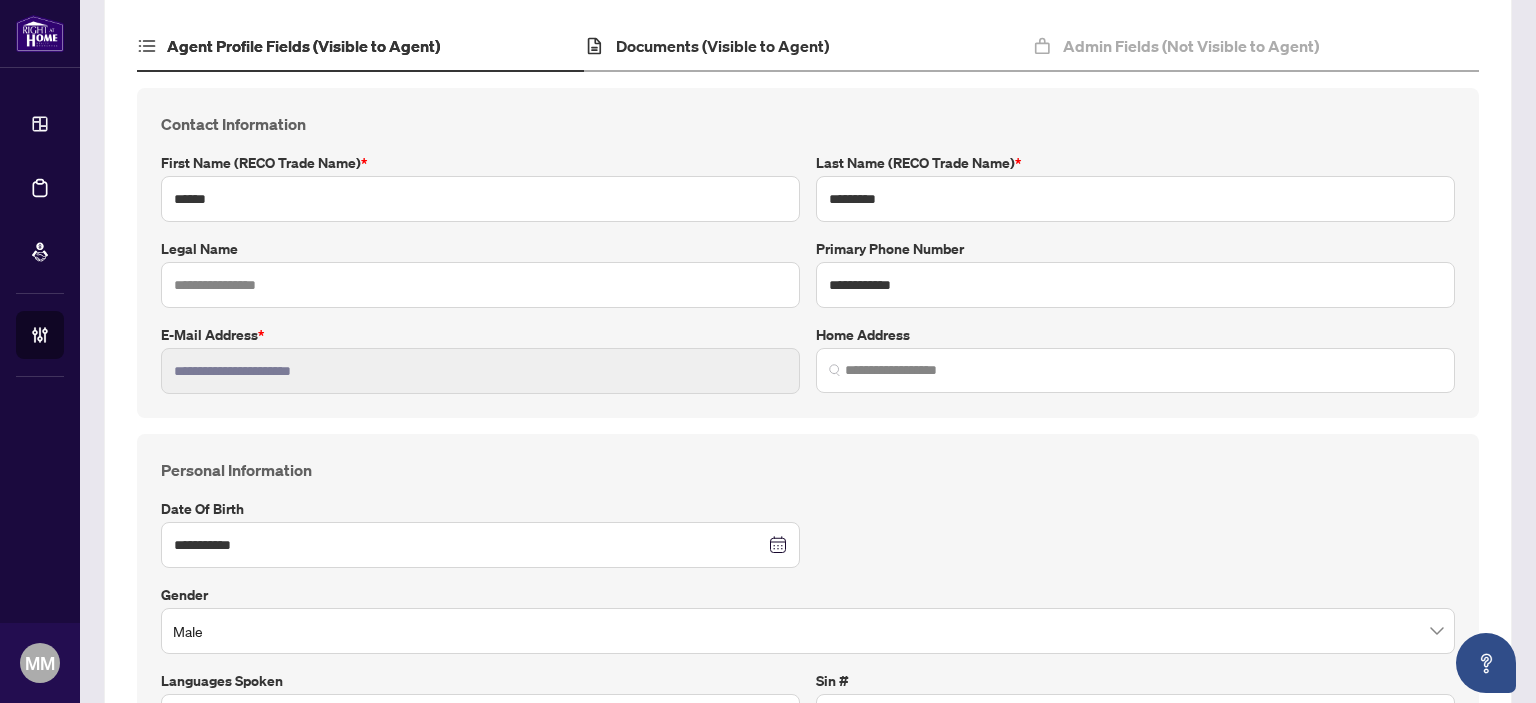 click on "Documents (Visible to Agent)" at bounding box center [807, 47] 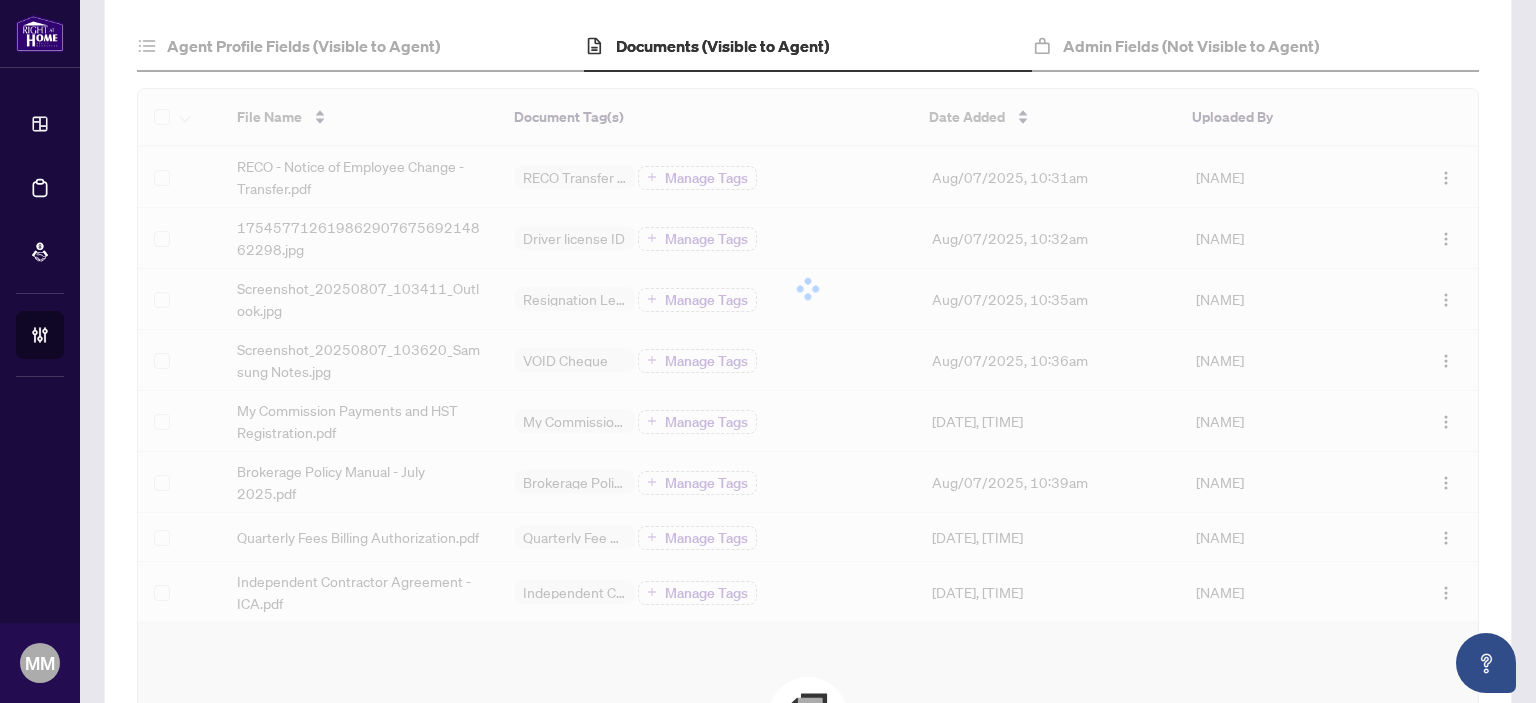 scroll, scrollTop: 0, scrollLeft: 0, axis: both 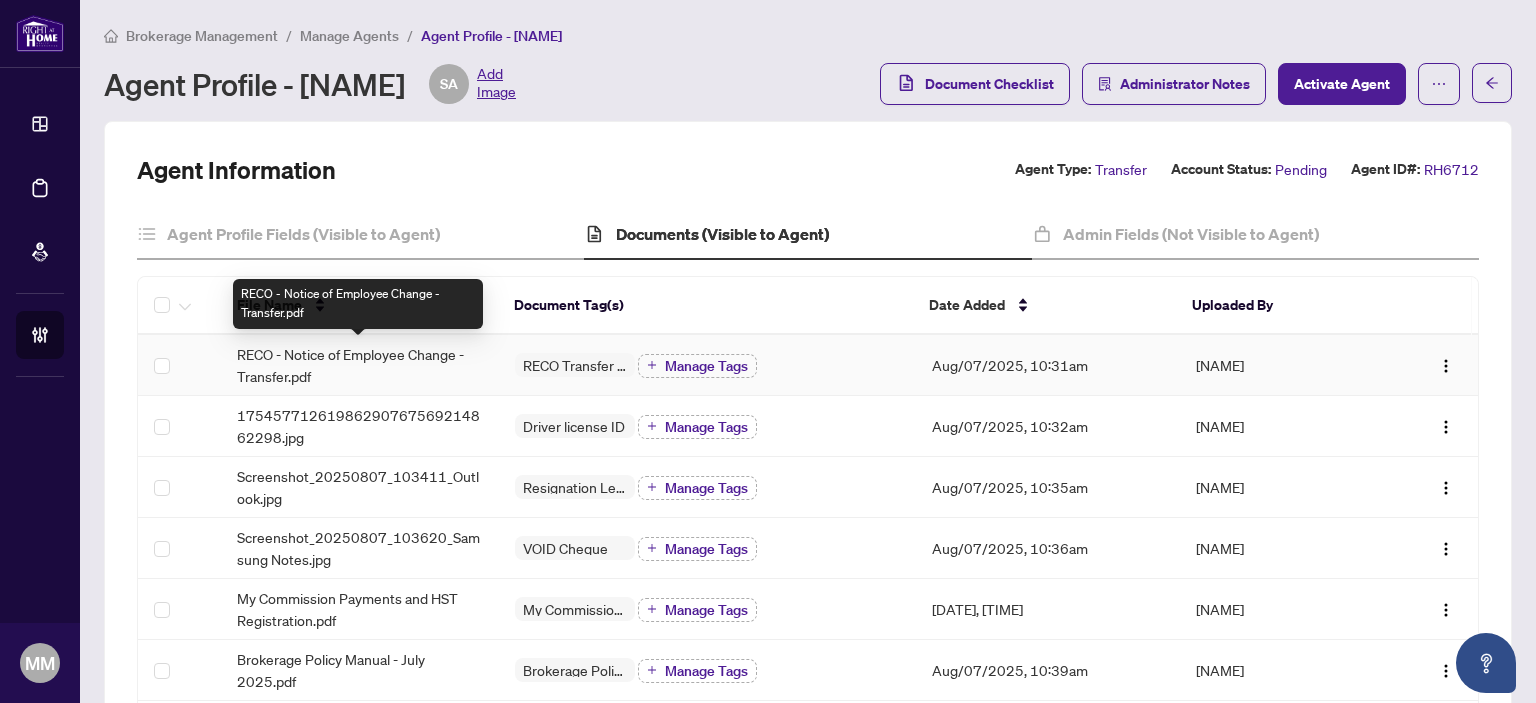click on "RECO - Notice of Employee Change - Transfer.pdf" at bounding box center [360, 365] 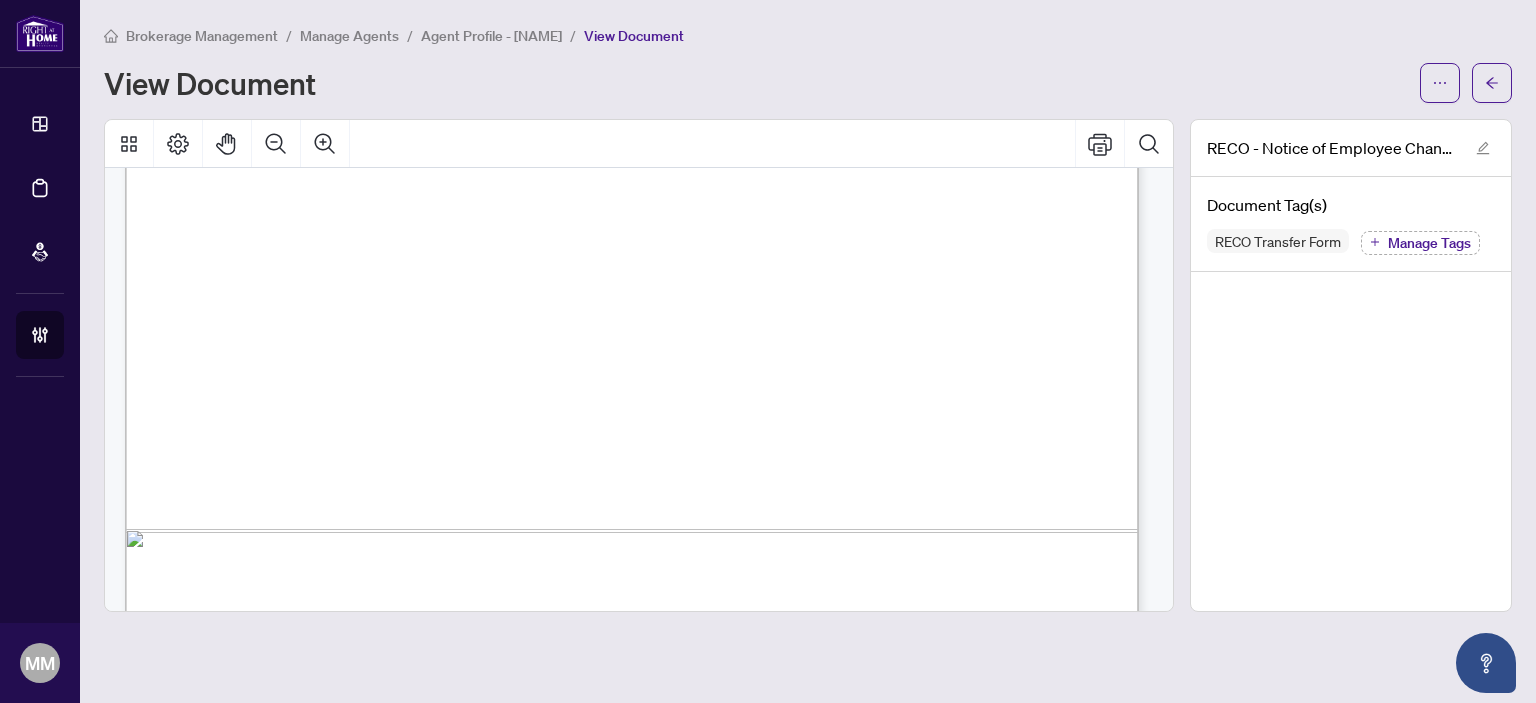 scroll, scrollTop: 2252, scrollLeft: 0, axis: vertical 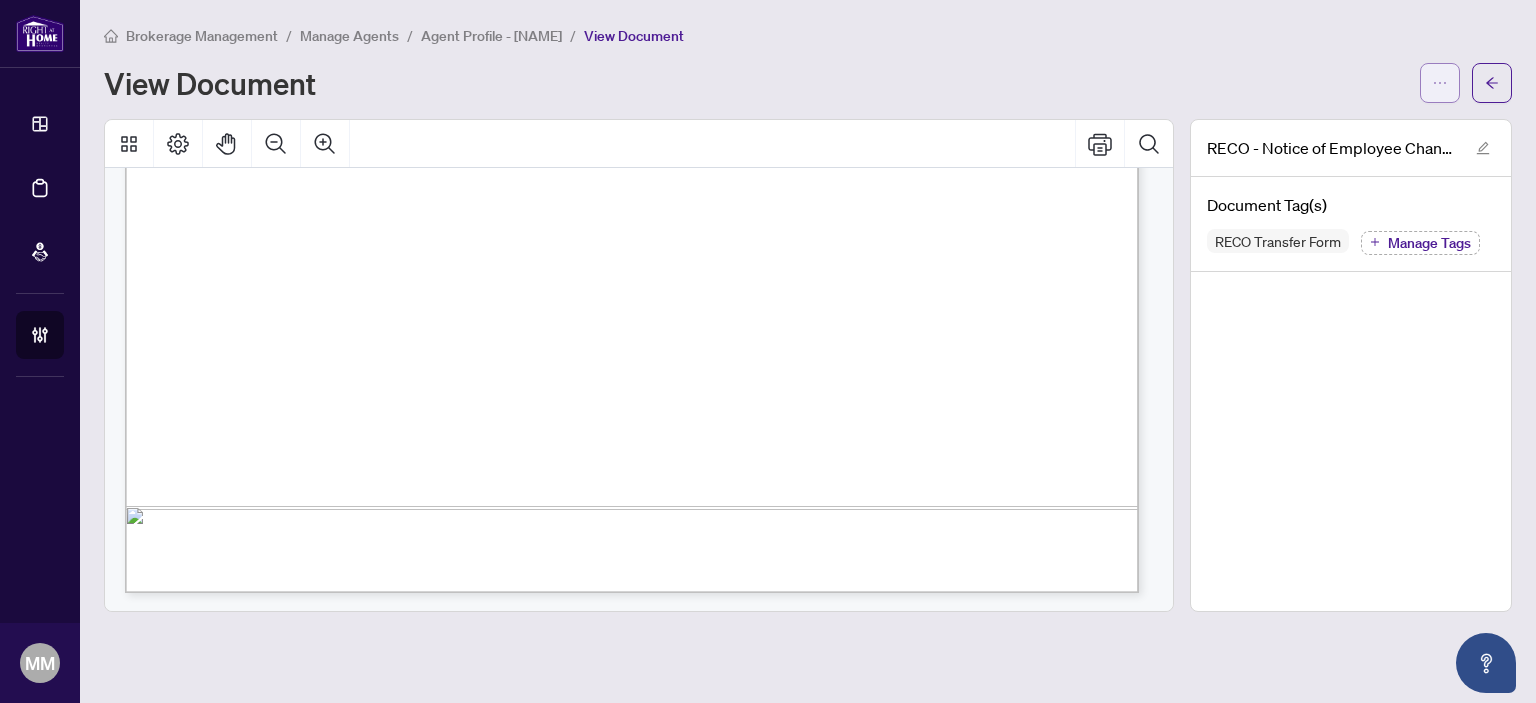 click at bounding box center (1440, 83) 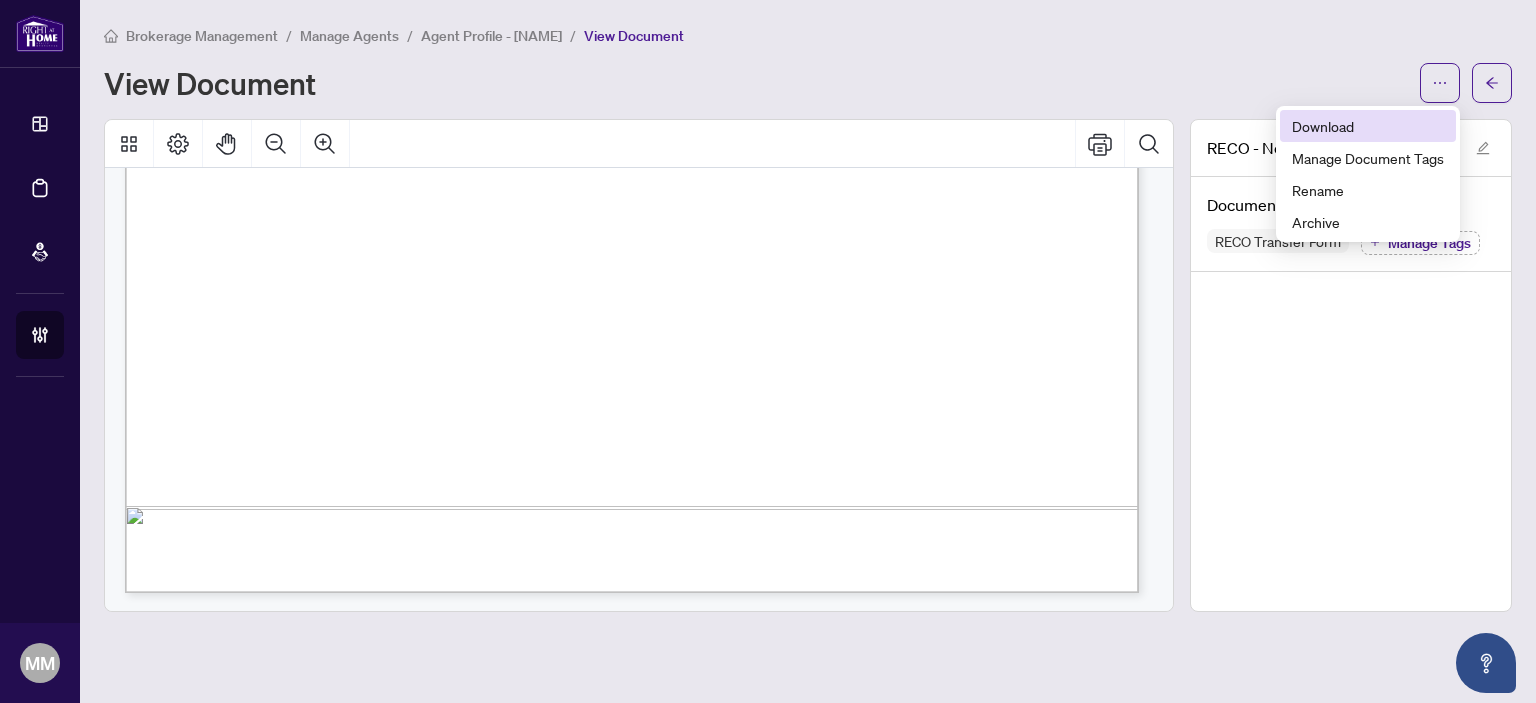 click on "Download" at bounding box center (1368, 126) 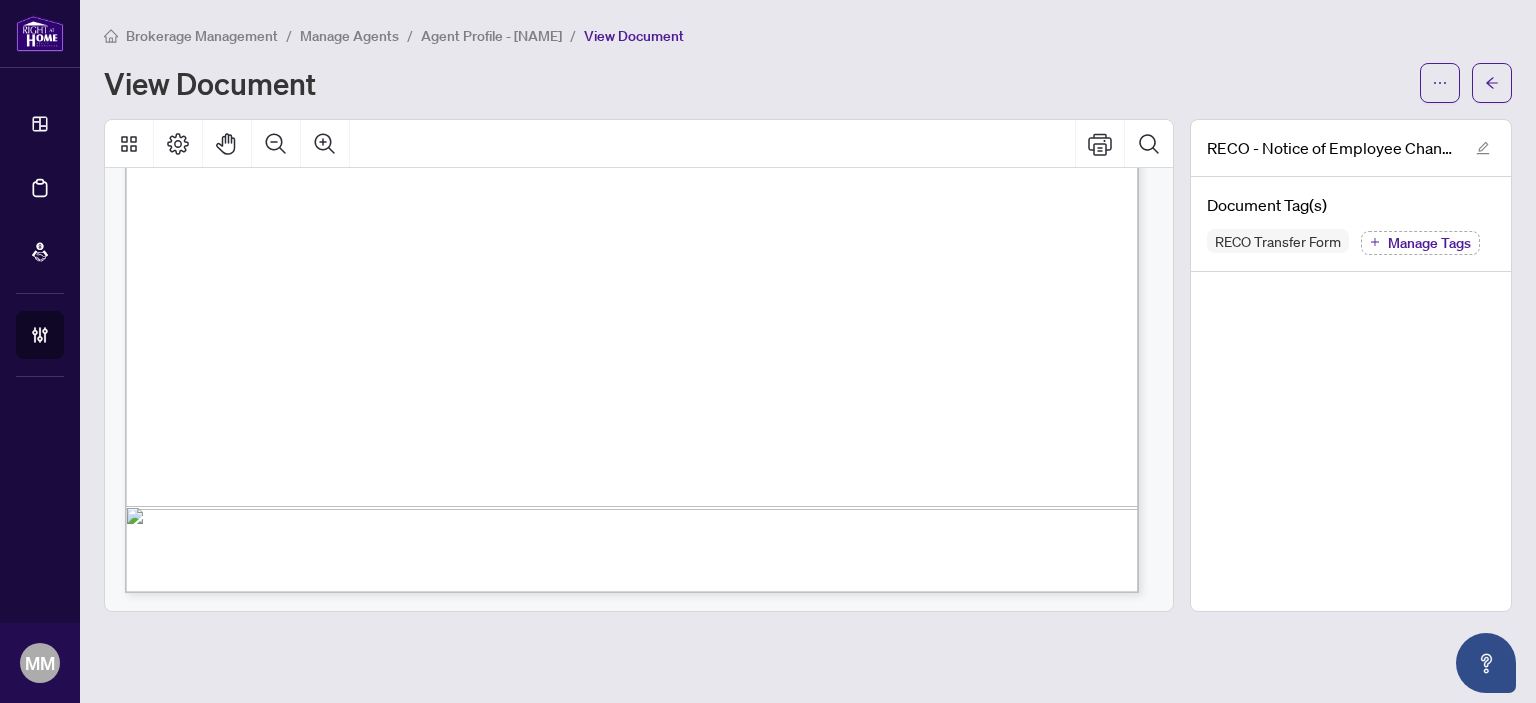drag, startPoint x: 996, startPoint y: 53, endPoint x: 1012, endPoint y: 49, distance: 16.492422 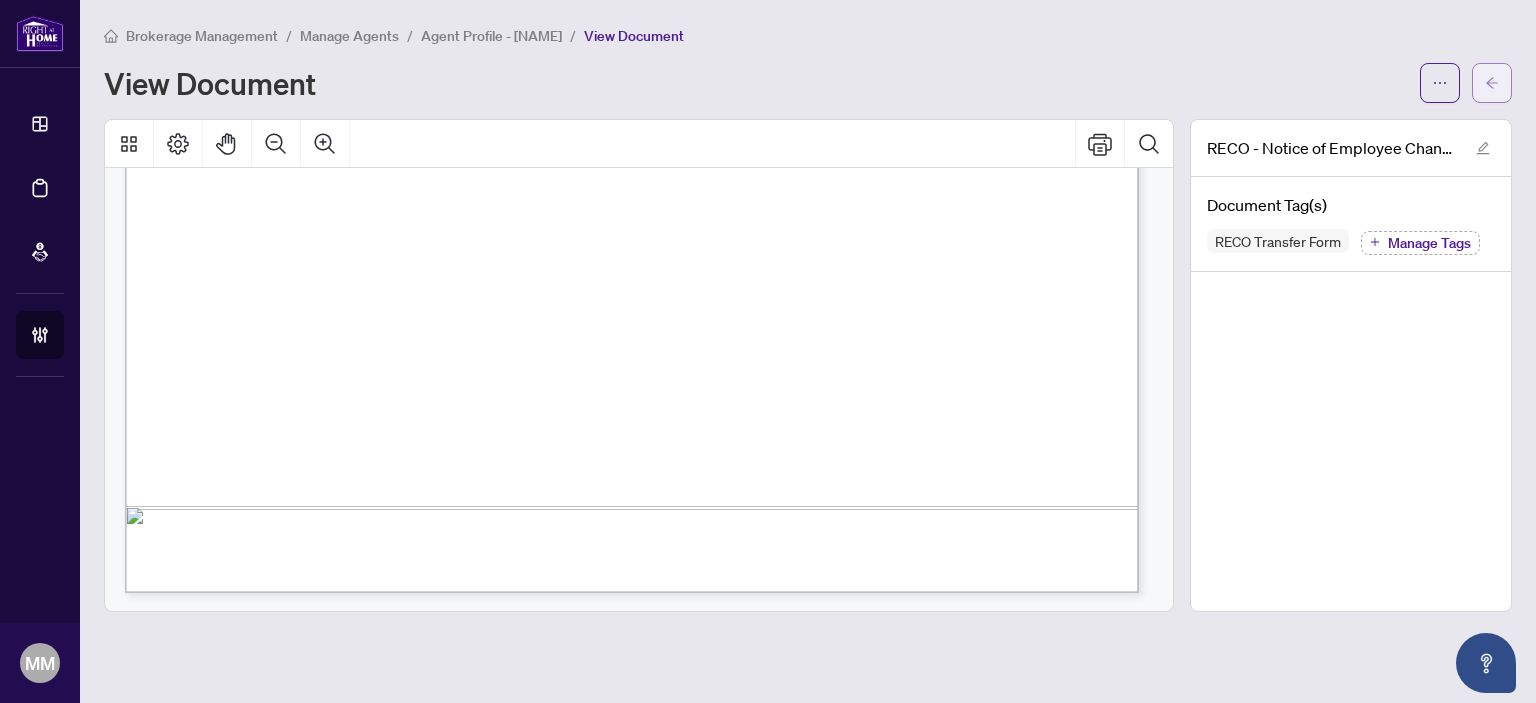 click at bounding box center (1492, 83) 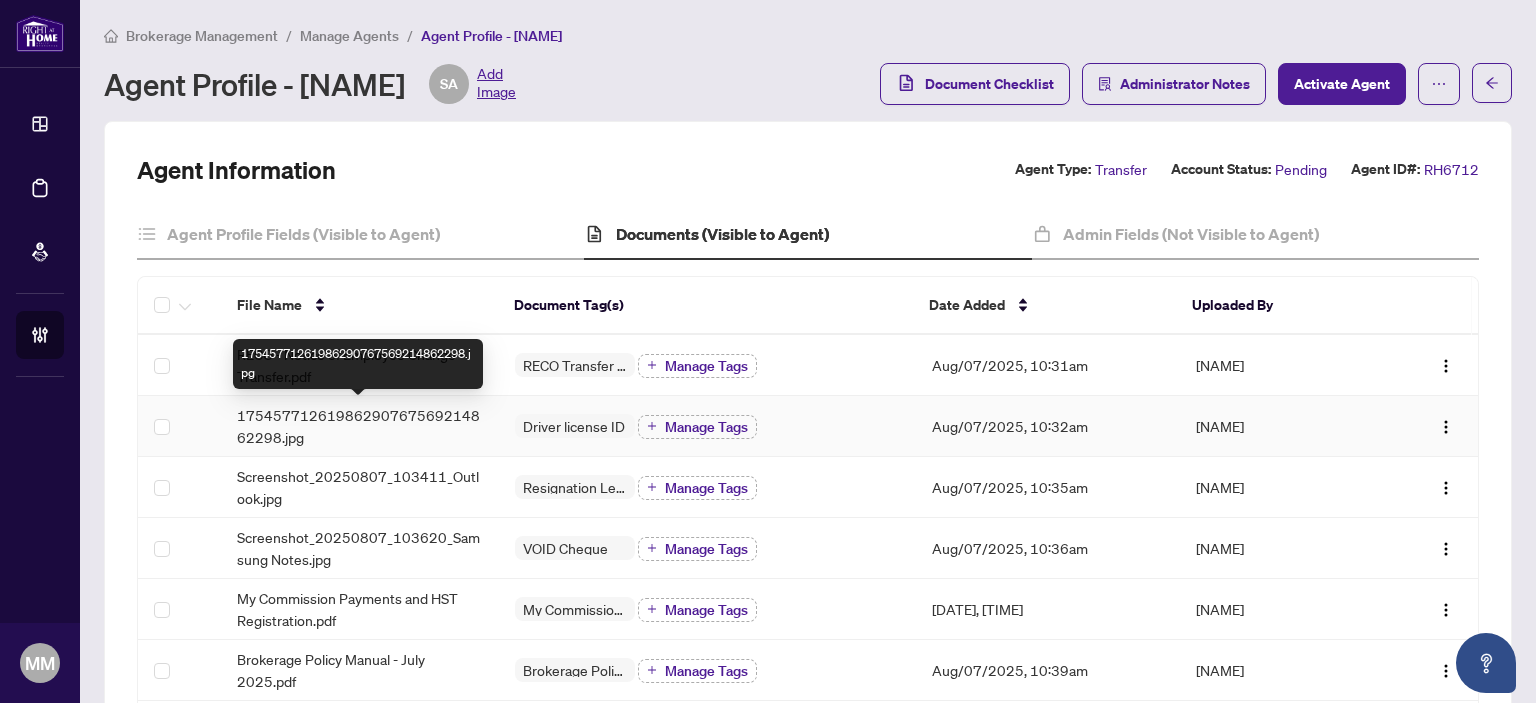 click on "17545771261986290767569214862298.jpg" at bounding box center (360, 426) 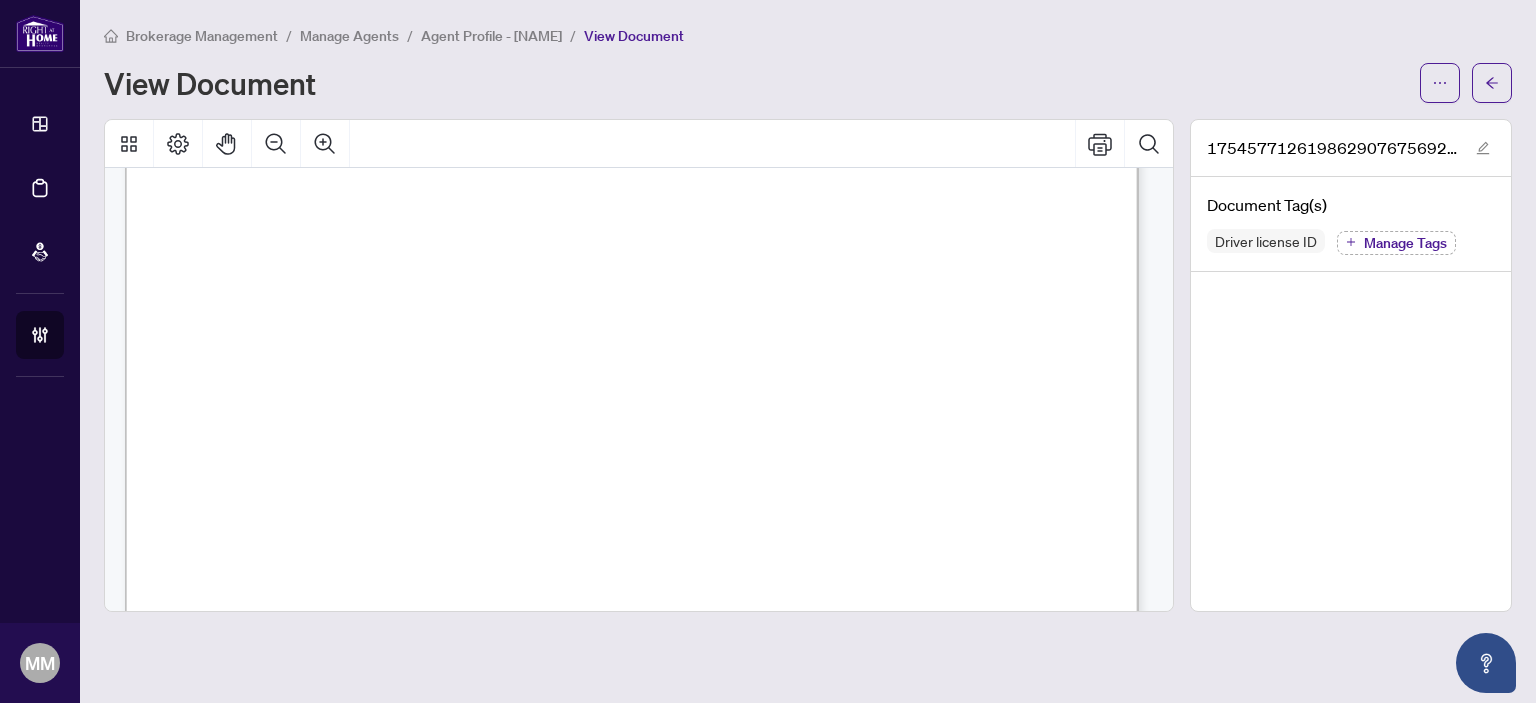 scroll, scrollTop: 300, scrollLeft: 0, axis: vertical 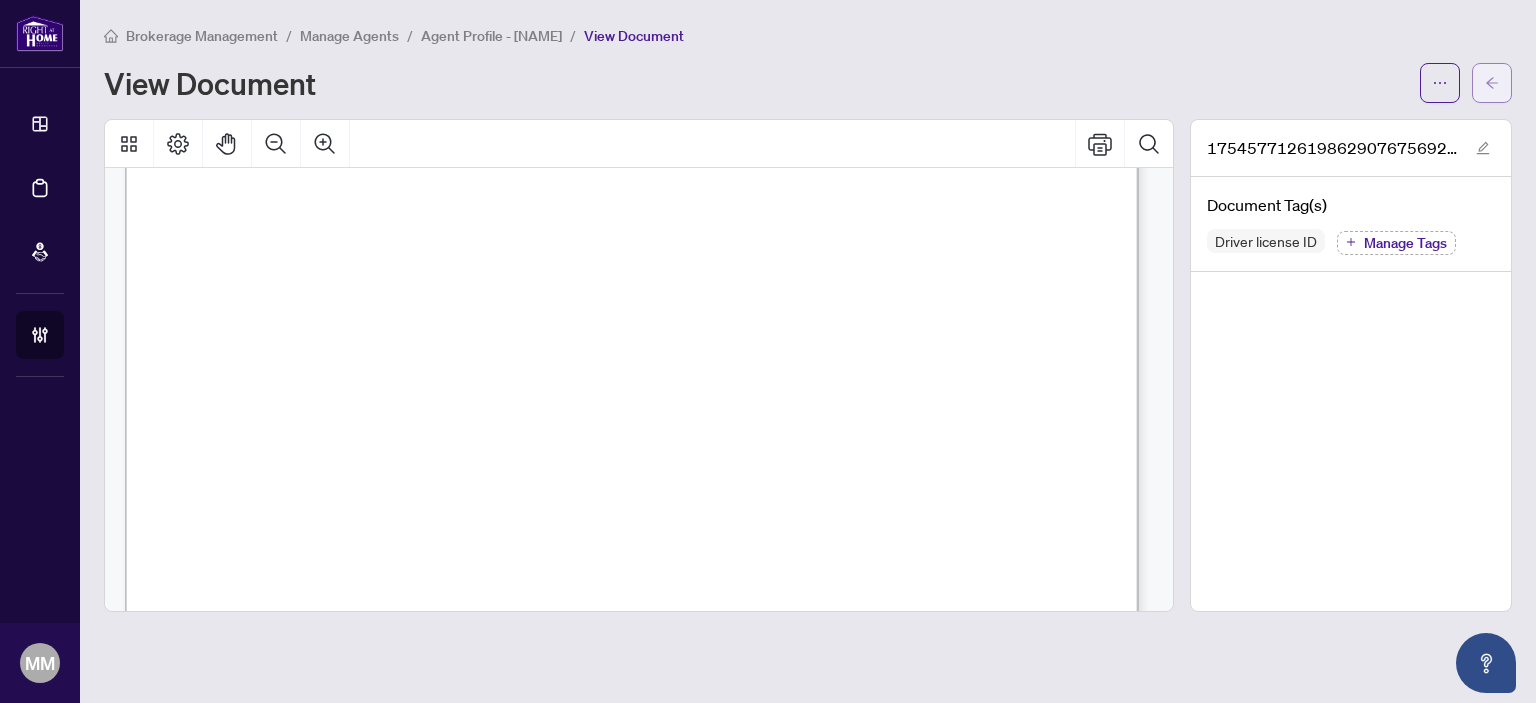 click at bounding box center (1492, 83) 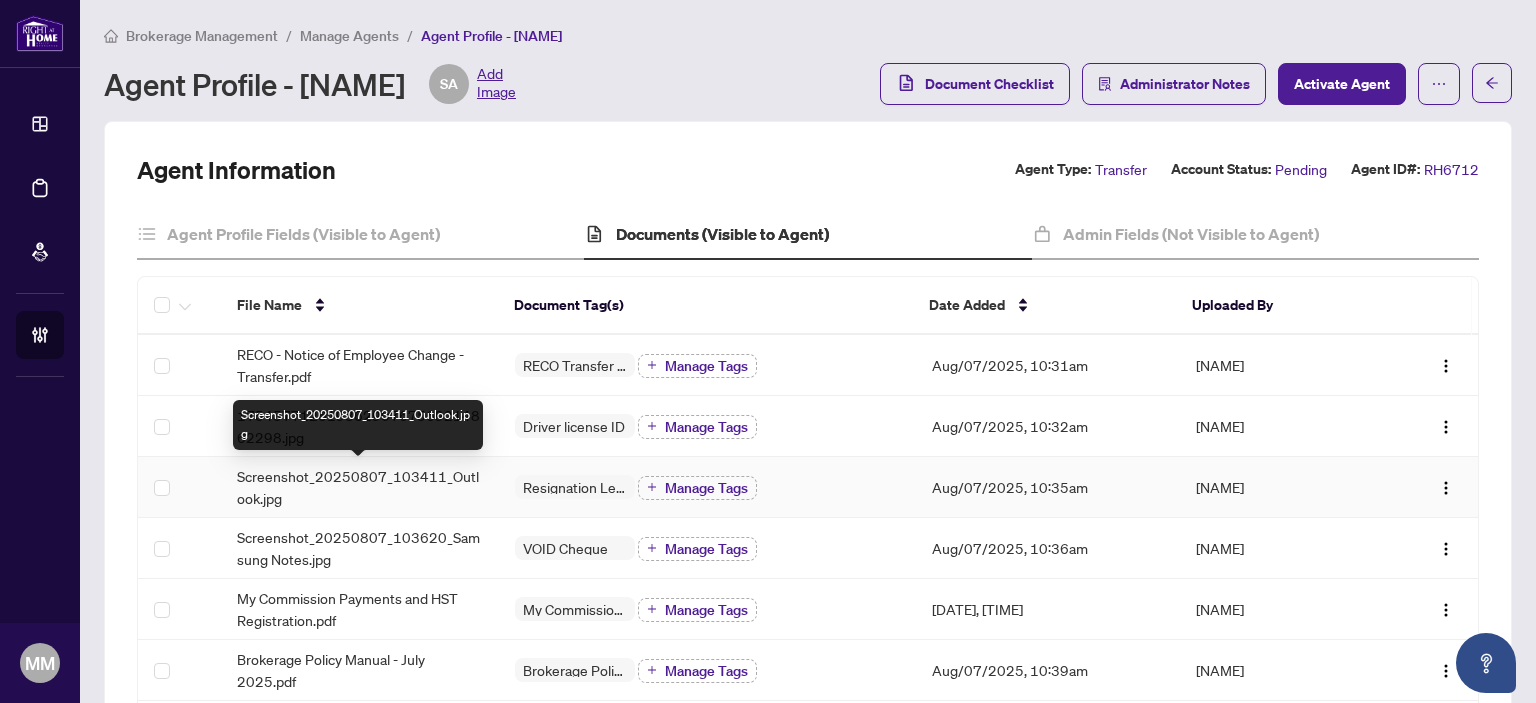 click on "Screenshot_20250807_103411_Outlook.jpg" at bounding box center [360, 487] 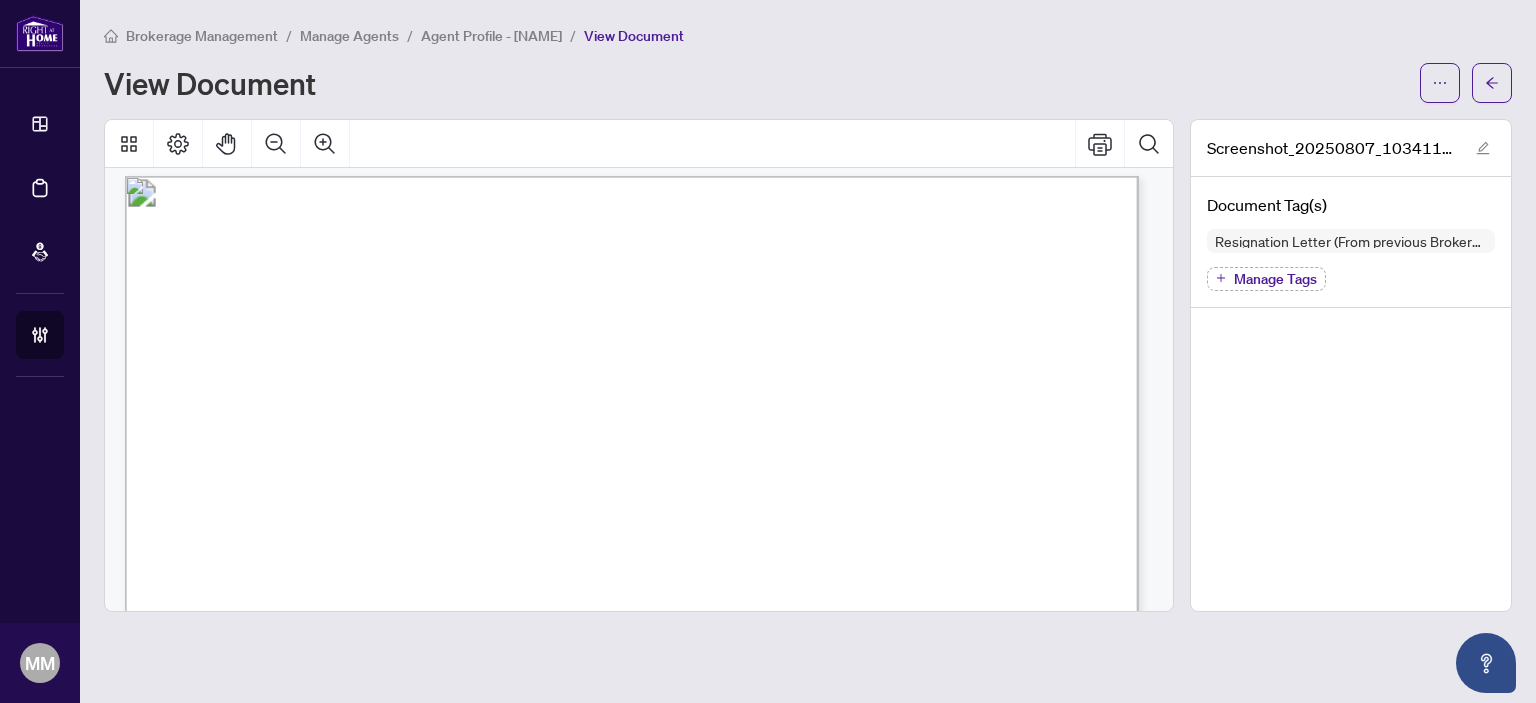 scroll, scrollTop: 0, scrollLeft: 0, axis: both 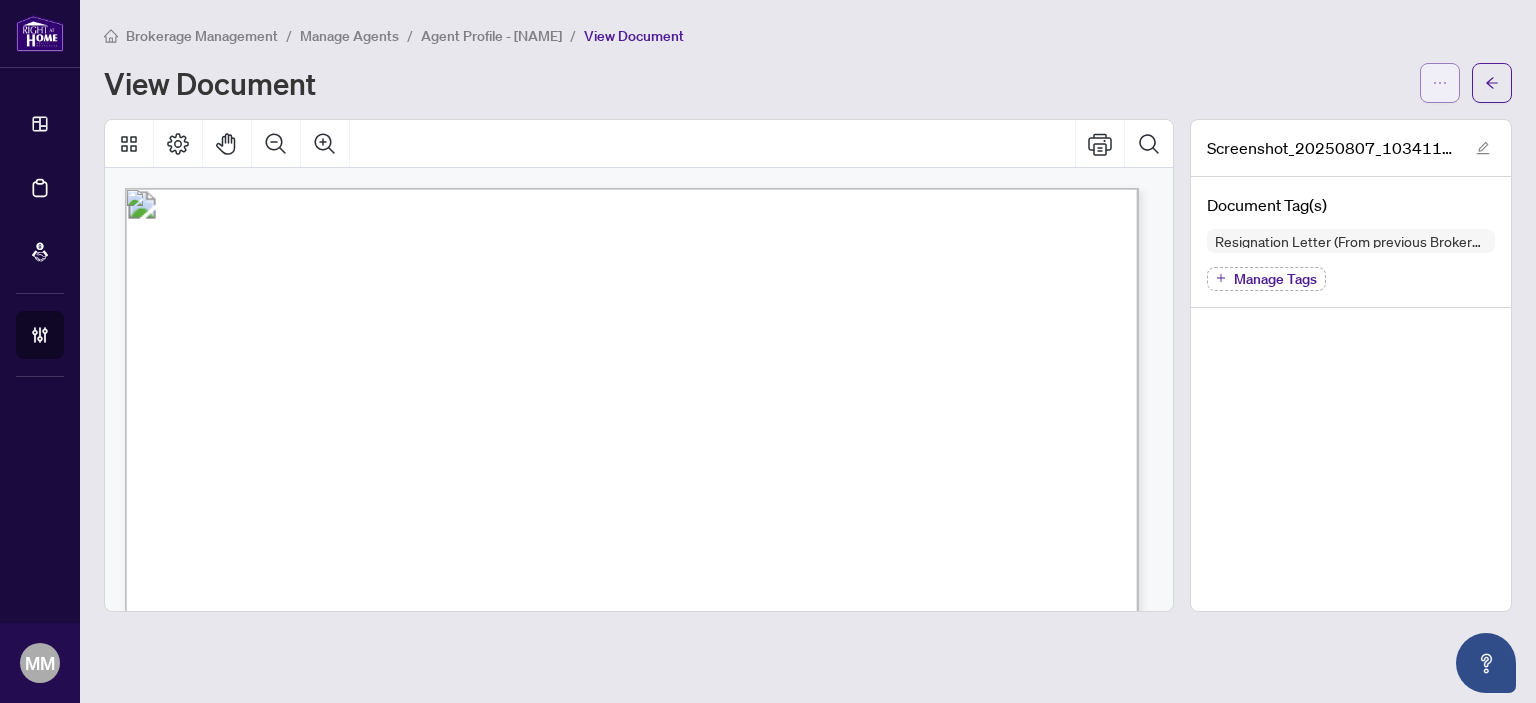 click 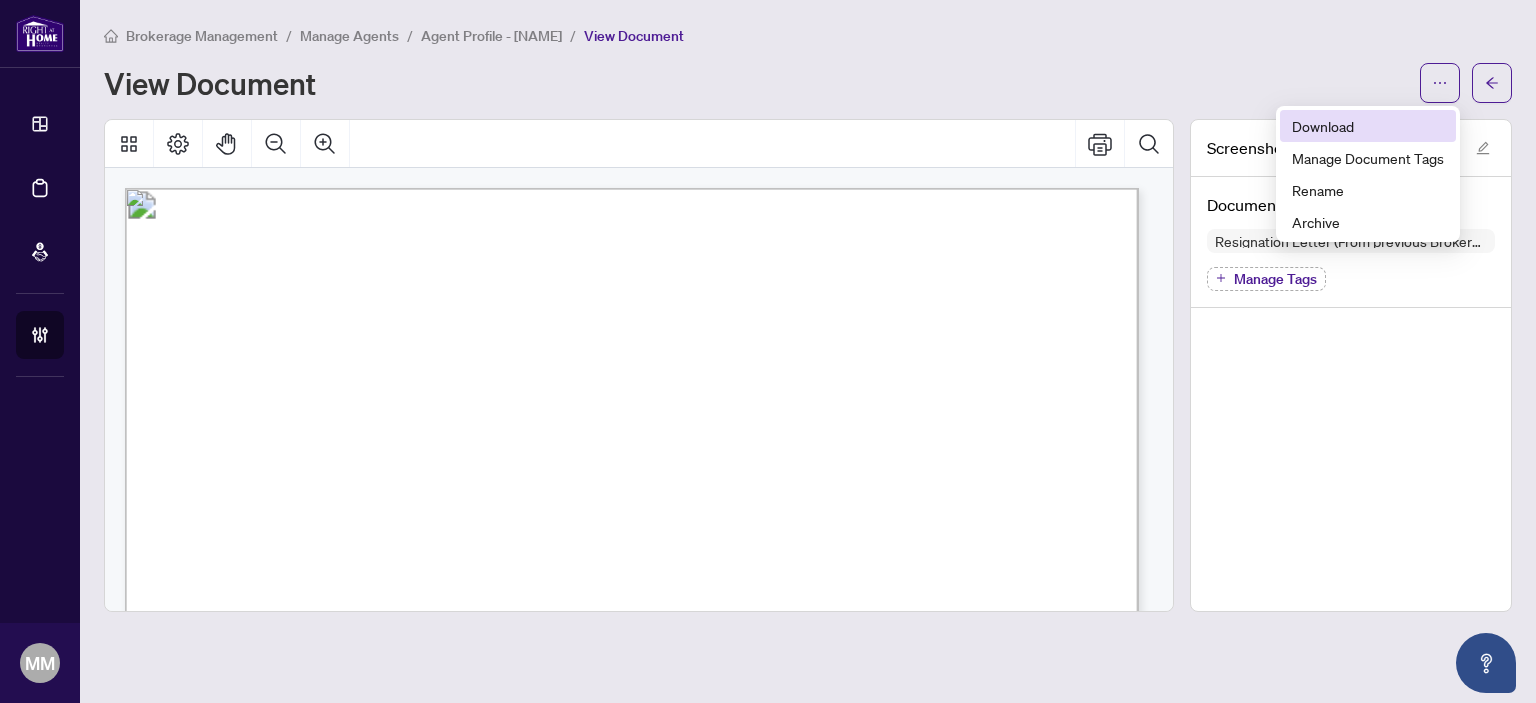 click on "Download" at bounding box center [1368, 126] 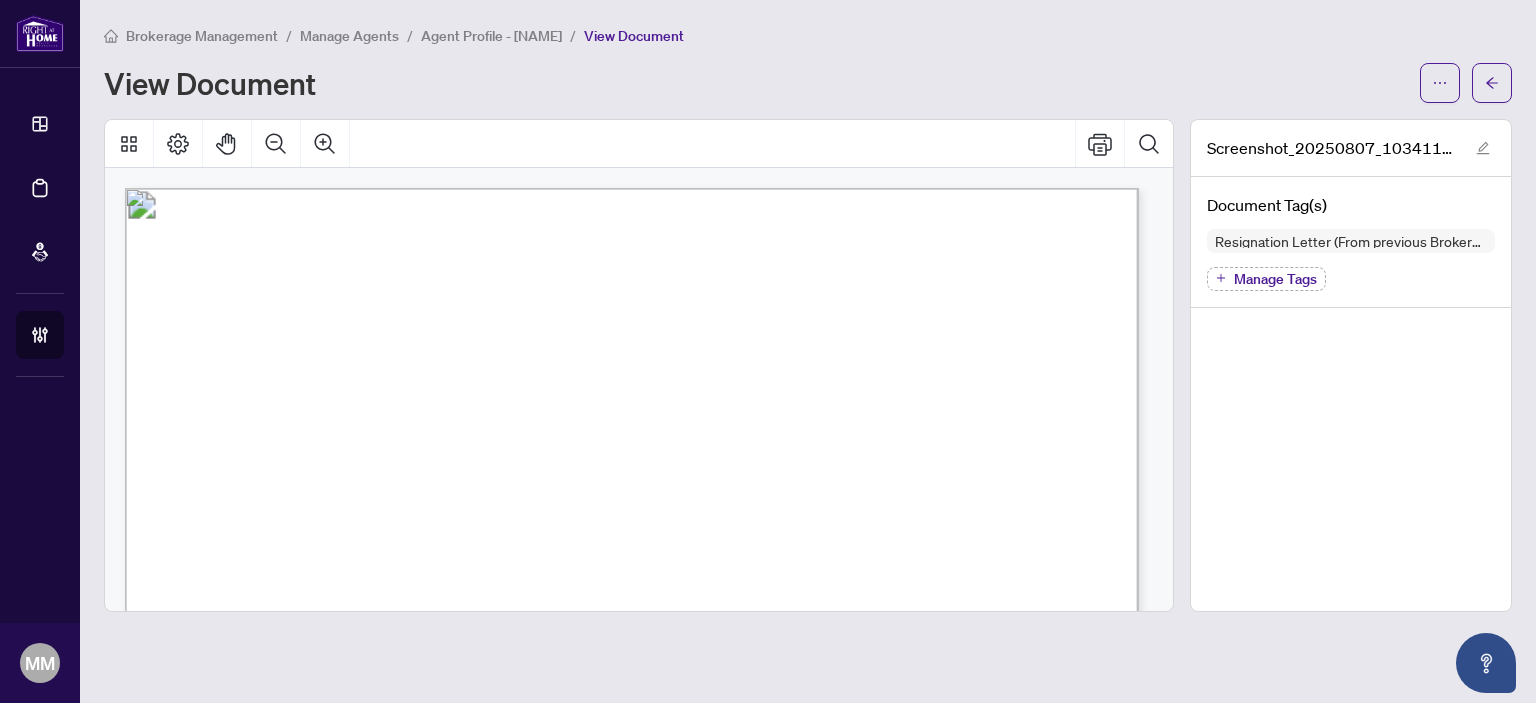 click at bounding box center (1492, 83) 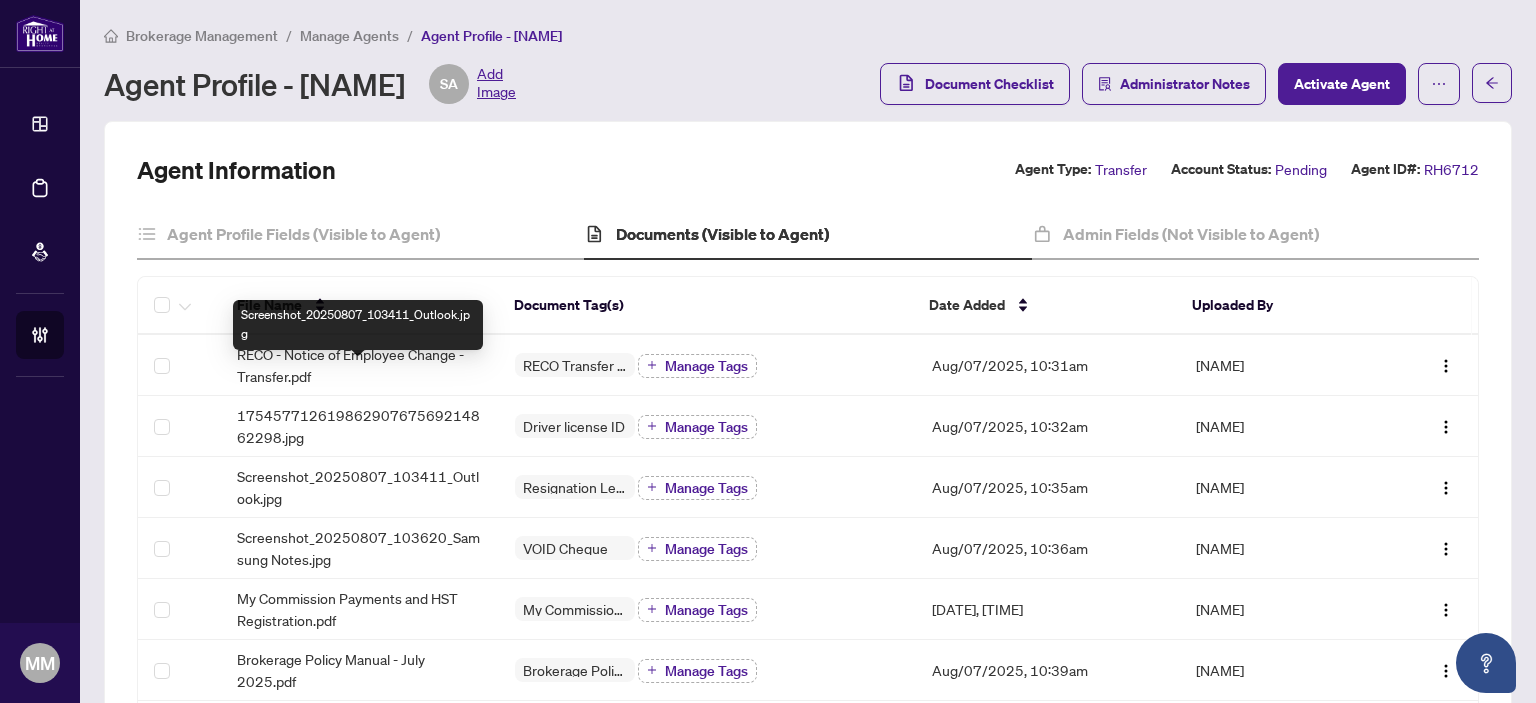 scroll, scrollTop: 100, scrollLeft: 0, axis: vertical 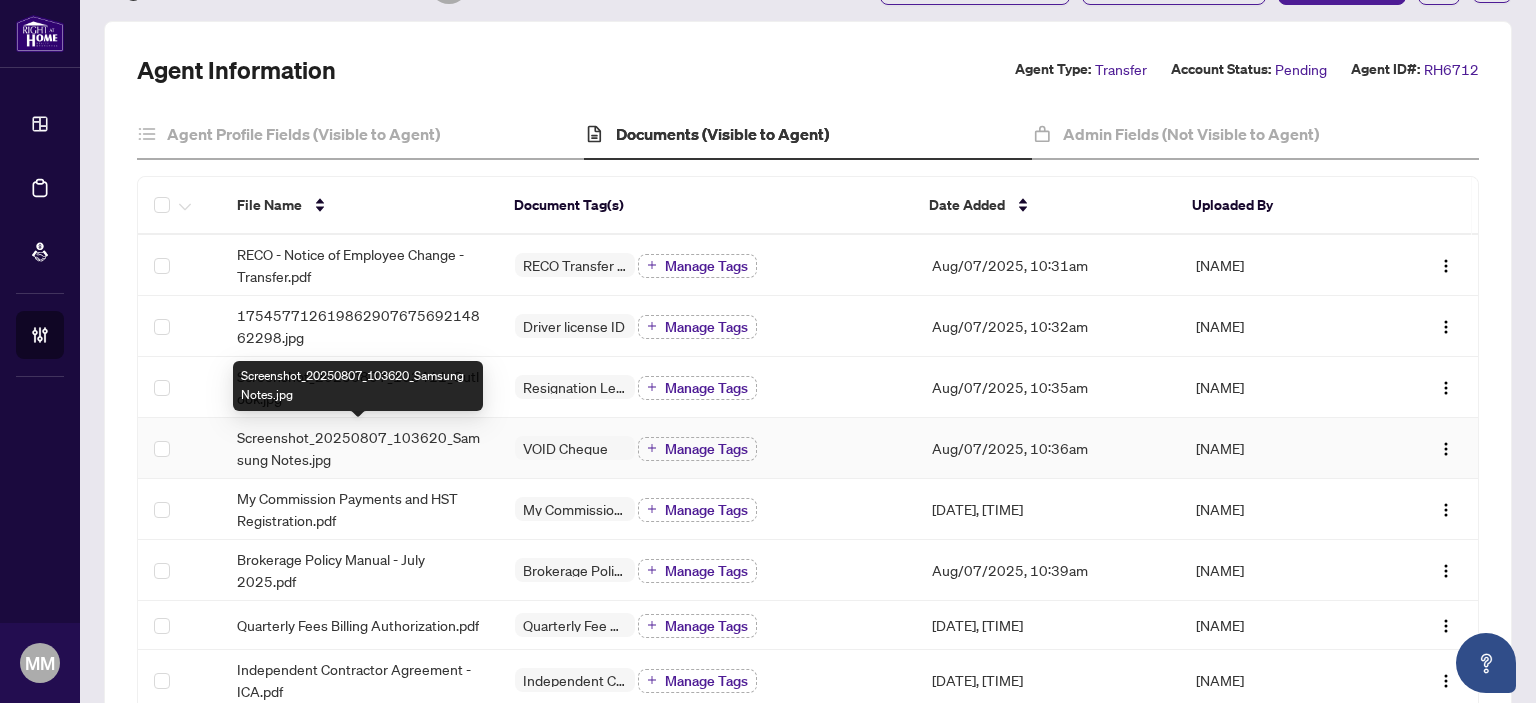 click on "Screenshot_20250807_103620_Samsung Notes.jpg" at bounding box center (360, 448) 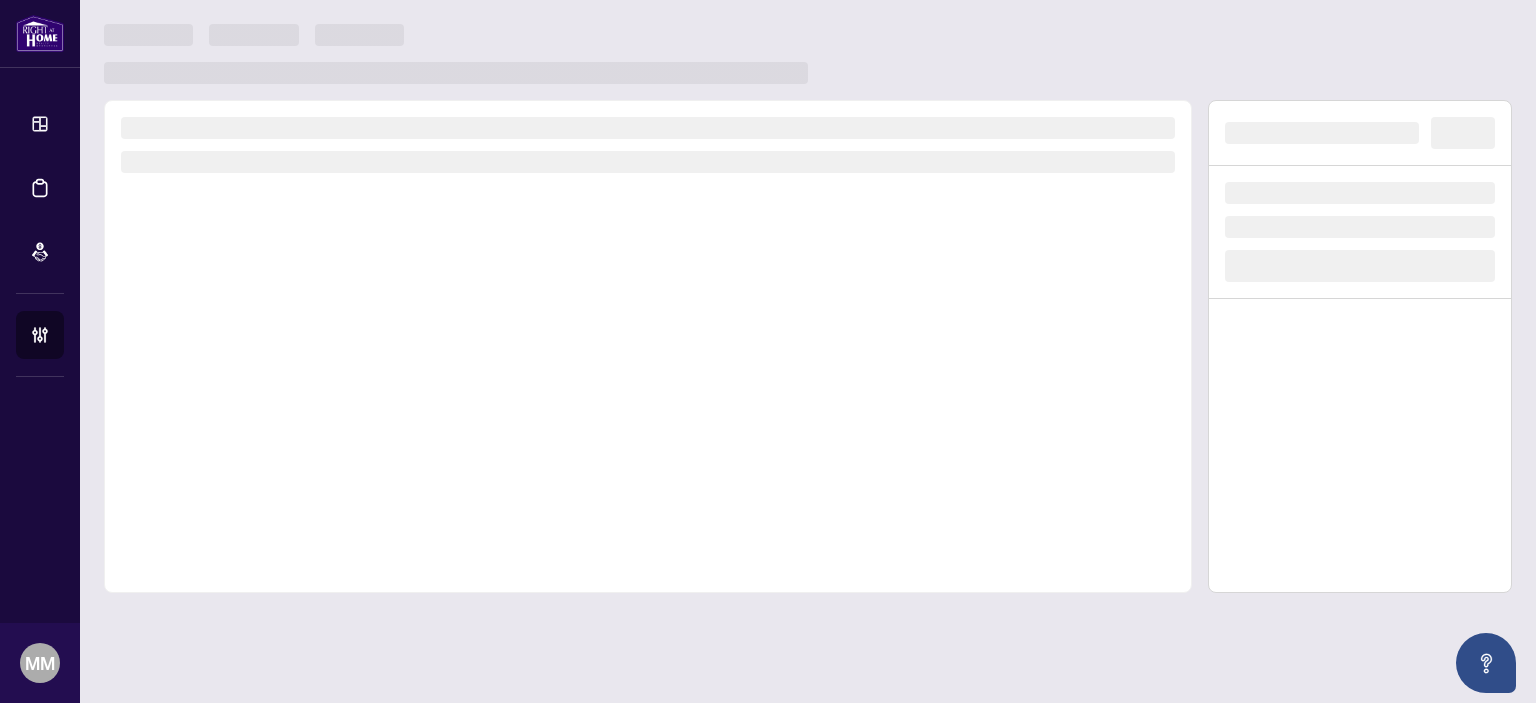 scroll, scrollTop: 0, scrollLeft: 0, axis: both 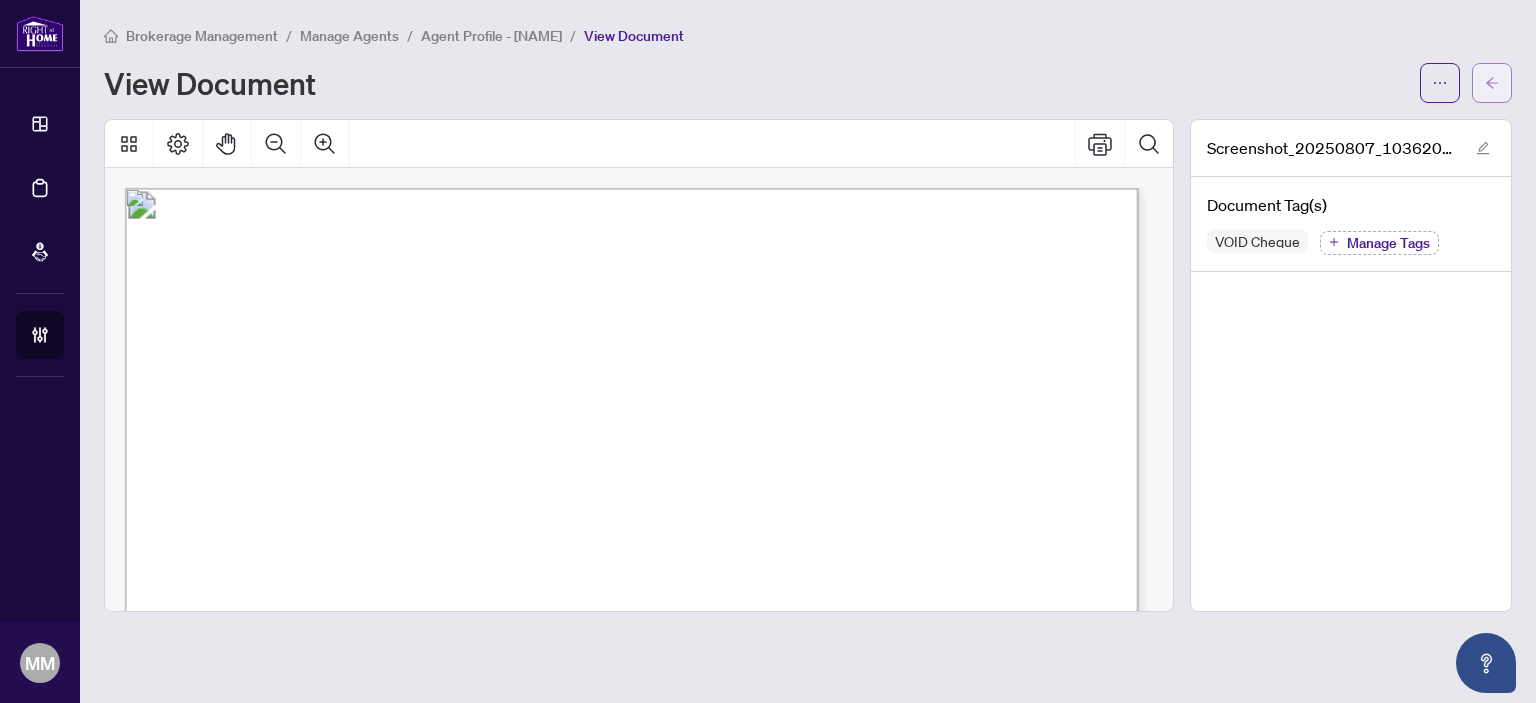 click at bounding box center (1492, 83) 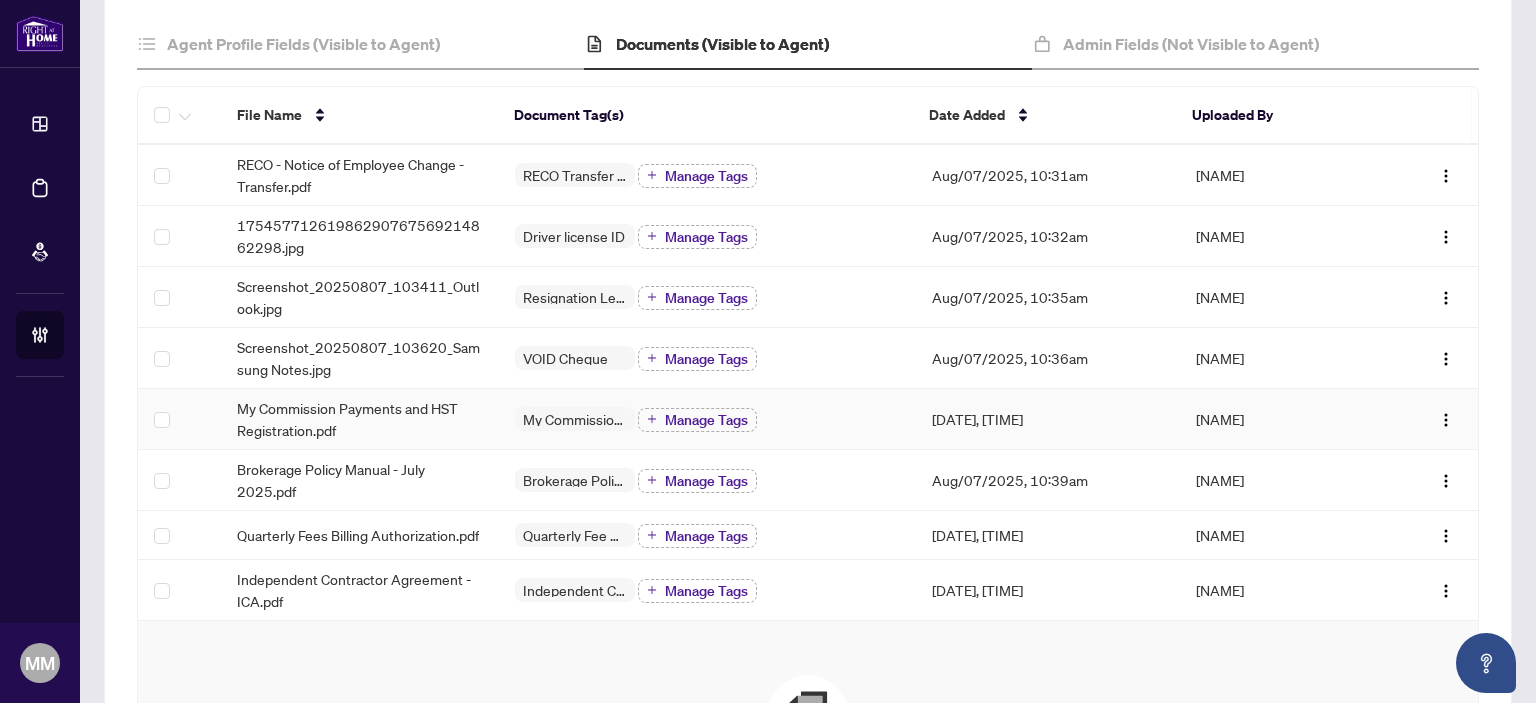 scroll, scrollTop: 200, scrollLeft: 0, axis: vertical 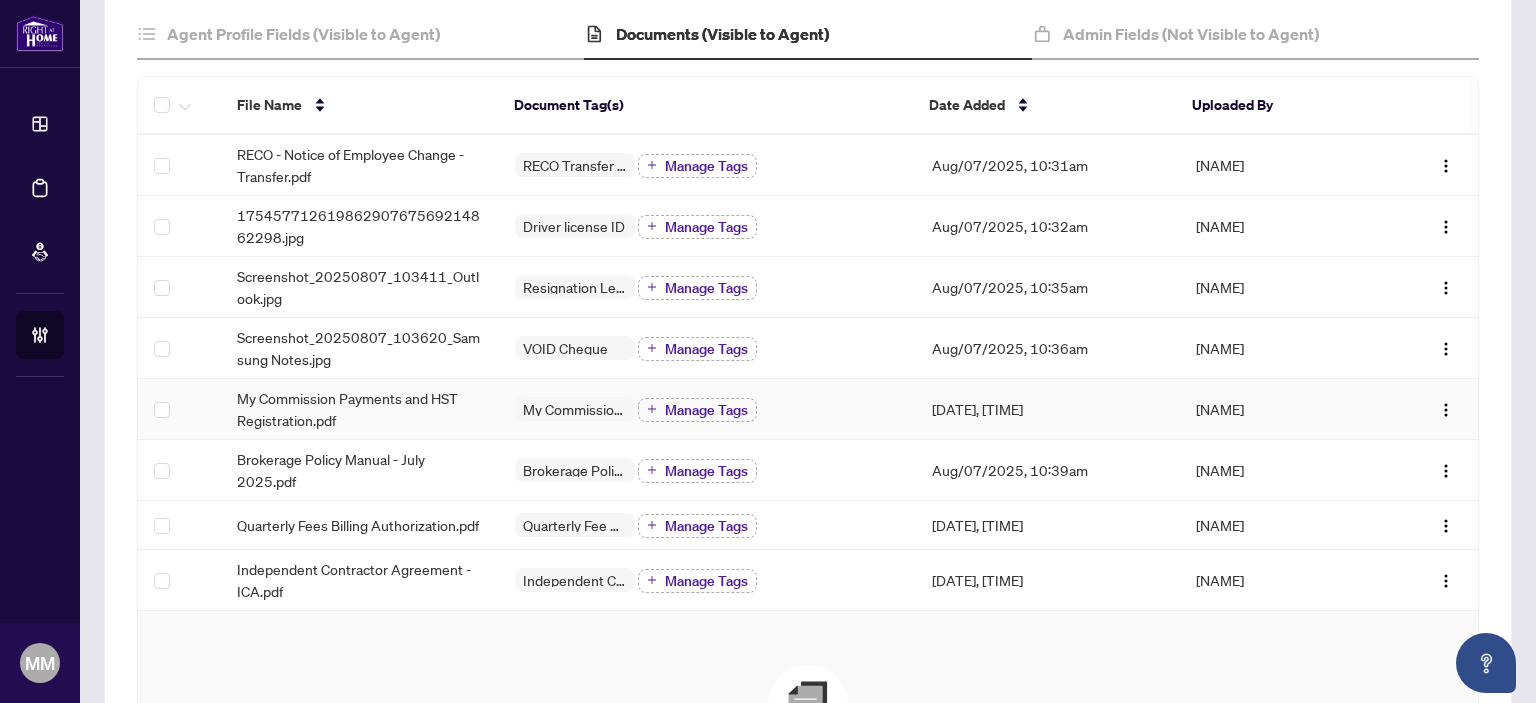 click on "Quarterly Fees Billing Authorization.pdf" at bounding box center [360, 525] 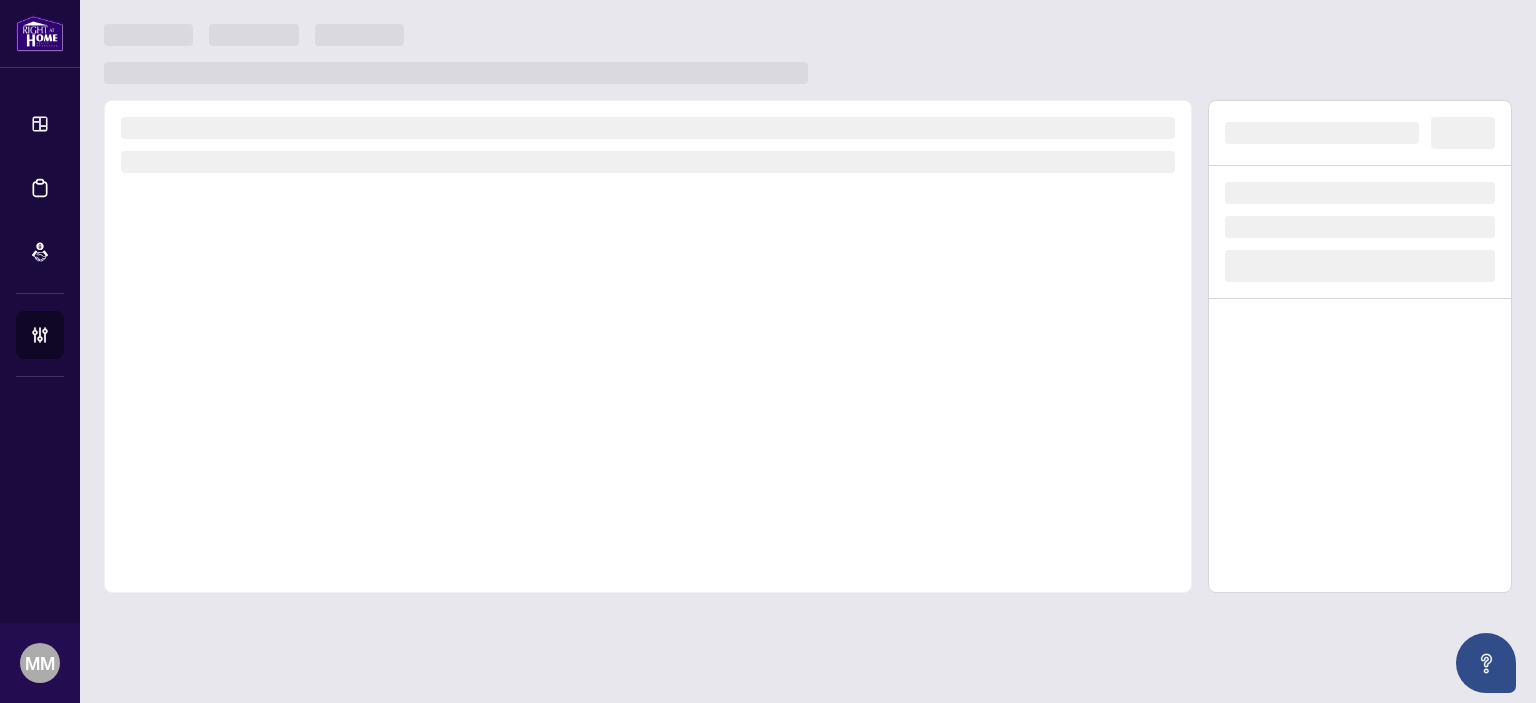 scroll, scrollTop: 0, scrollLeft: 0, axis: both 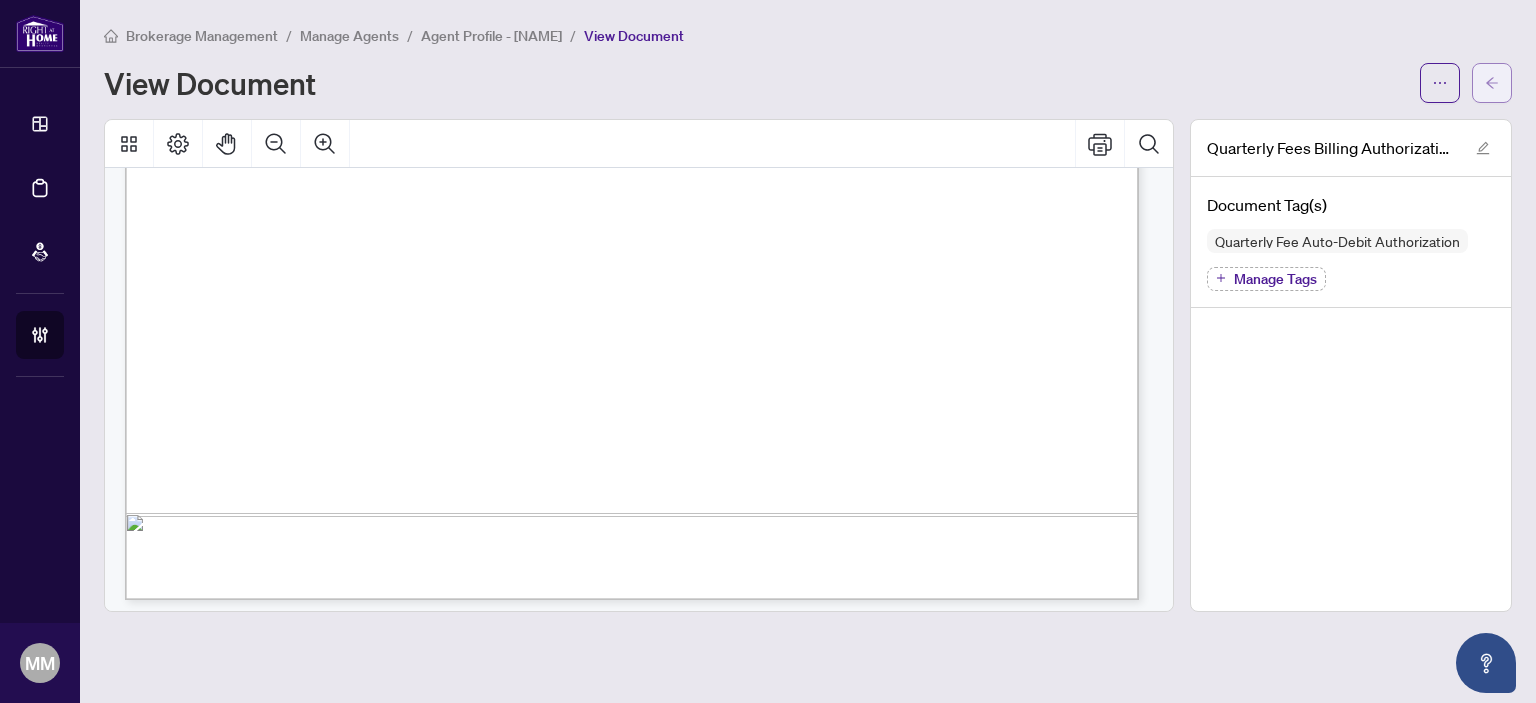 click at bounding box center (1492, 83) 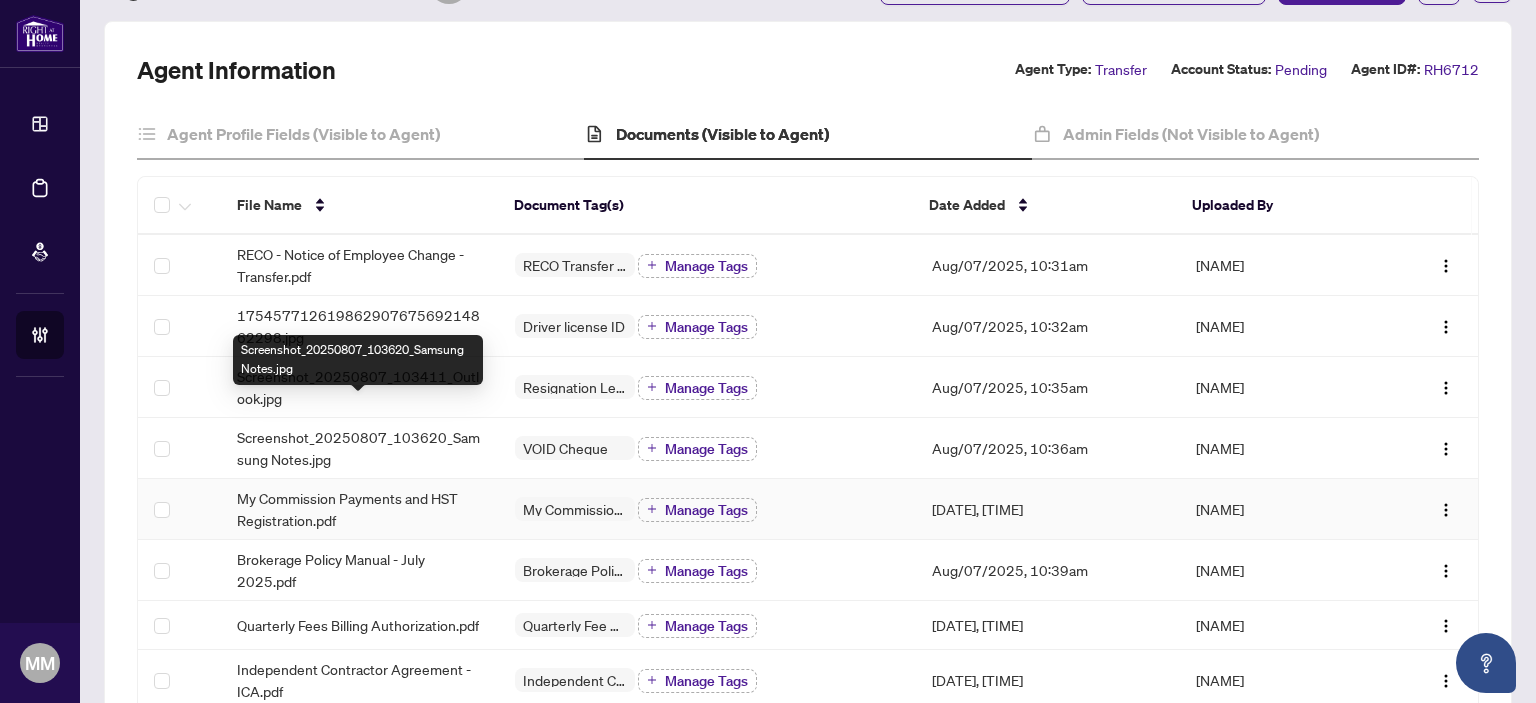 scroll, scrollTop: 200, scrollLeft: 0, axis: vertical 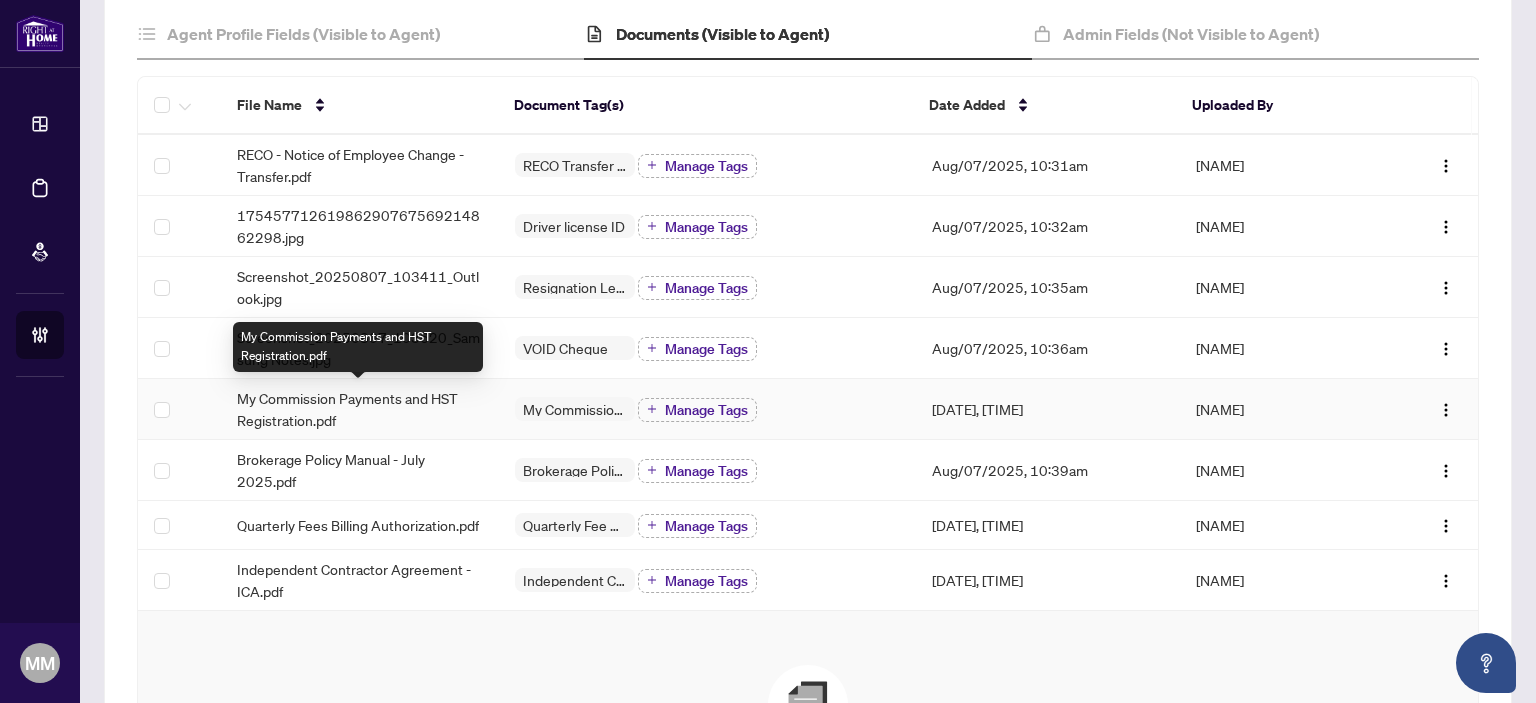 click on "My Commission Payments and HST Registration.pdf" at bounding box center [360, 409] 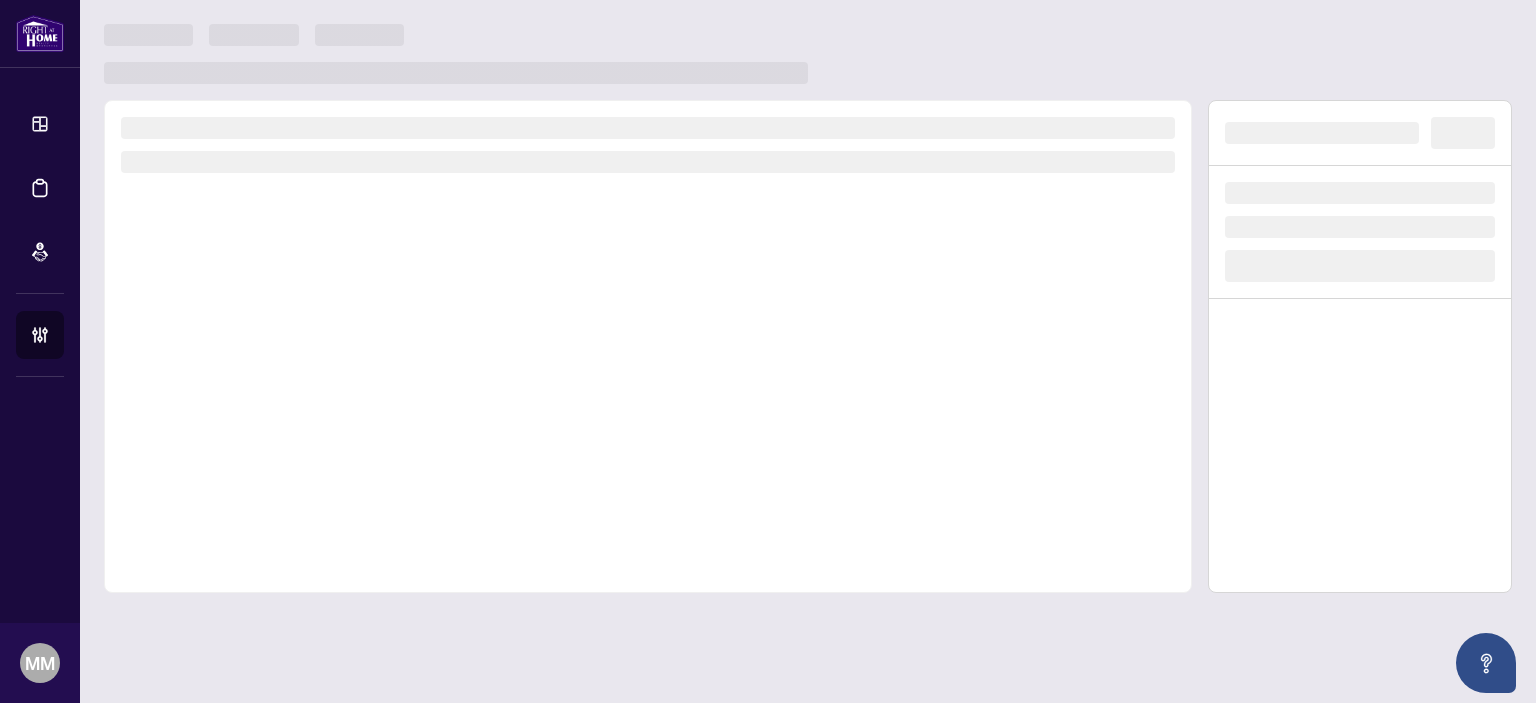 scroll, scrollTop: 0, scrollLeft: 0, axis: both 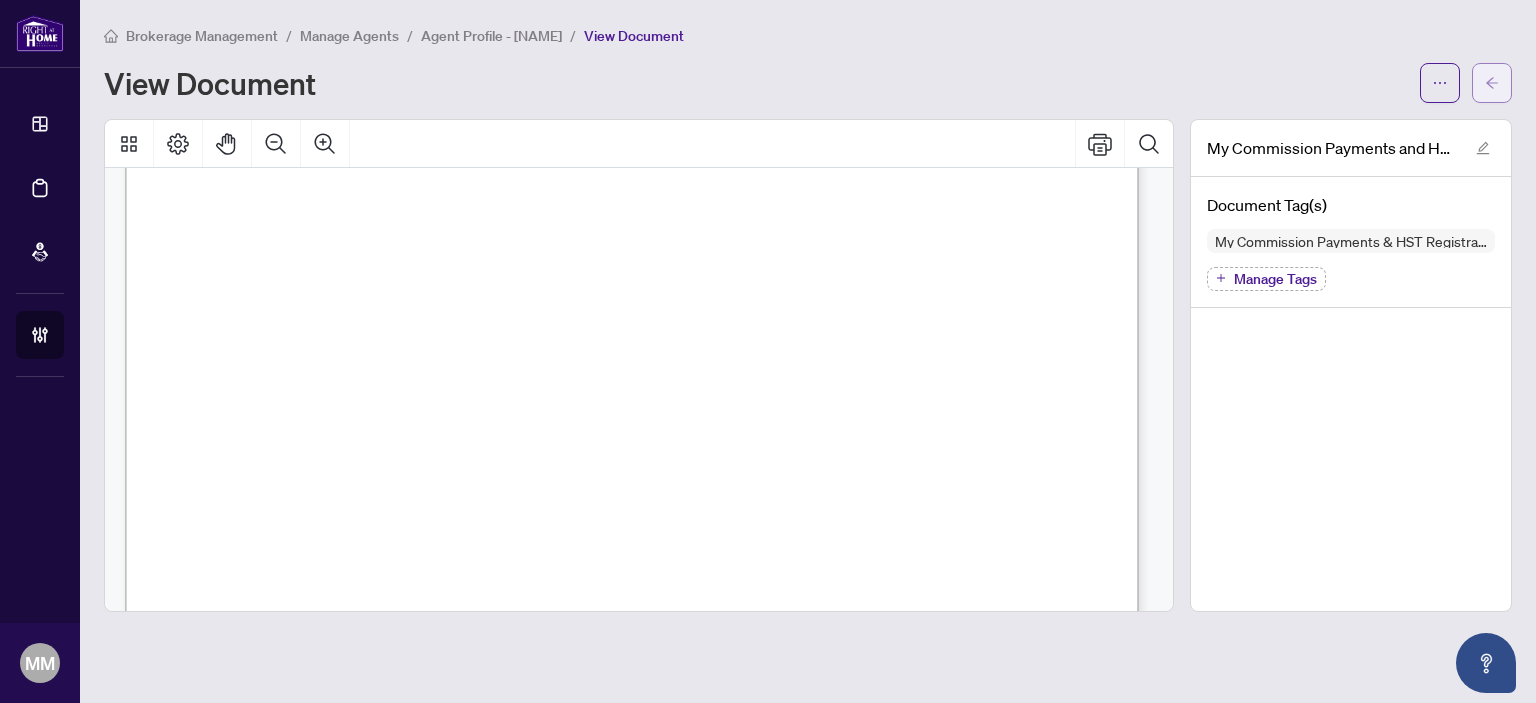 click at bounding box center (1492, 83) 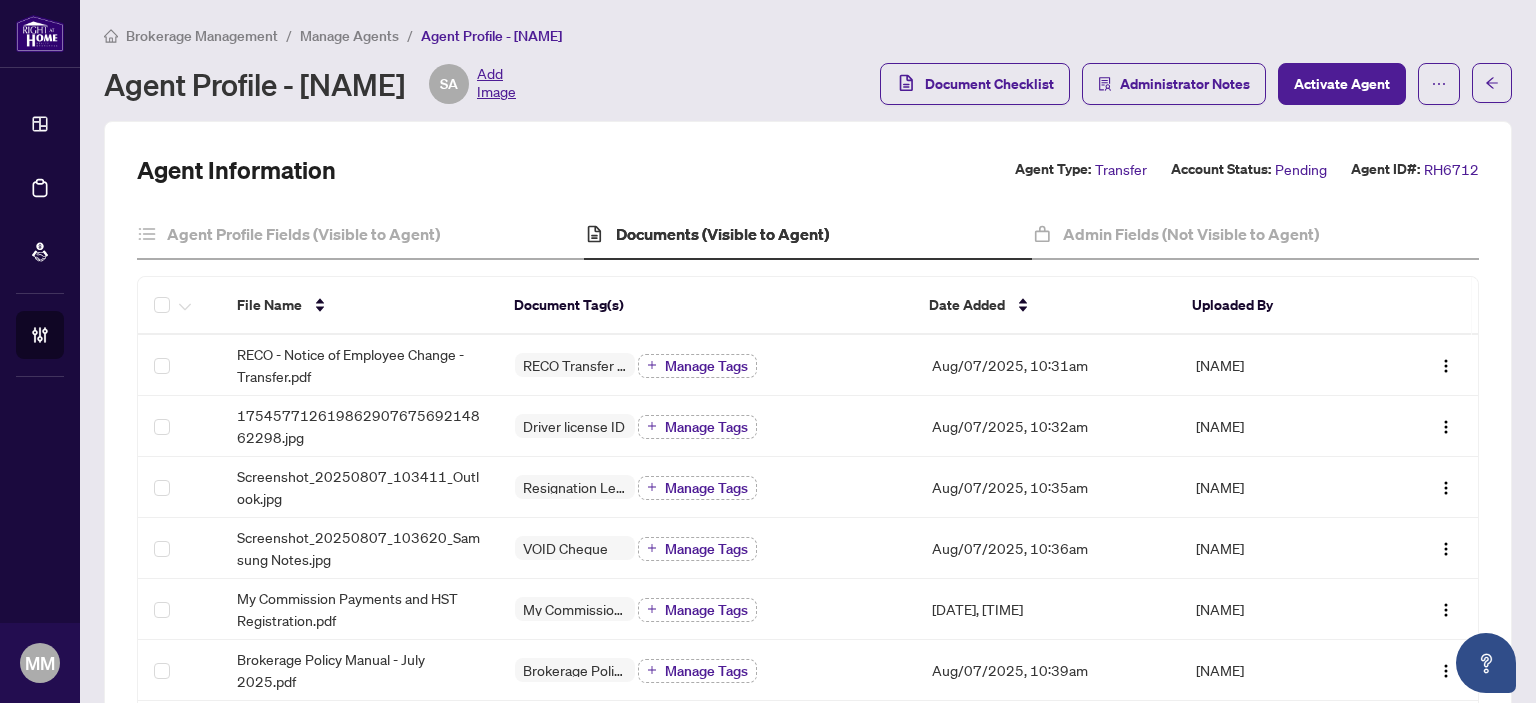 scroll, scrollTop: 300, scrollLeft: 0, axis: vertical 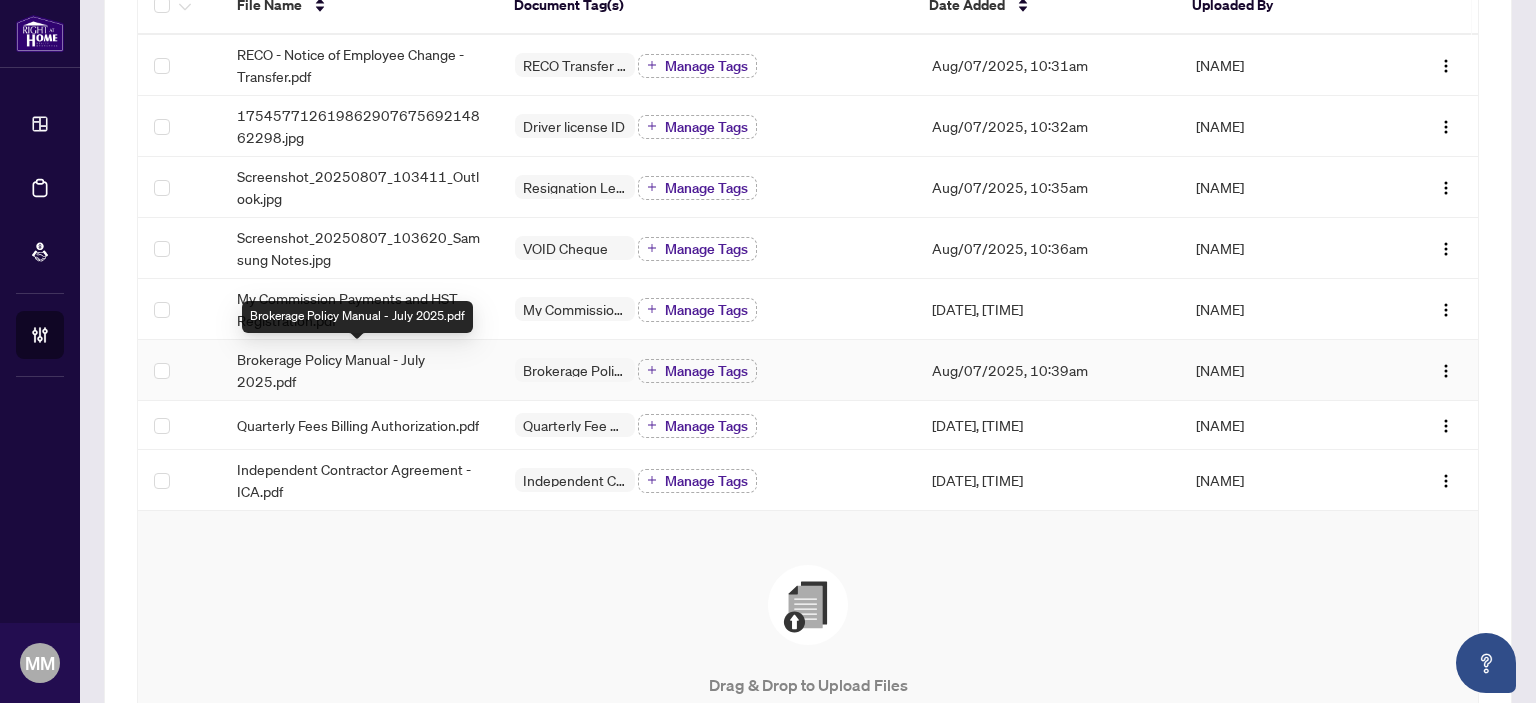click on "Brokerage Policy Manual - July 2025.pdf" at bounding box center [360, 370] 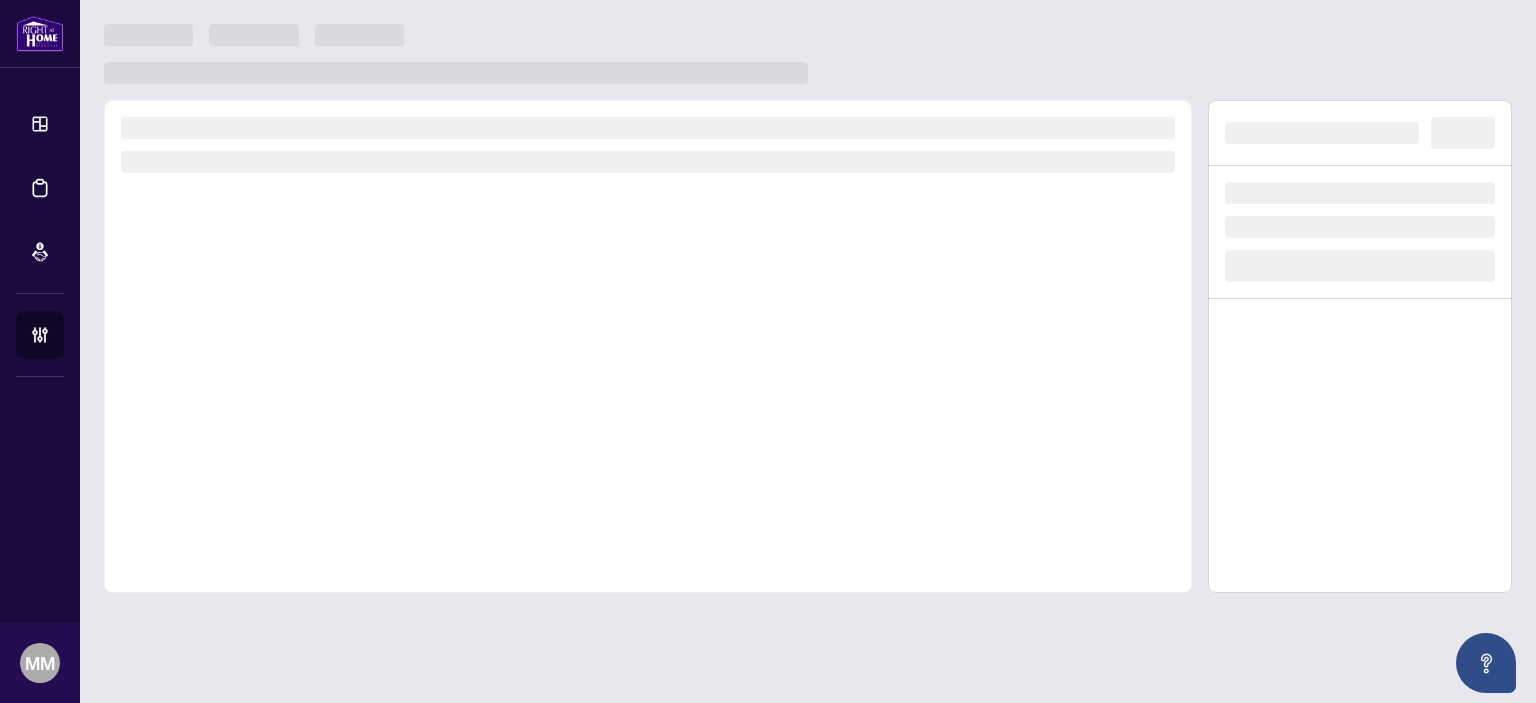scroll, scrollTop: 0, scrollLeft: 0, axis: both 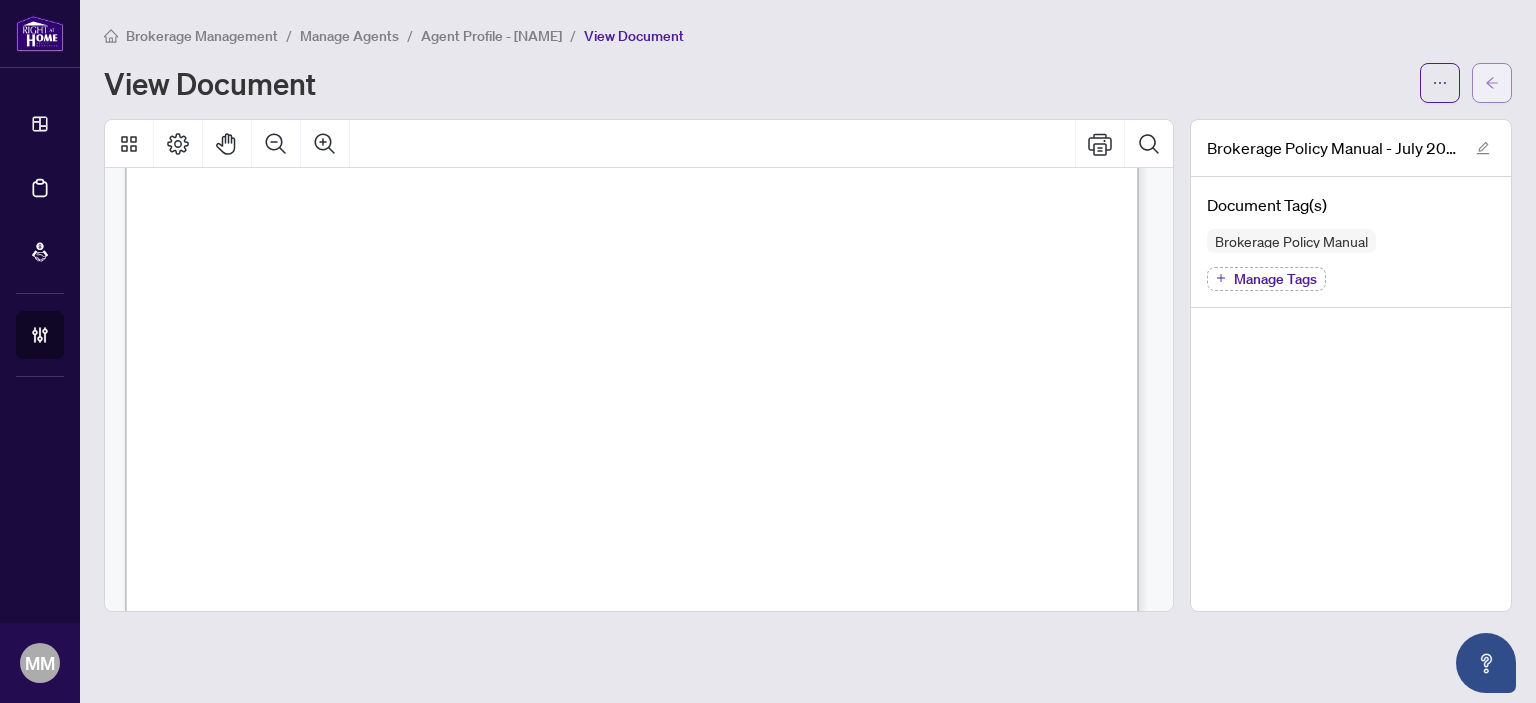 click 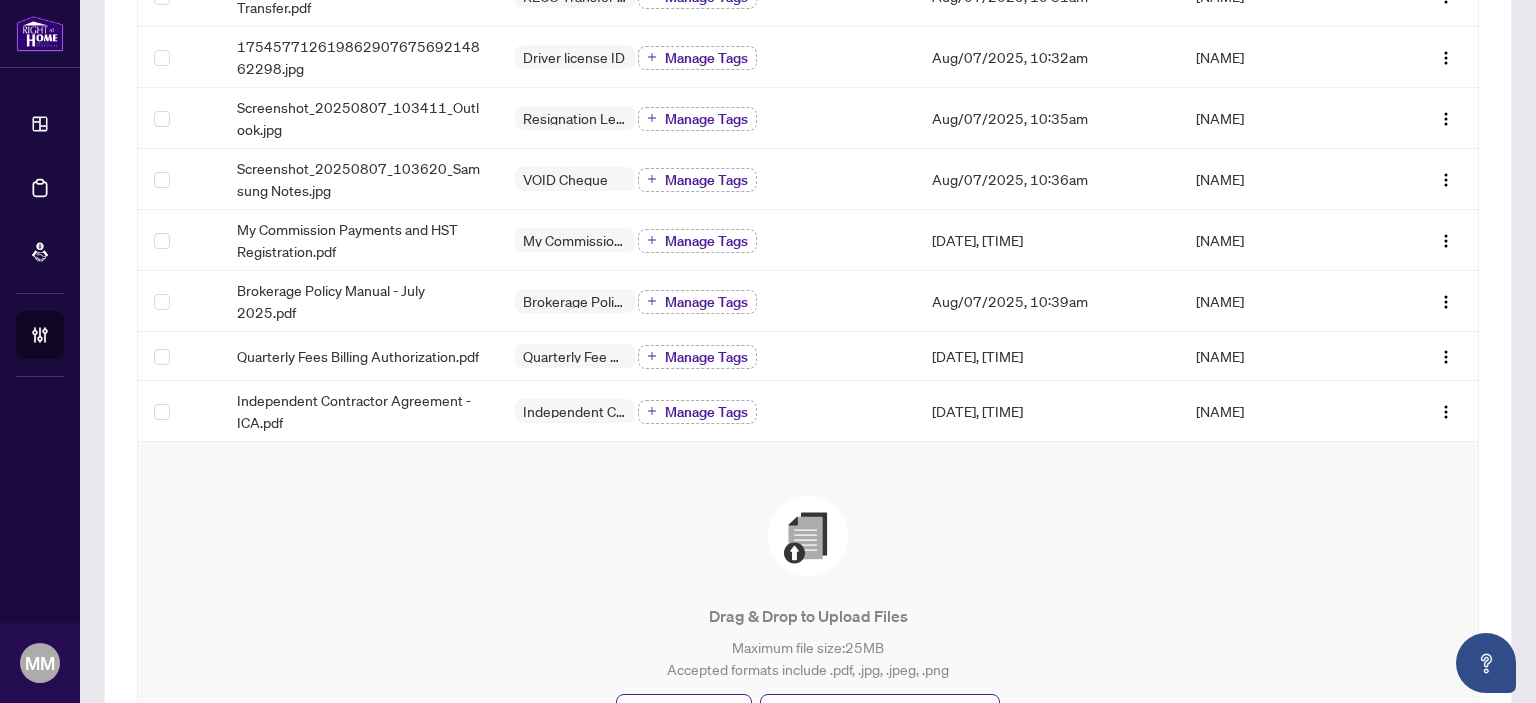 scroll, scrollTop: 400, scrollLeft: 0, axis: vertical 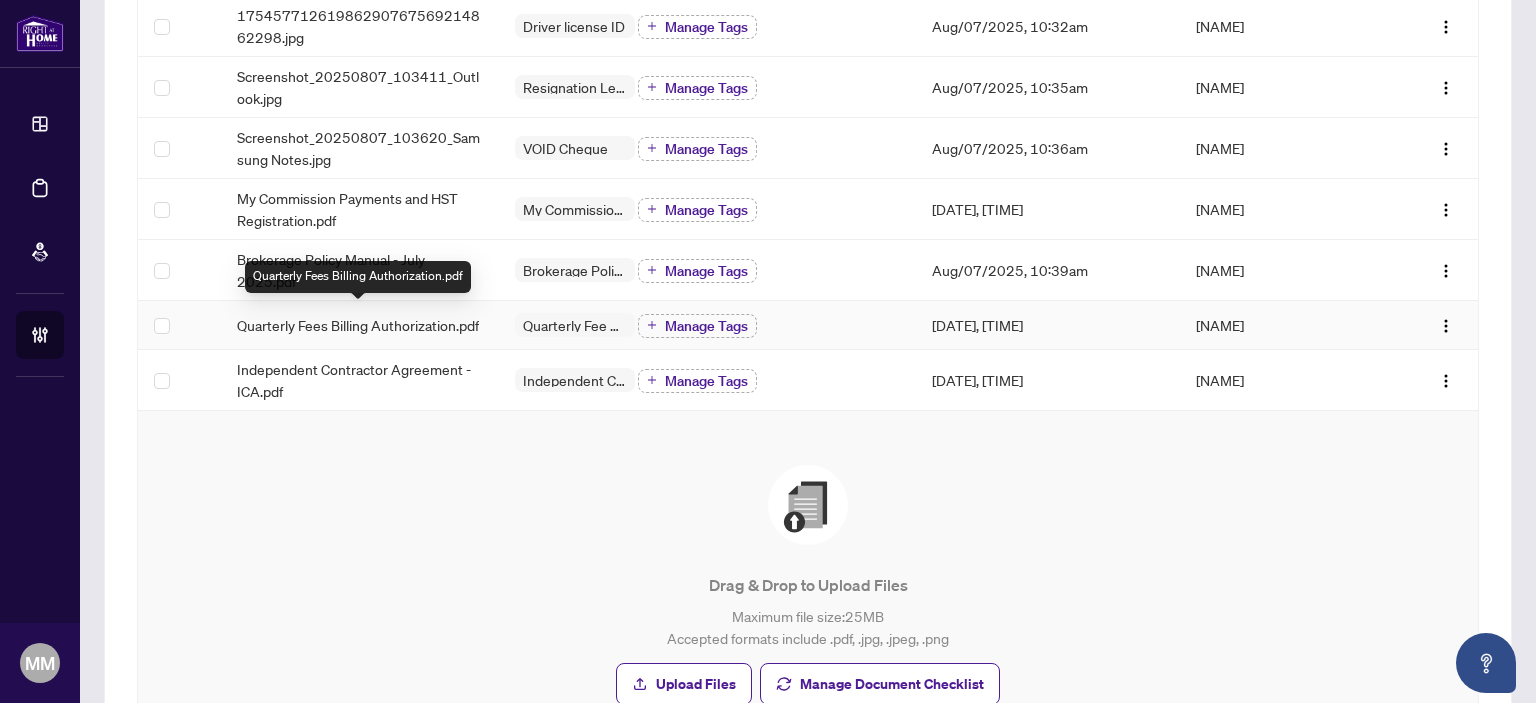 click on "Quarterly Fees Billing Authorization.pdf" at bounding box center (358, 325) 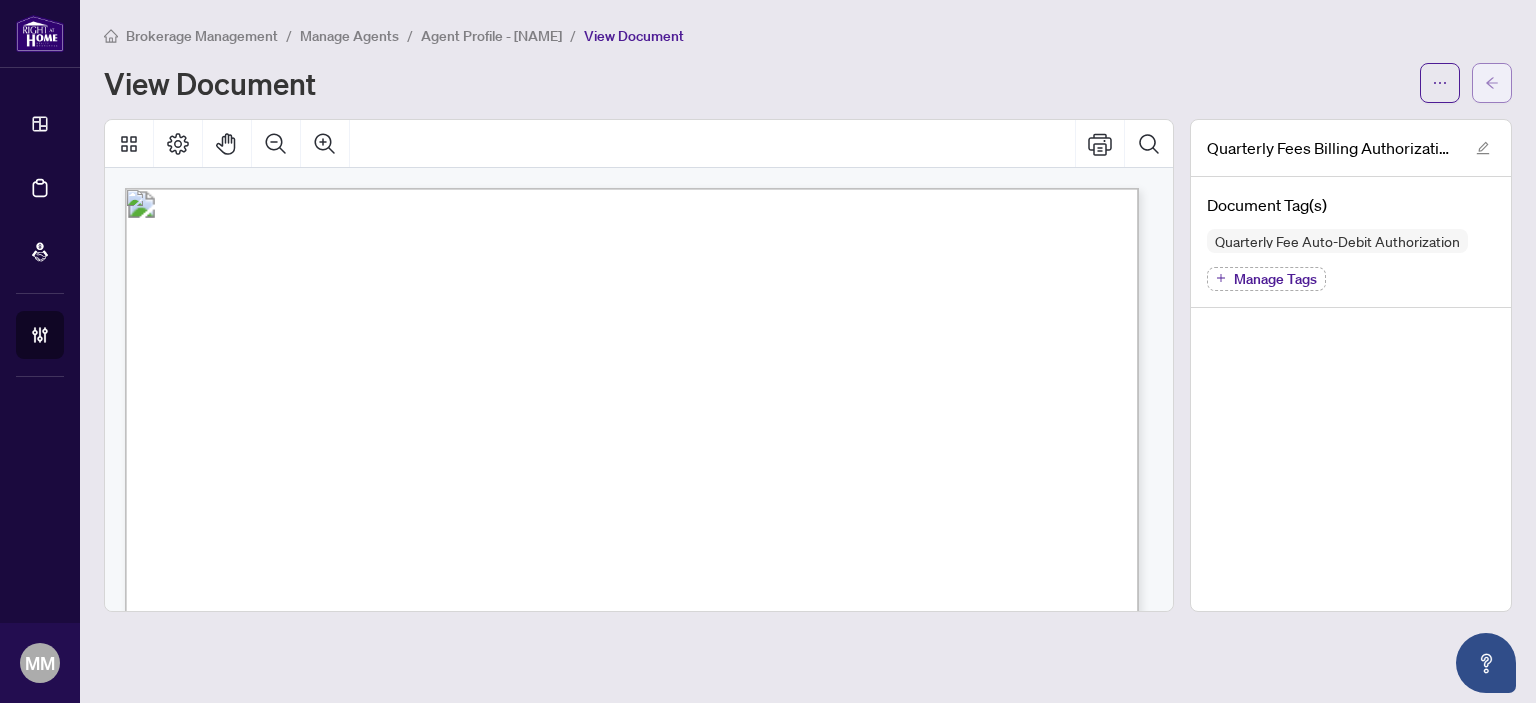click at bounding box center [1492, 83] 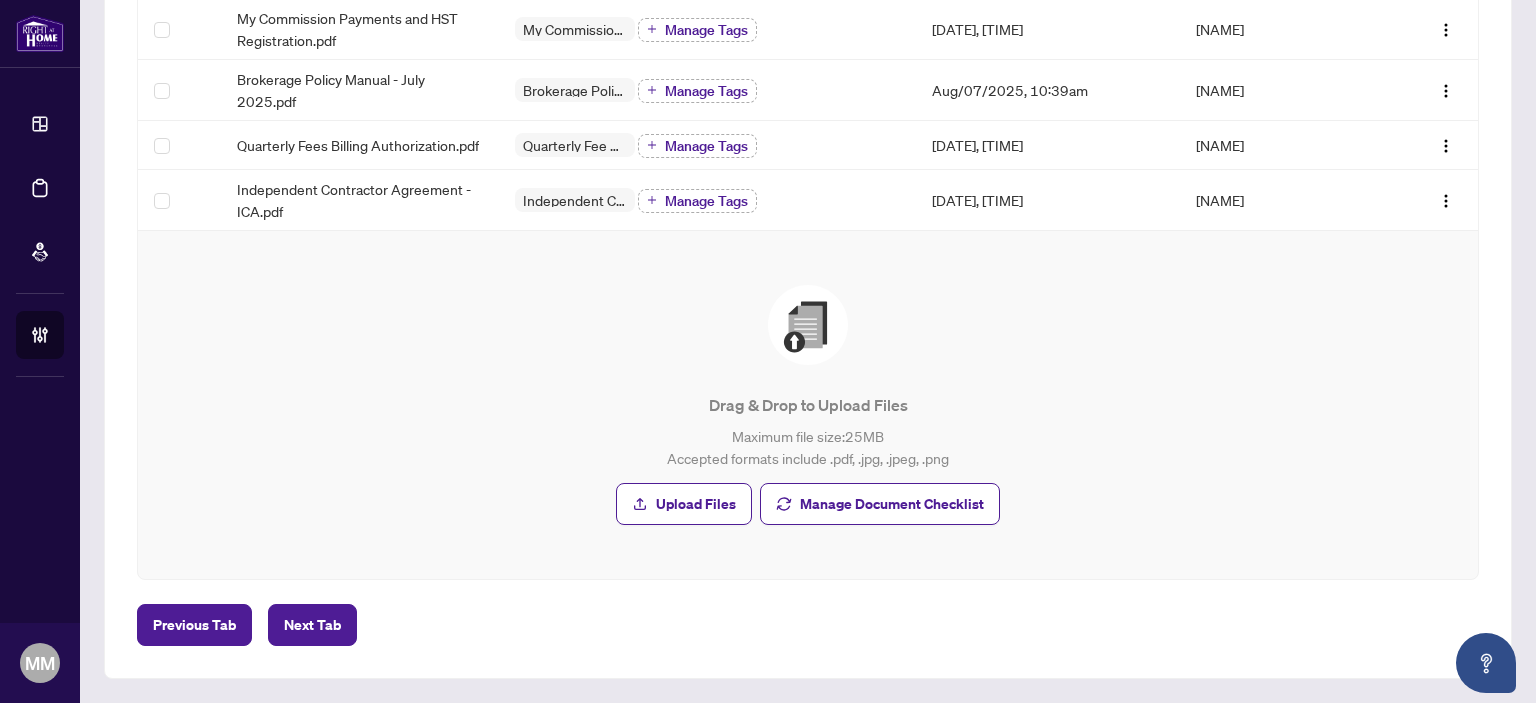 scroll, scrollTop: 587, scrollLeft: 0, axis: vertical 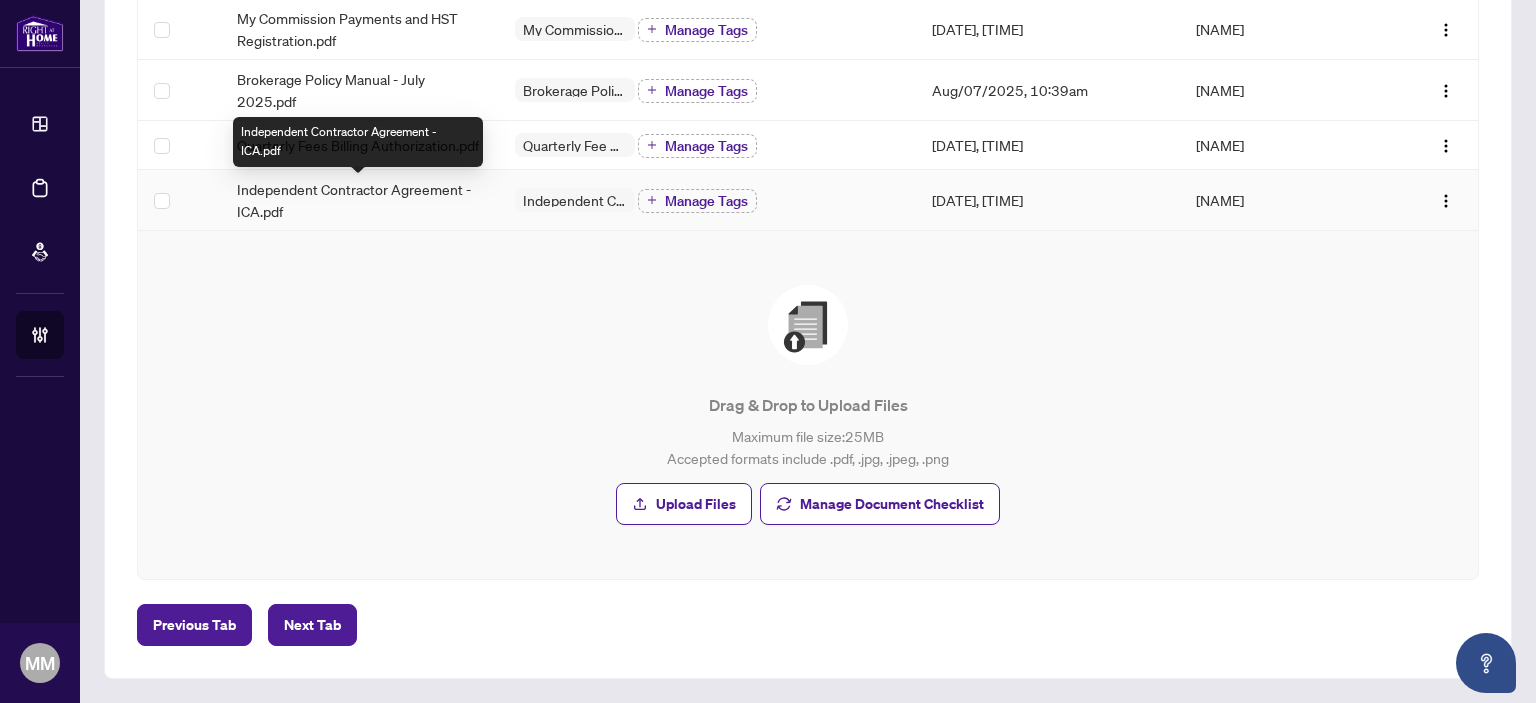 click on "Independent Contractor Agreement - ICA.pdf" at bounding box center (360, 200) 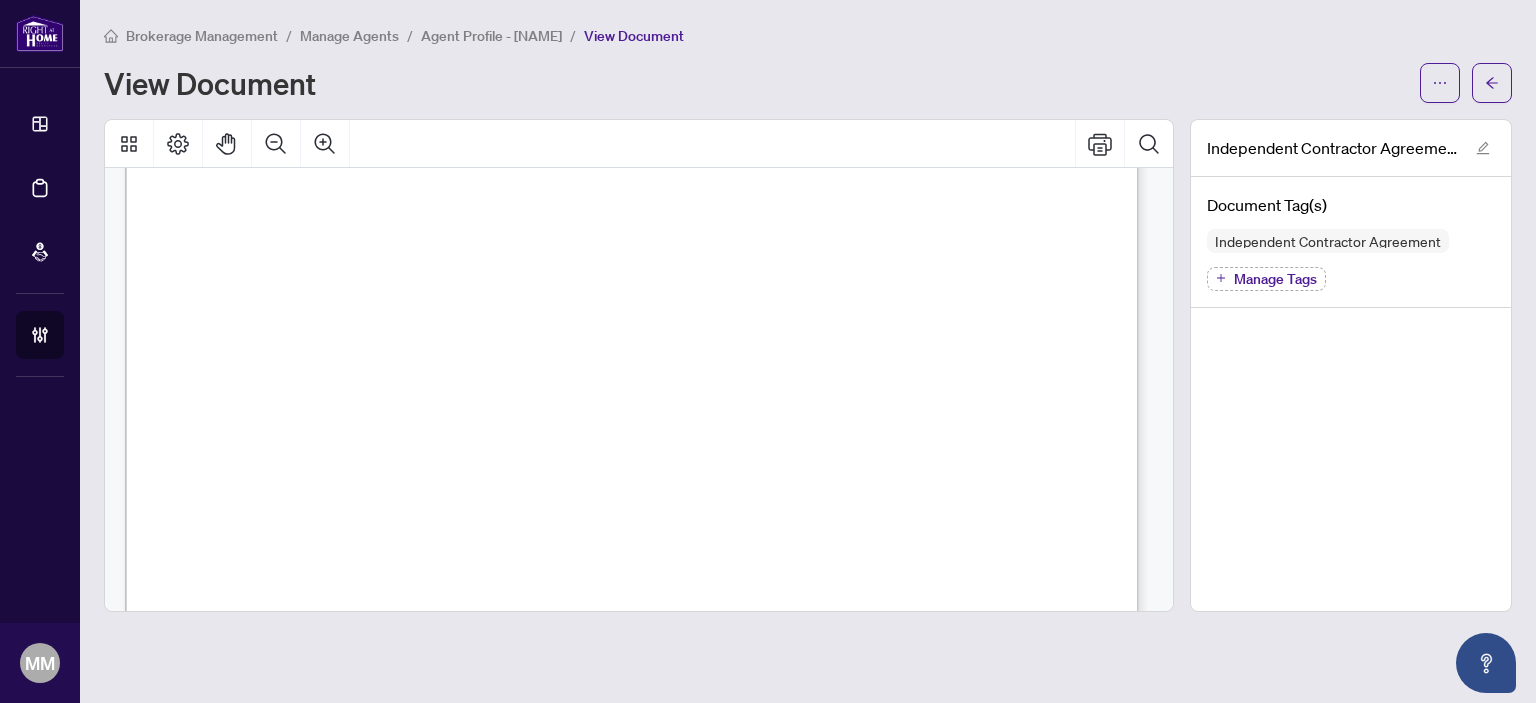 scroll, scrollTop: 400, scrollLeft: 0, axis: vertical 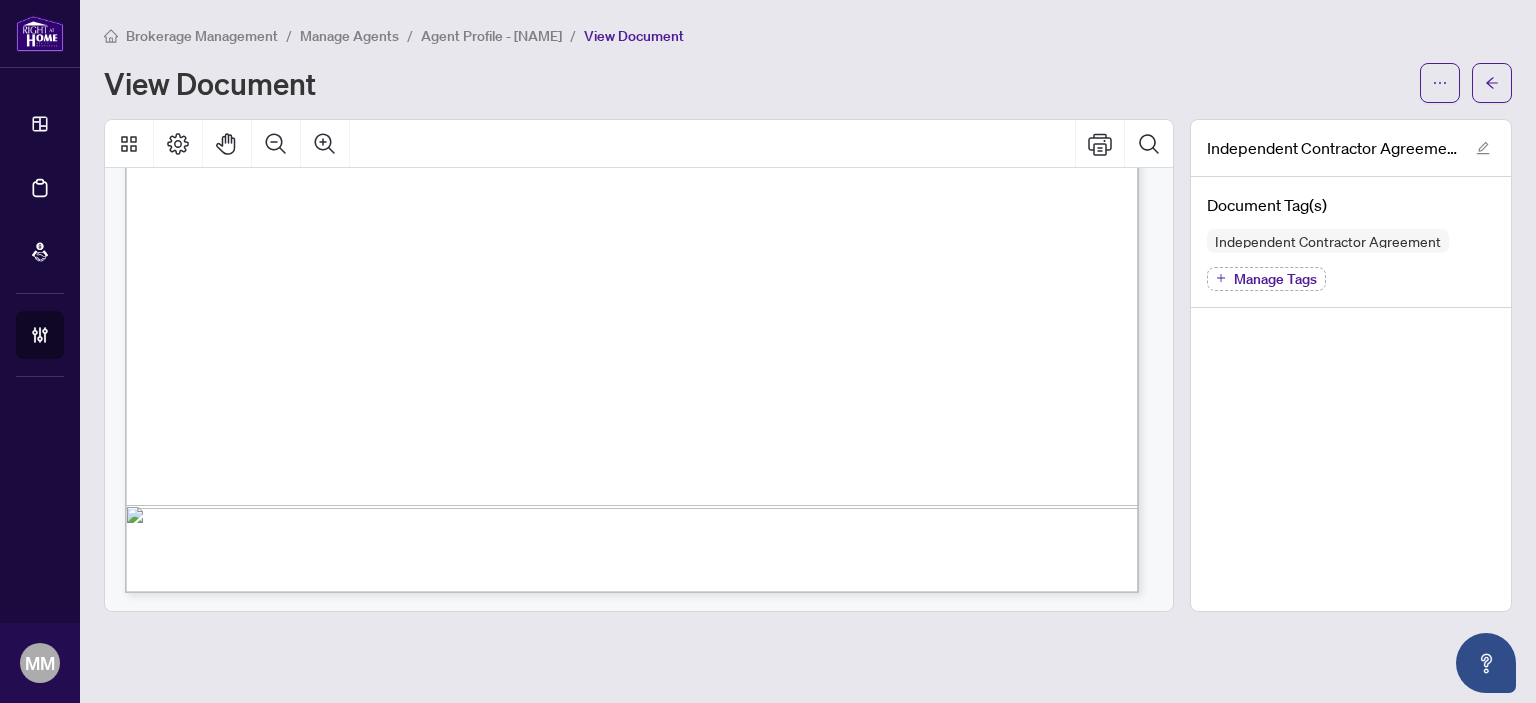 click on "Brokerage Management / Manage Agents / Agent Profile - [NAME] / View Document View Document" at bounding box center (808, 63) 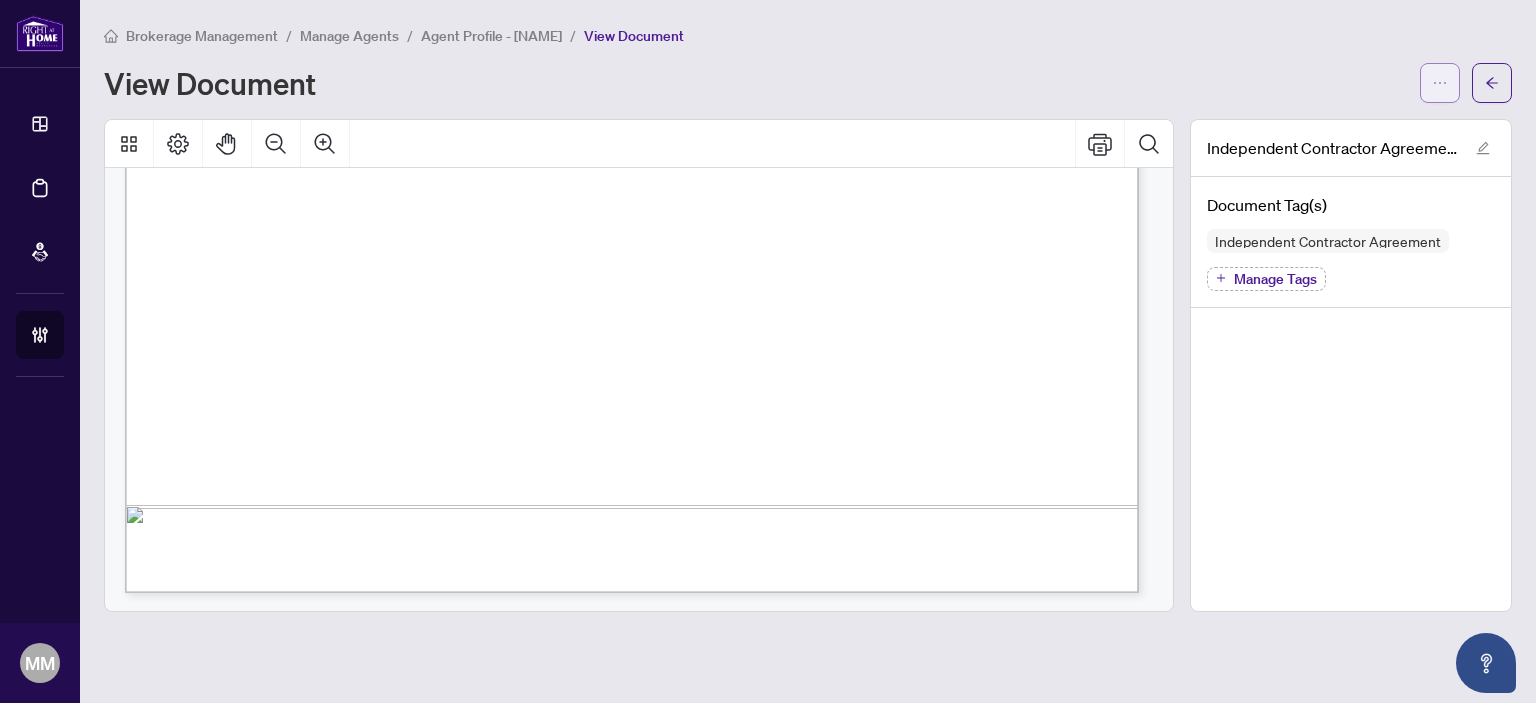 click 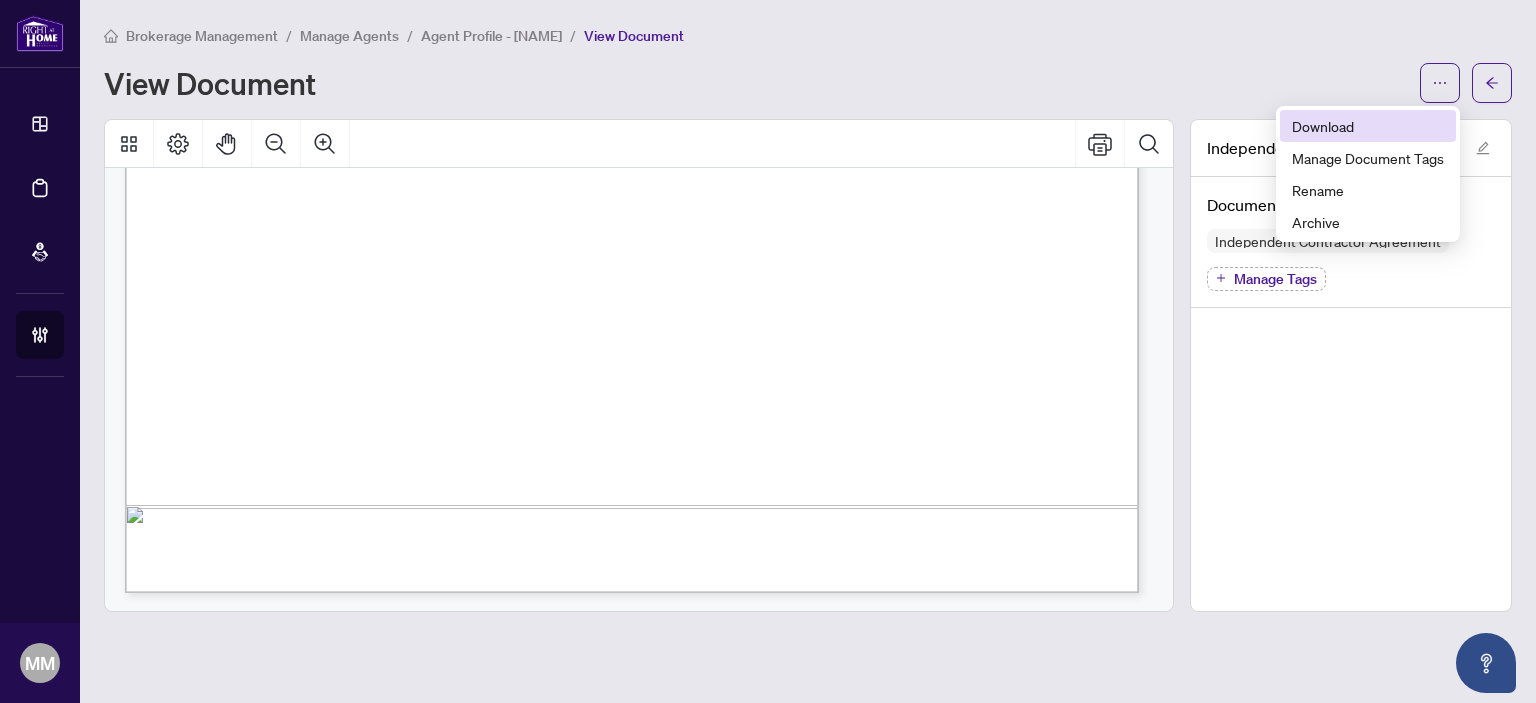 click on "Download" at bounding box center (1368, 126) 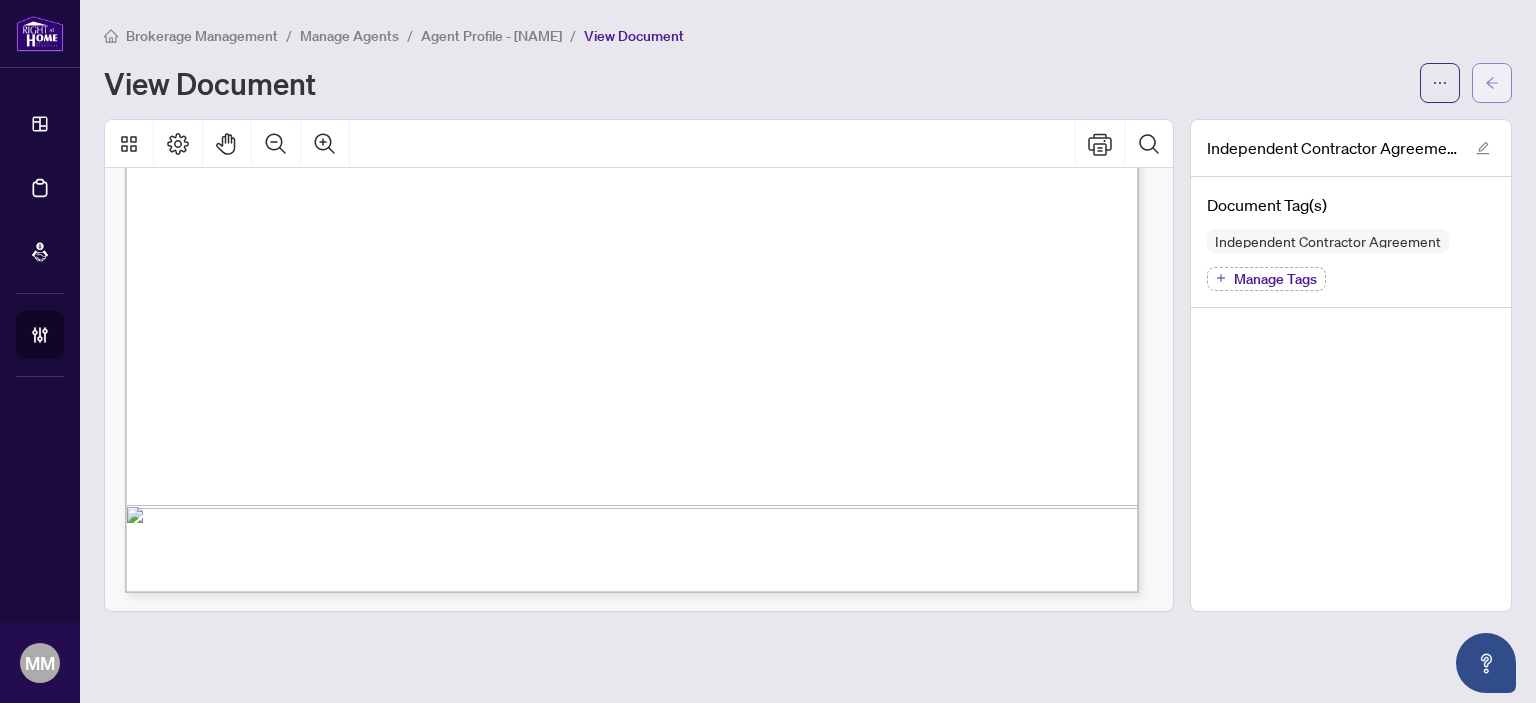 click 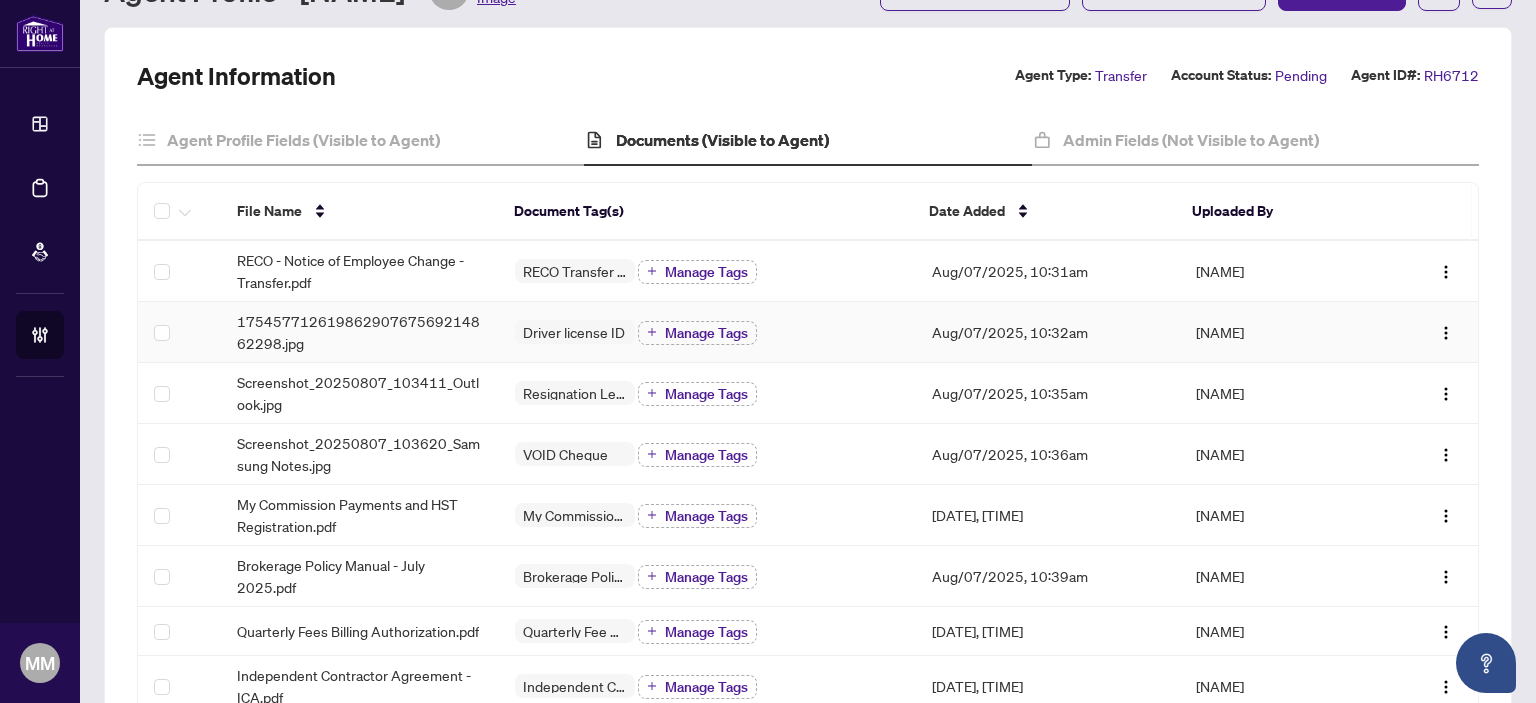 scroll, scrollTop: 200, scrollLeft: 0, axis: vertical 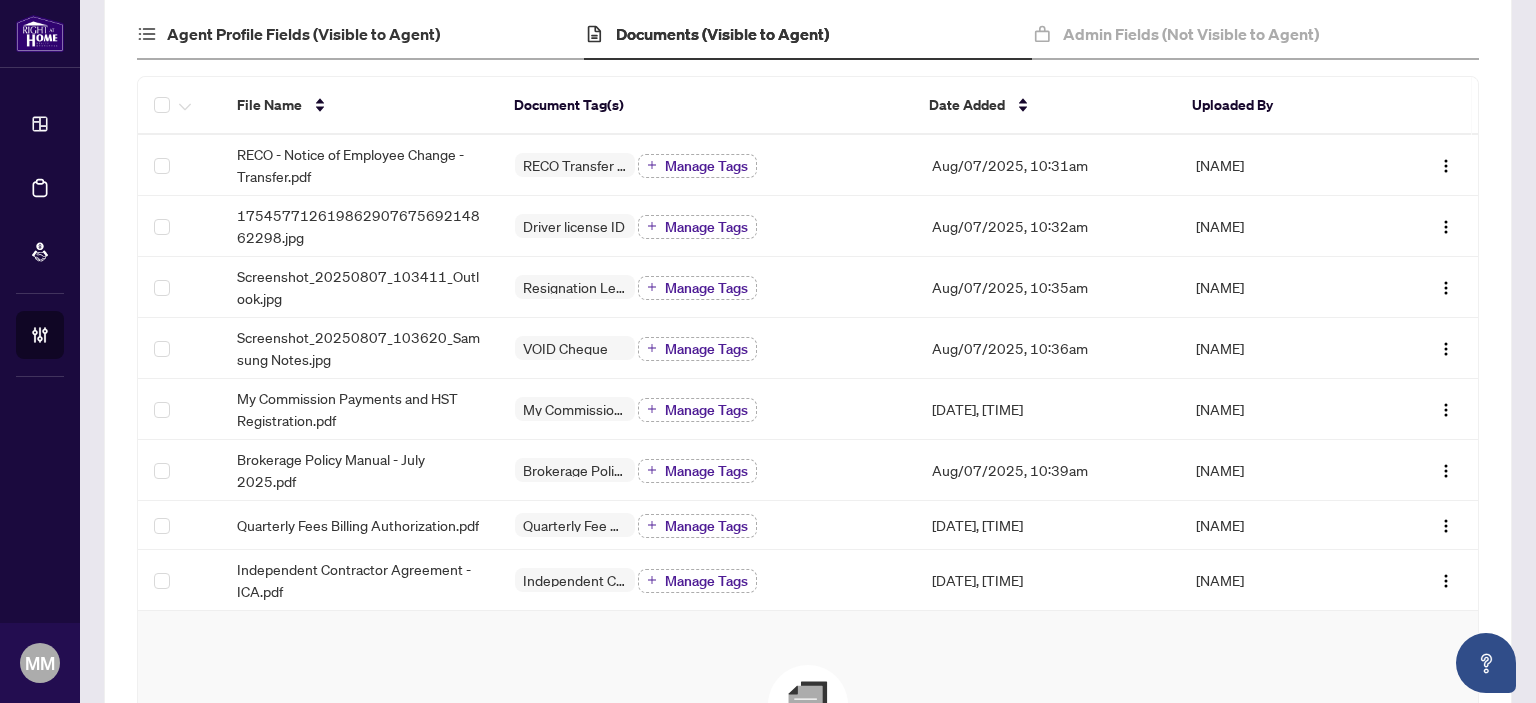 click on "Agent Profile Fields (Visible to Agent)" at bounding box center [360, 35] 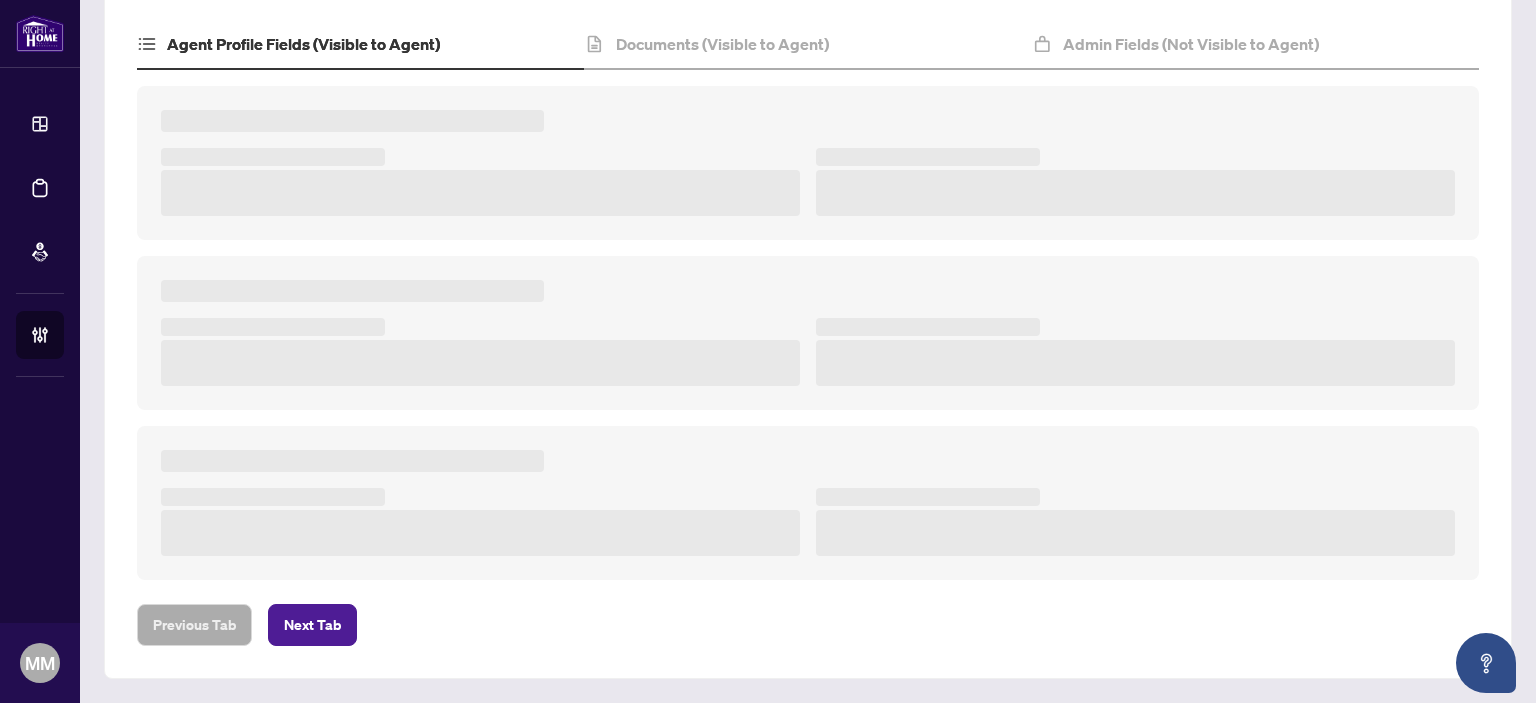 scroll, scrollTop: 188, scrollLeft: 0, axis: vertical 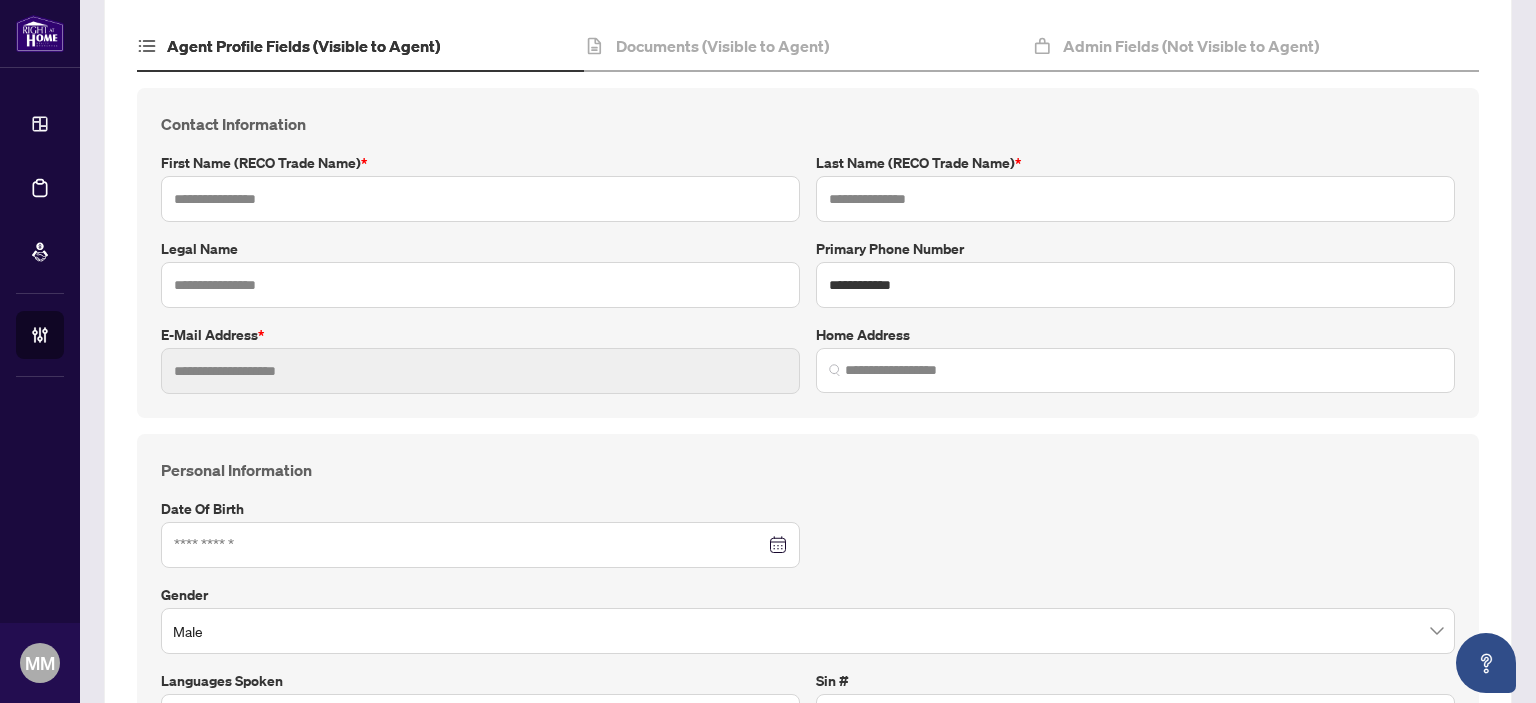 type on "******" 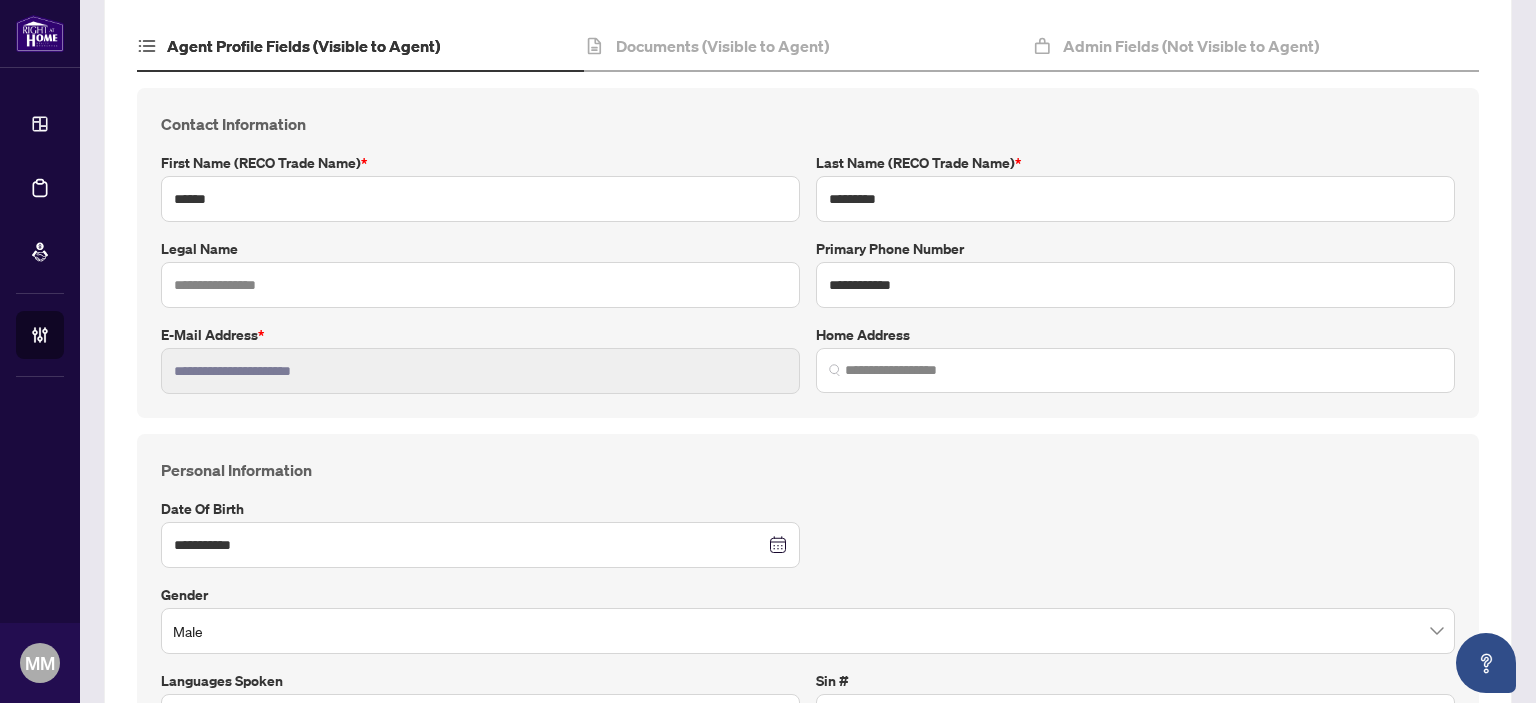 type on "**********" 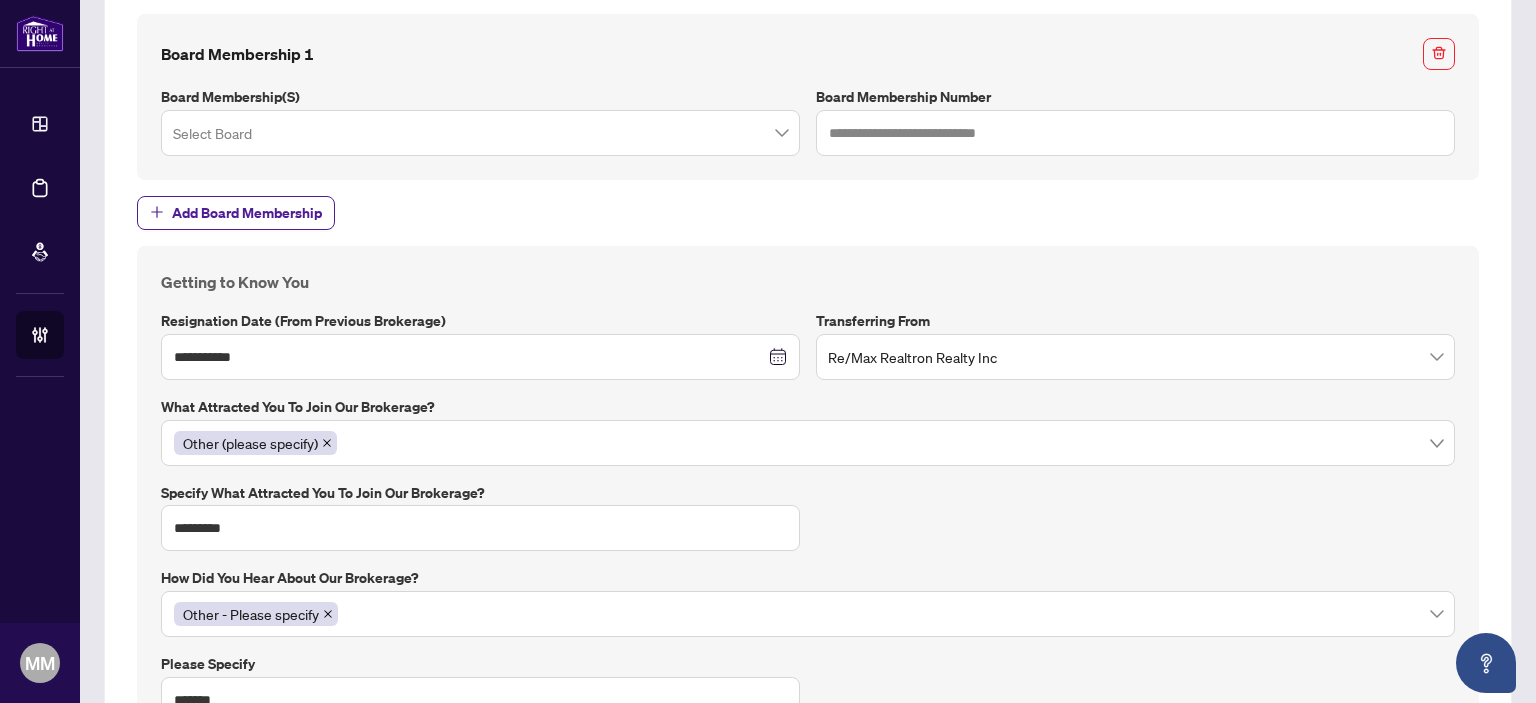 scroll, scrollTop: 2059, scrollLeft: 0, axis: vertical 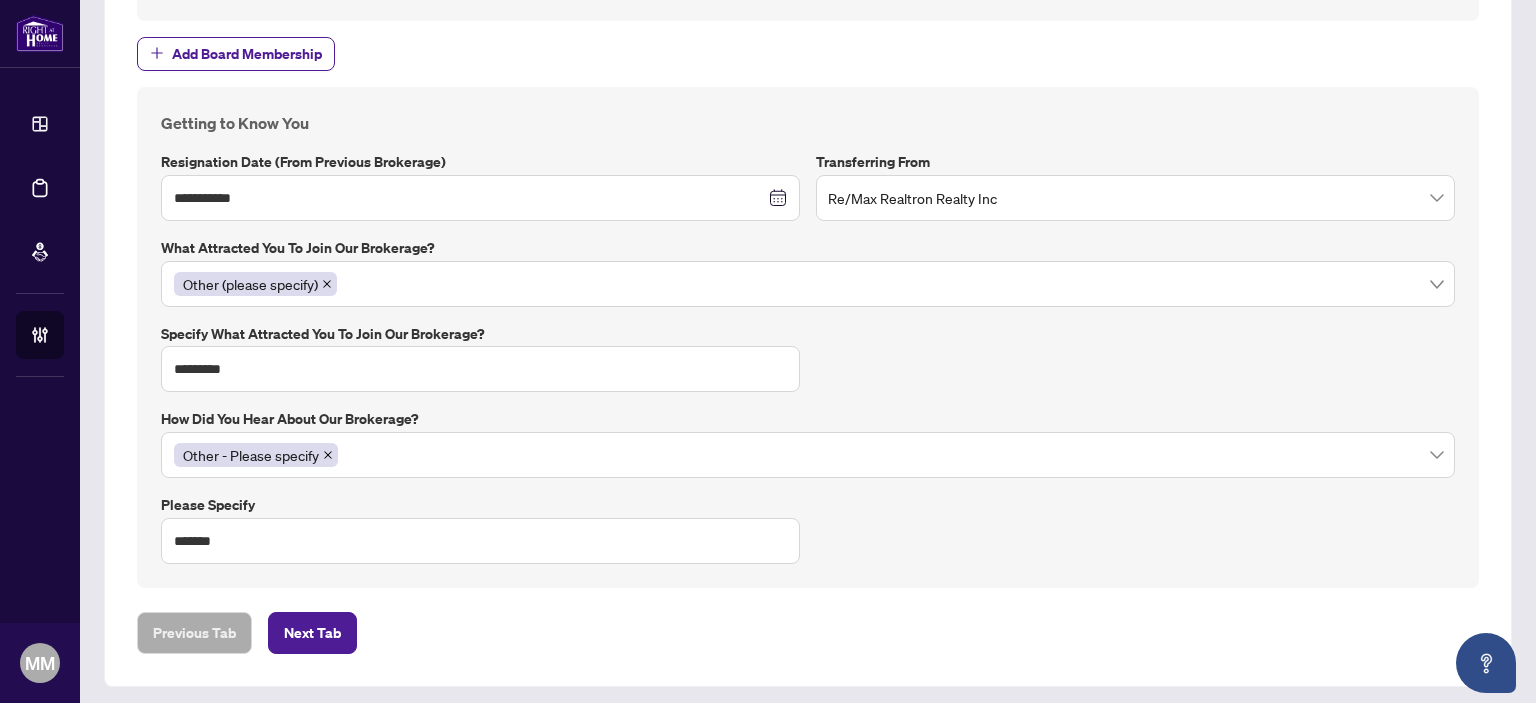 click on "**********" at bounding box center [808, 338] 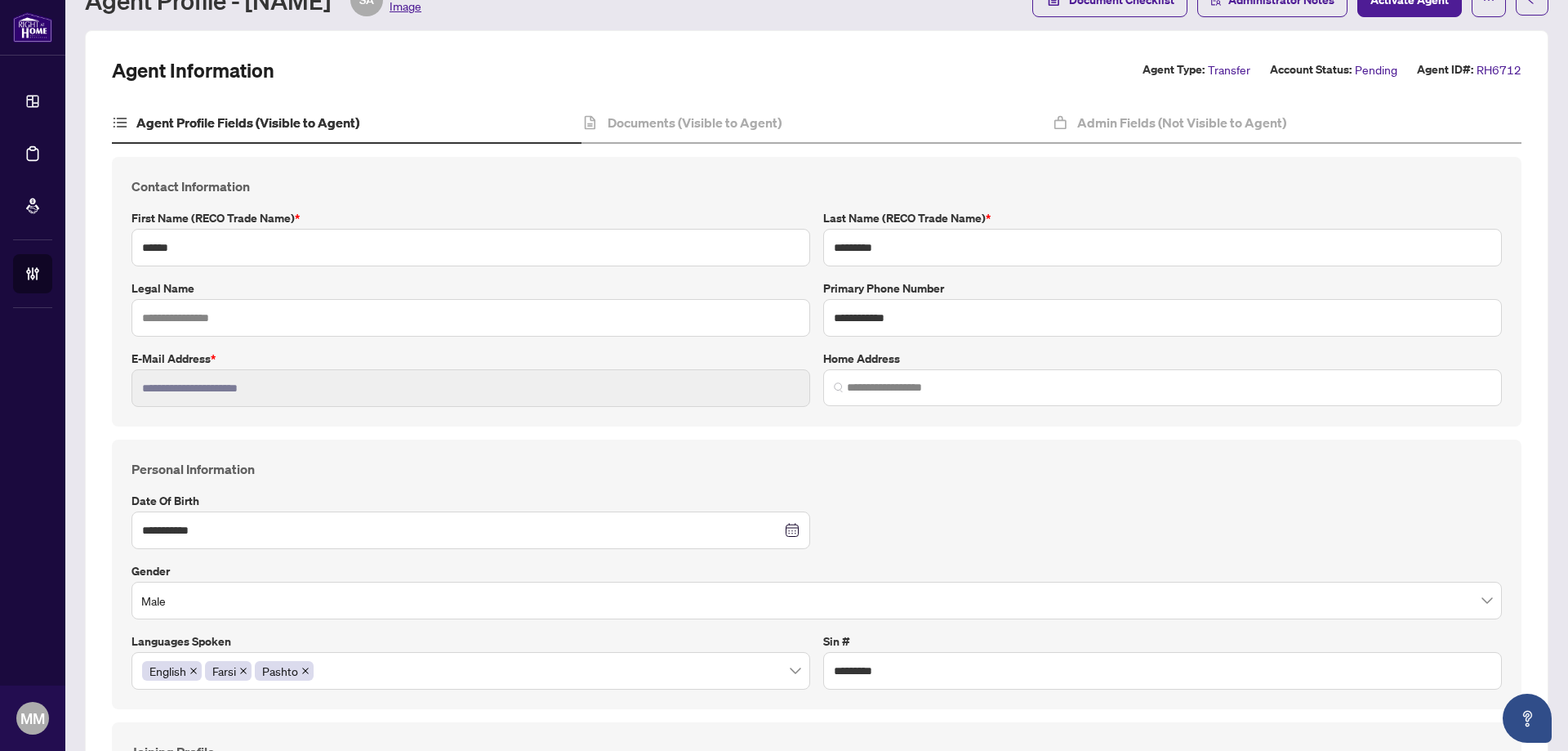 scroll, scrollTop: 0, scrollLeft: 0, axis: both 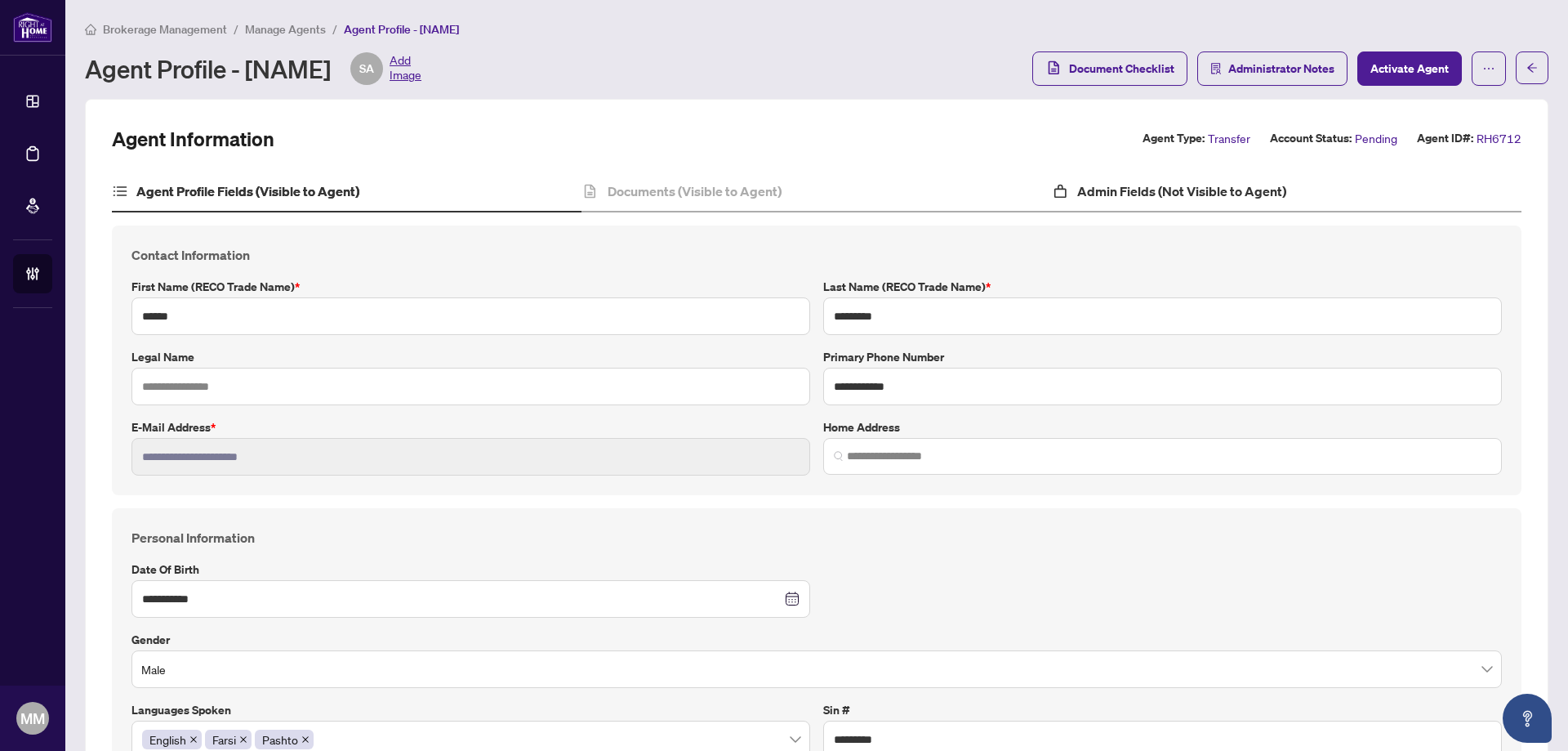 click on "Admin Fields (Not Visible to Agent)" at bounding box center (1286, 192) 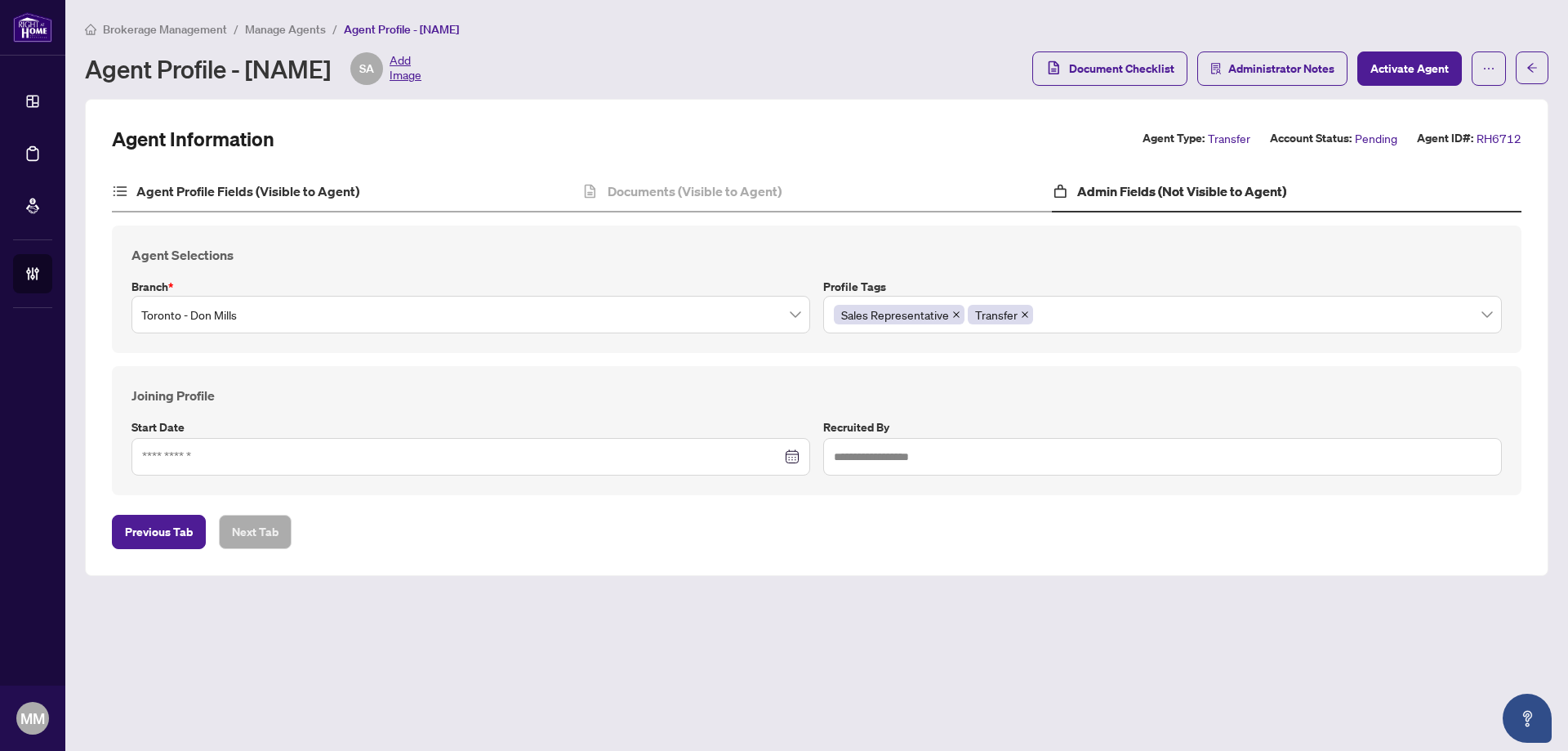 click on "Agent Profile Fields (Visible to Agent)" at bounding box center [346, 192] 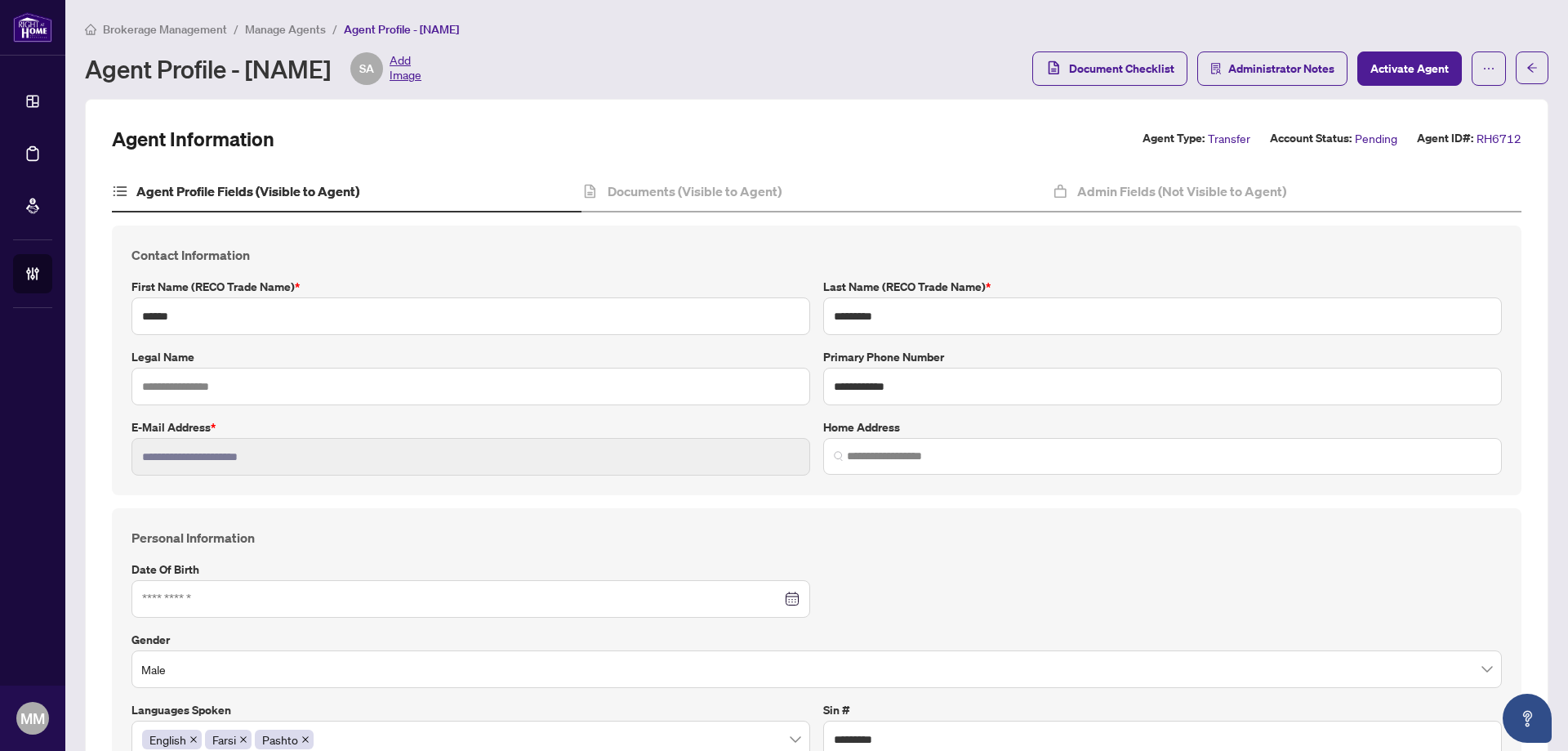 type on "******" 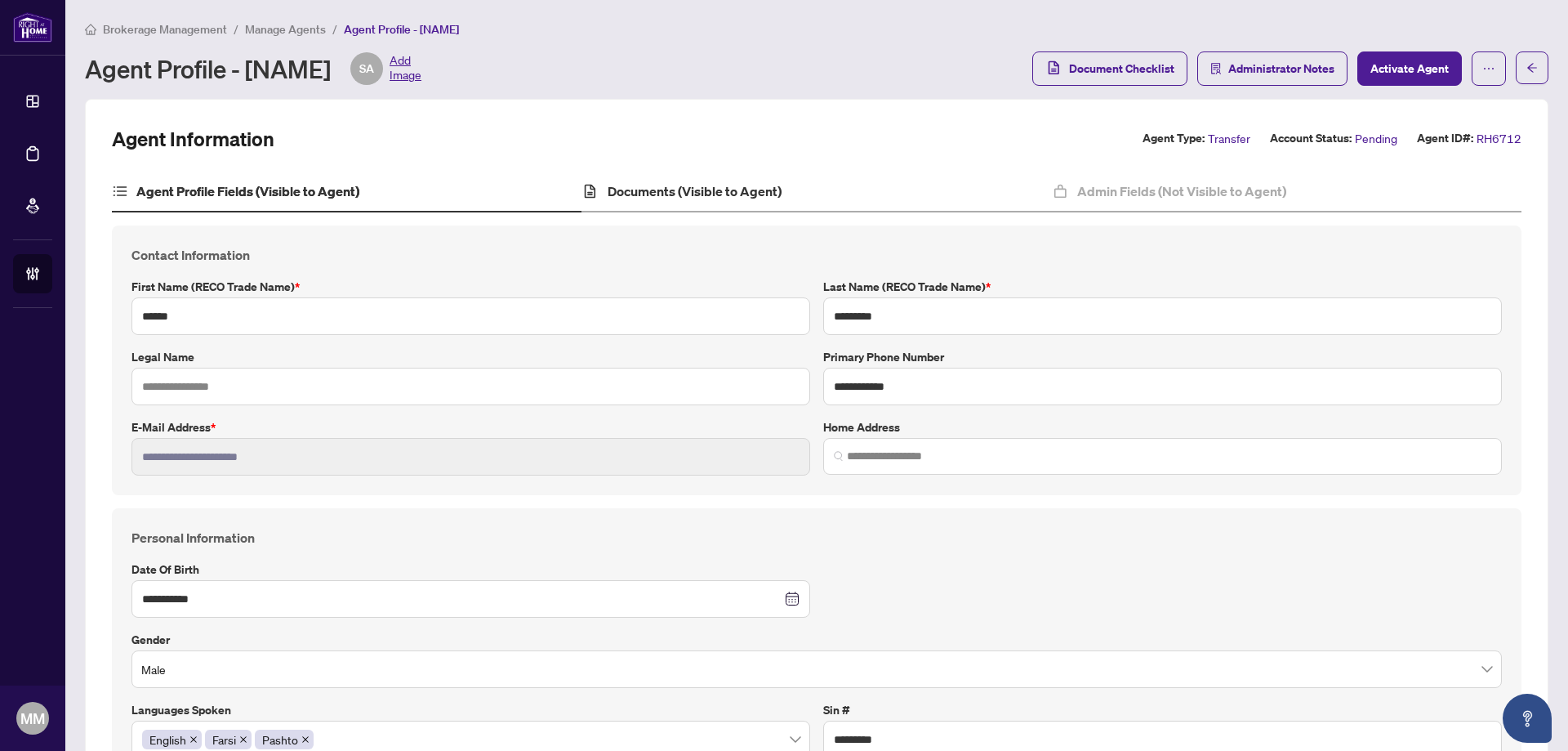 click on "Documents (Visible to Agent)" at bounding box center (816, 192) 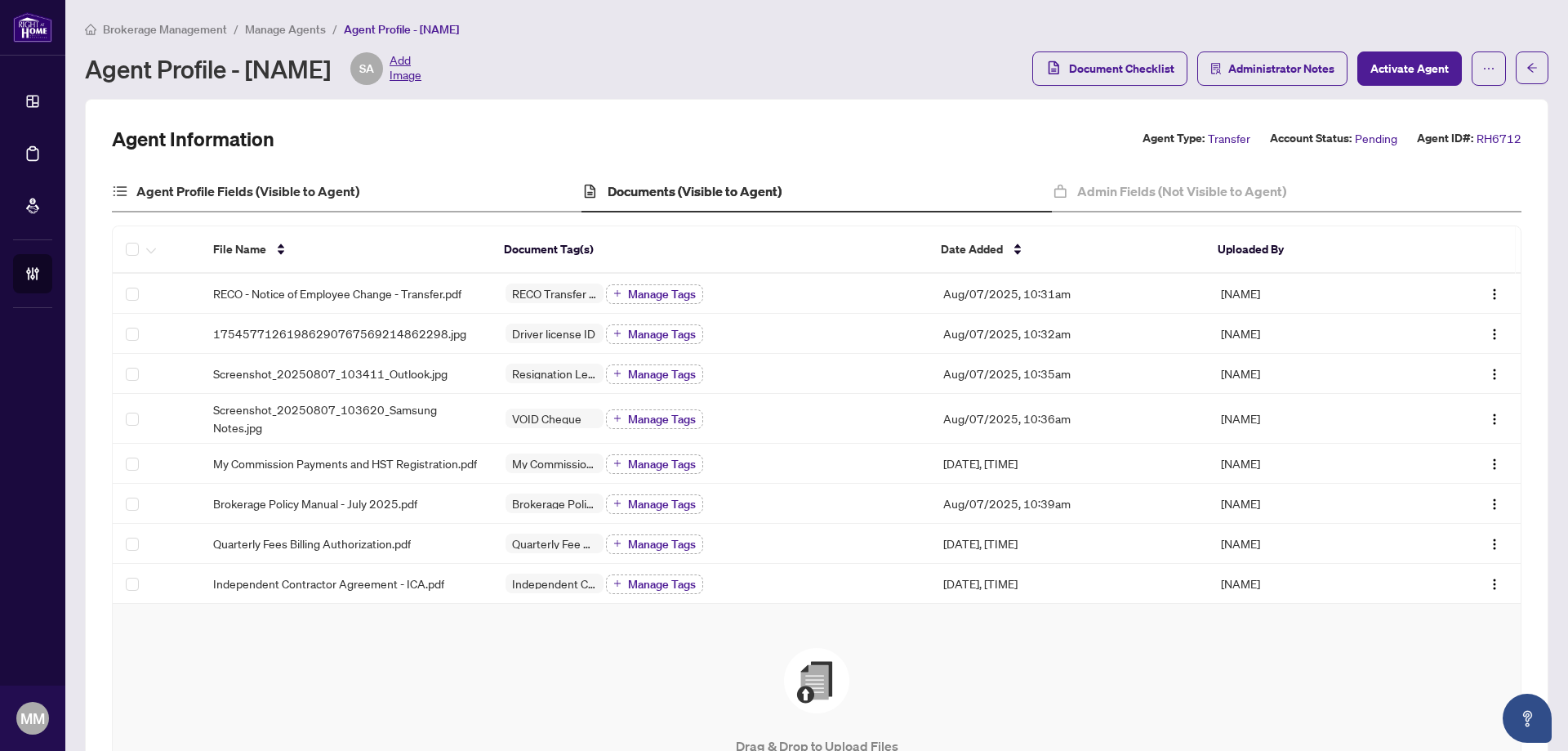 click on "Agent Profile Fields (Visible to Agent)" at bounding box center [346, 192] 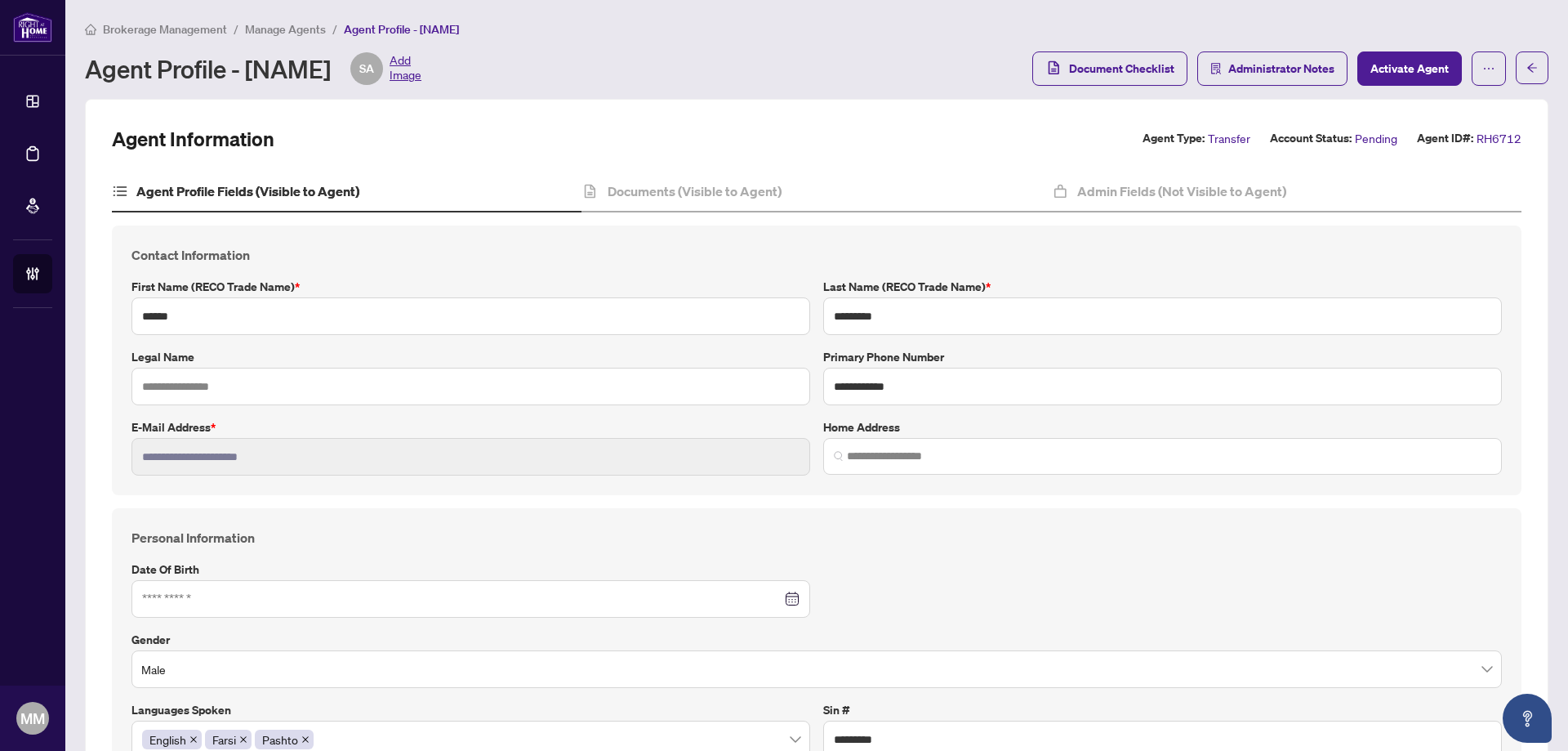 type on "**********" 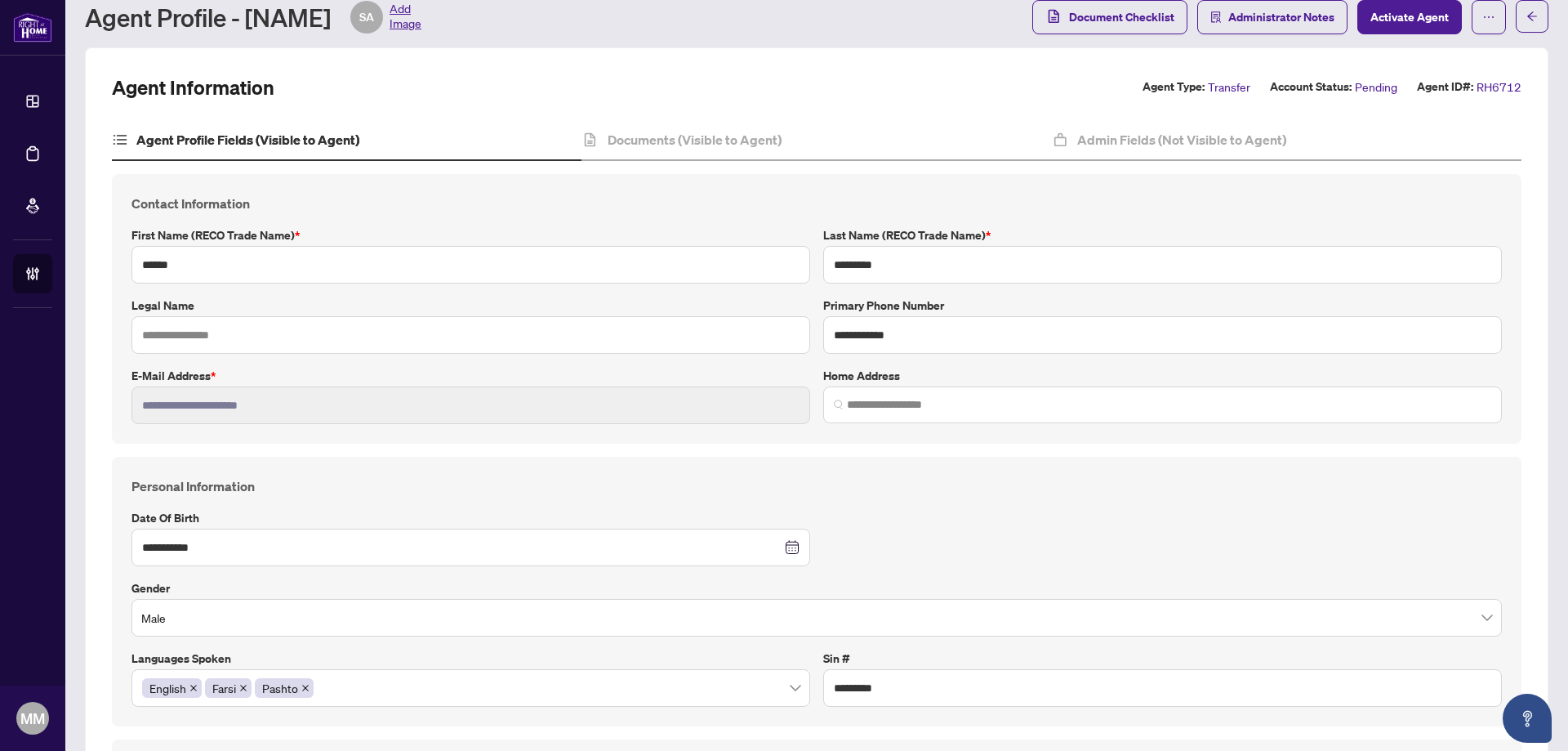 scroll, scrollTop: 0, scrollLeft: 0, axis: both 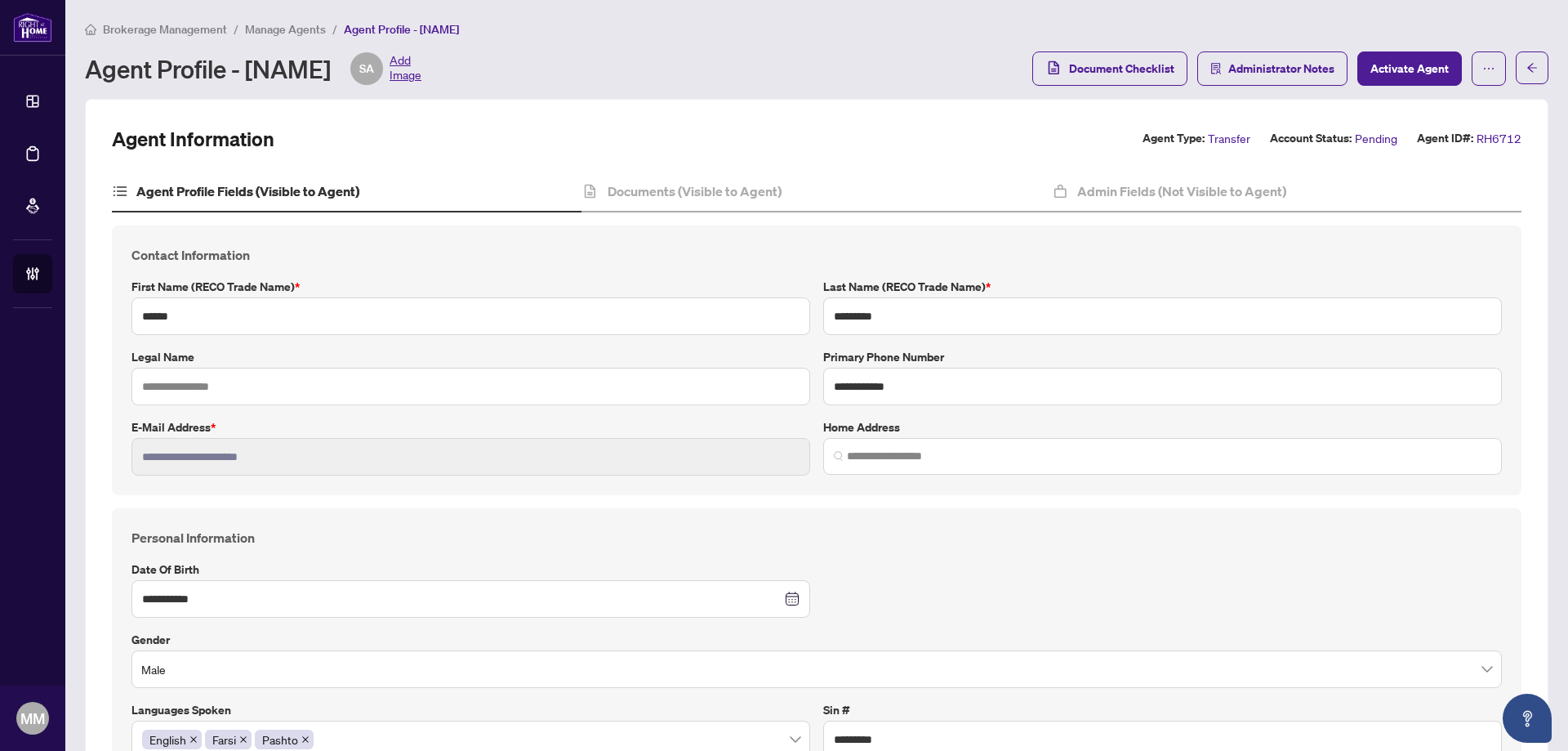 click on "**********" at bounding box center [817, 1171] 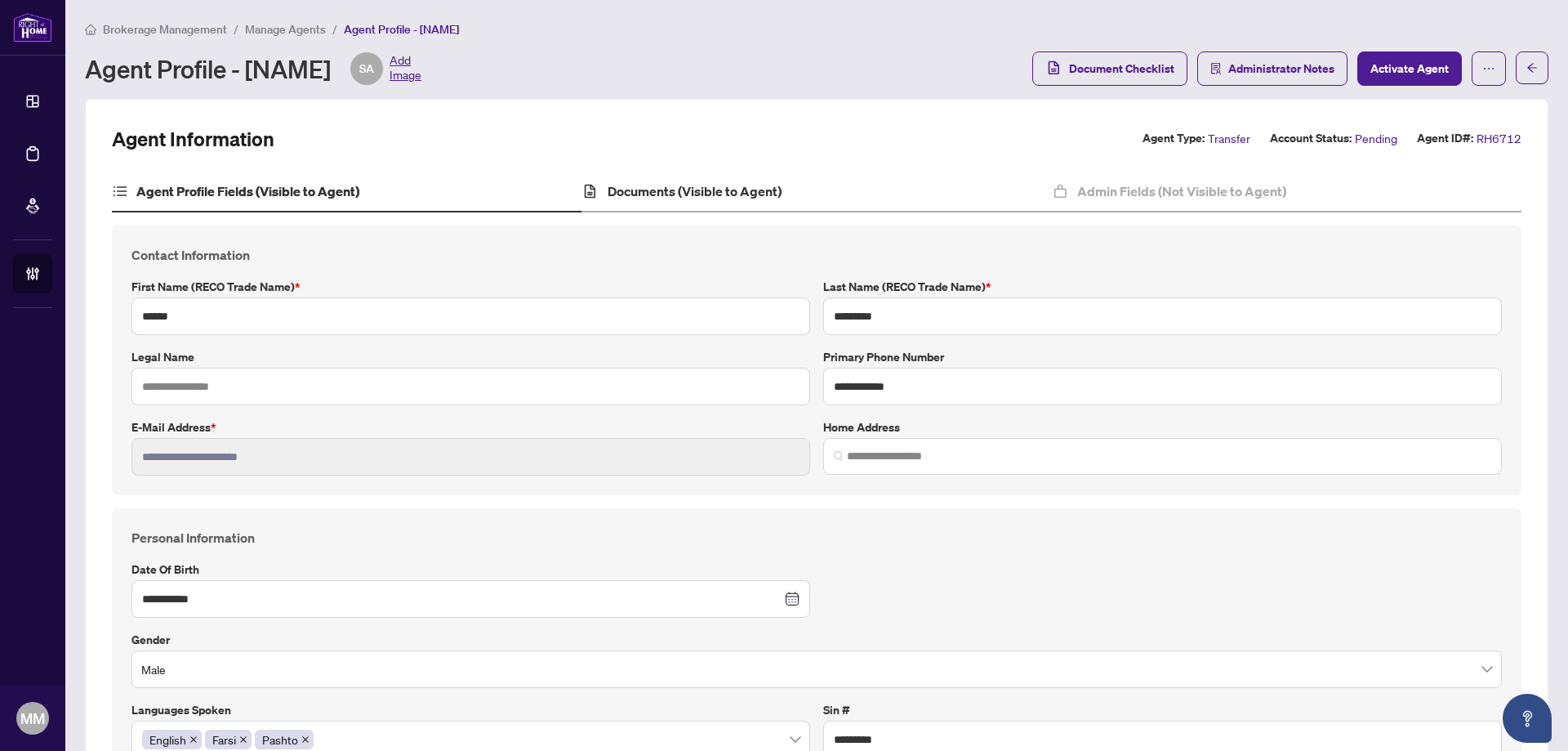 click on "Documents (Visible to Agent)" at bounding box center [816, 192] 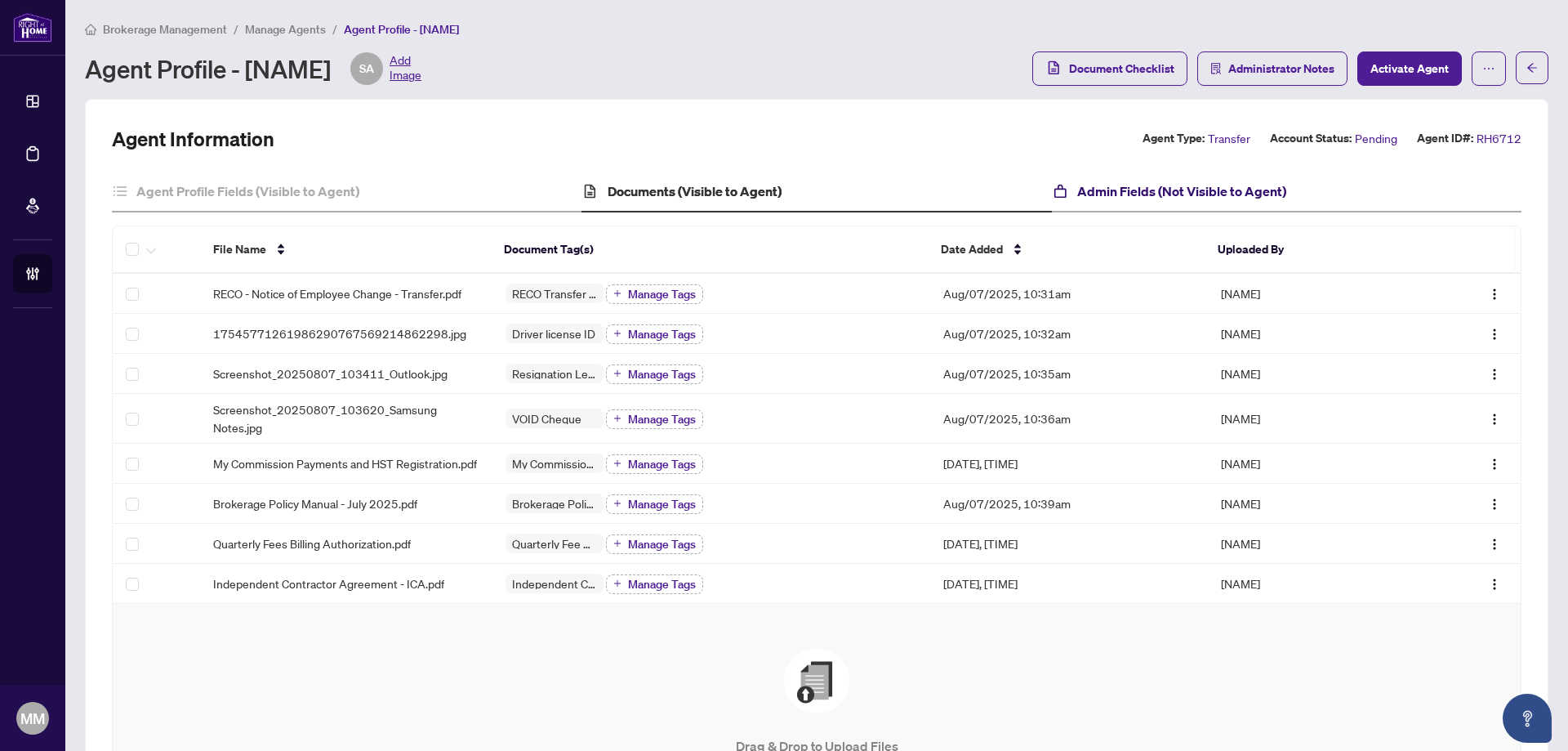 click on "Admin Fields (Not Visible to Agent)" at bounding box center (1182, 191) 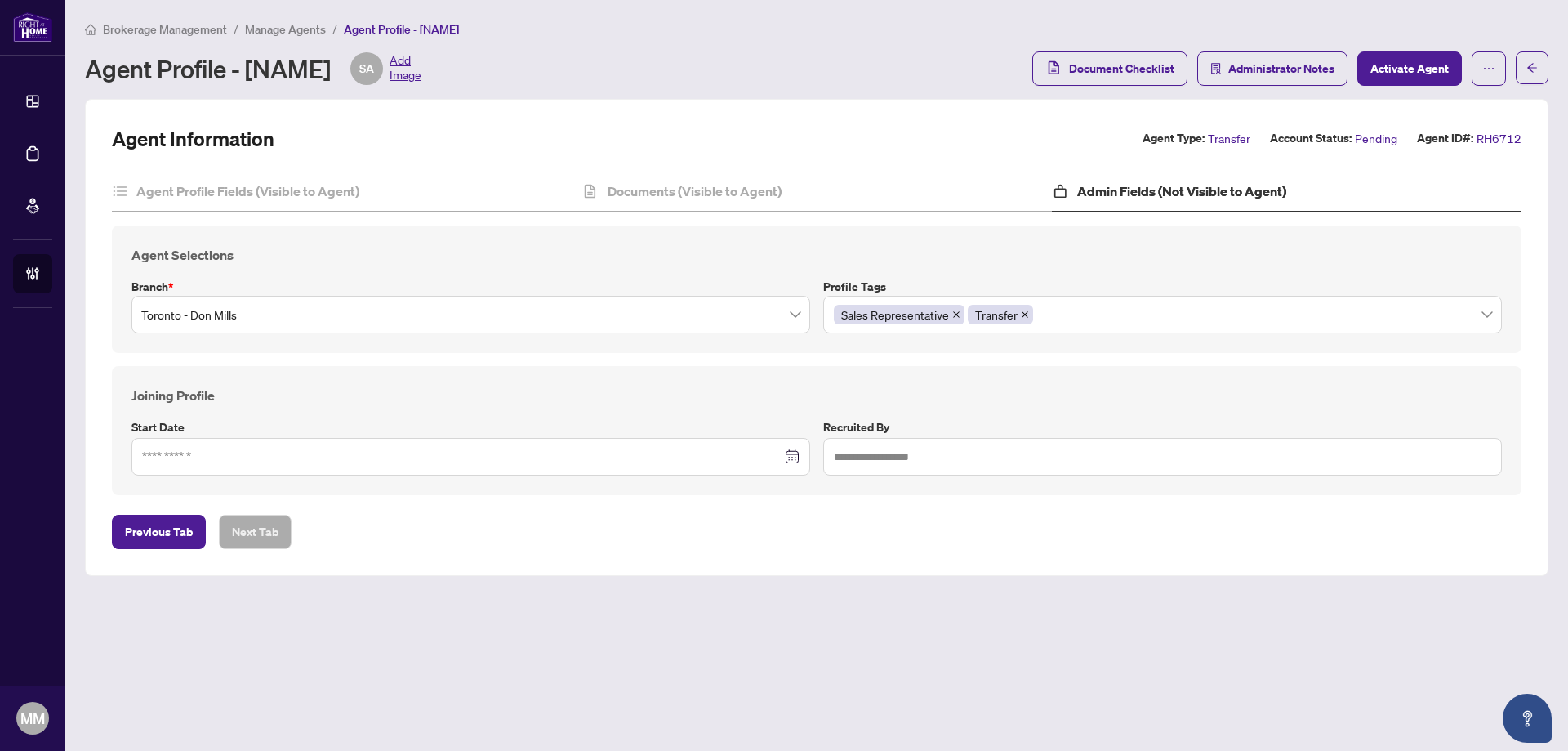 click on "Agent Selections Branch * Toronto - [CITY] Profile Tags Sales Representative Transfer   Joining Profile Start Date Recruited by" at bounding box center [817, 333] 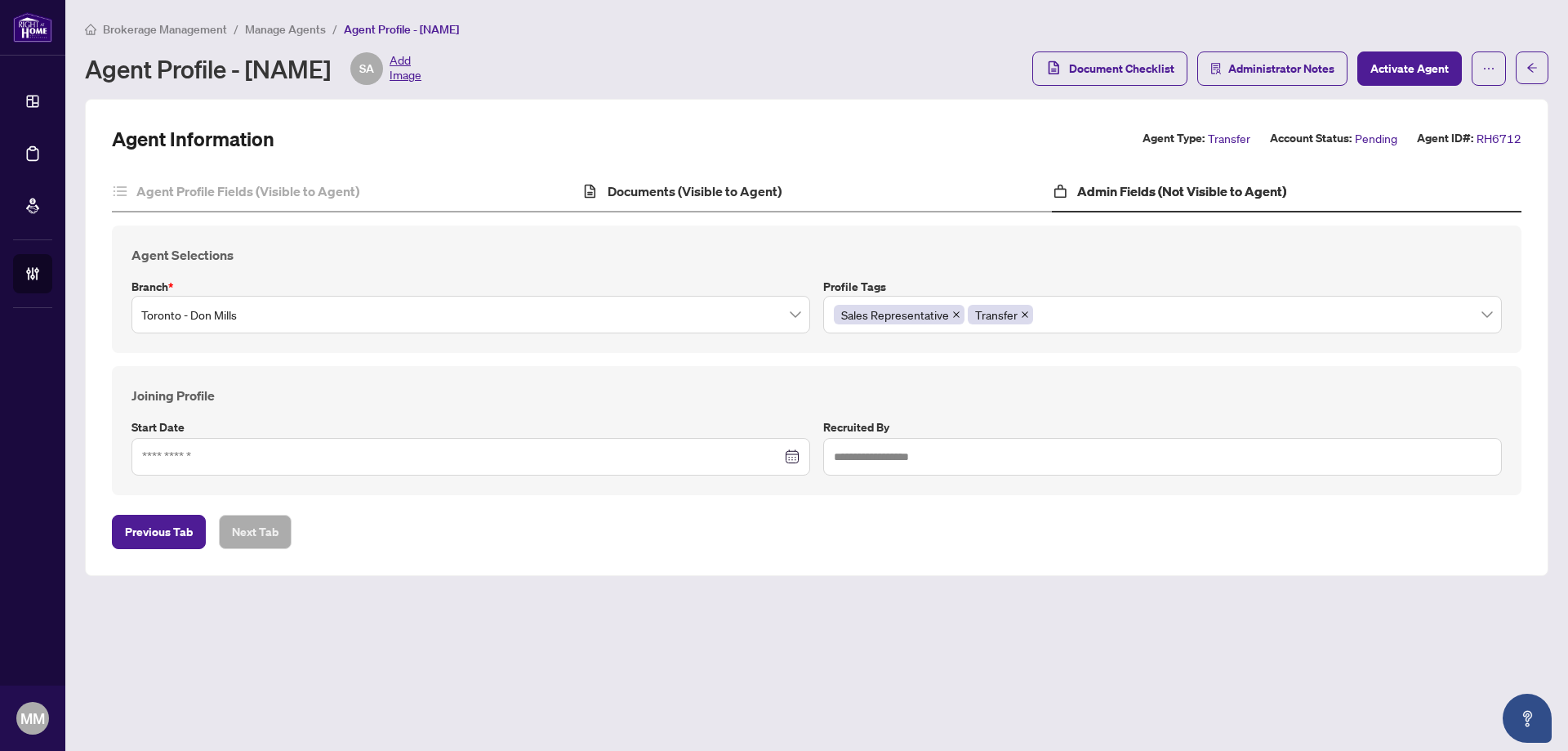 click on "Documents (Visible to Agent)" at bounding box center [816, 192] 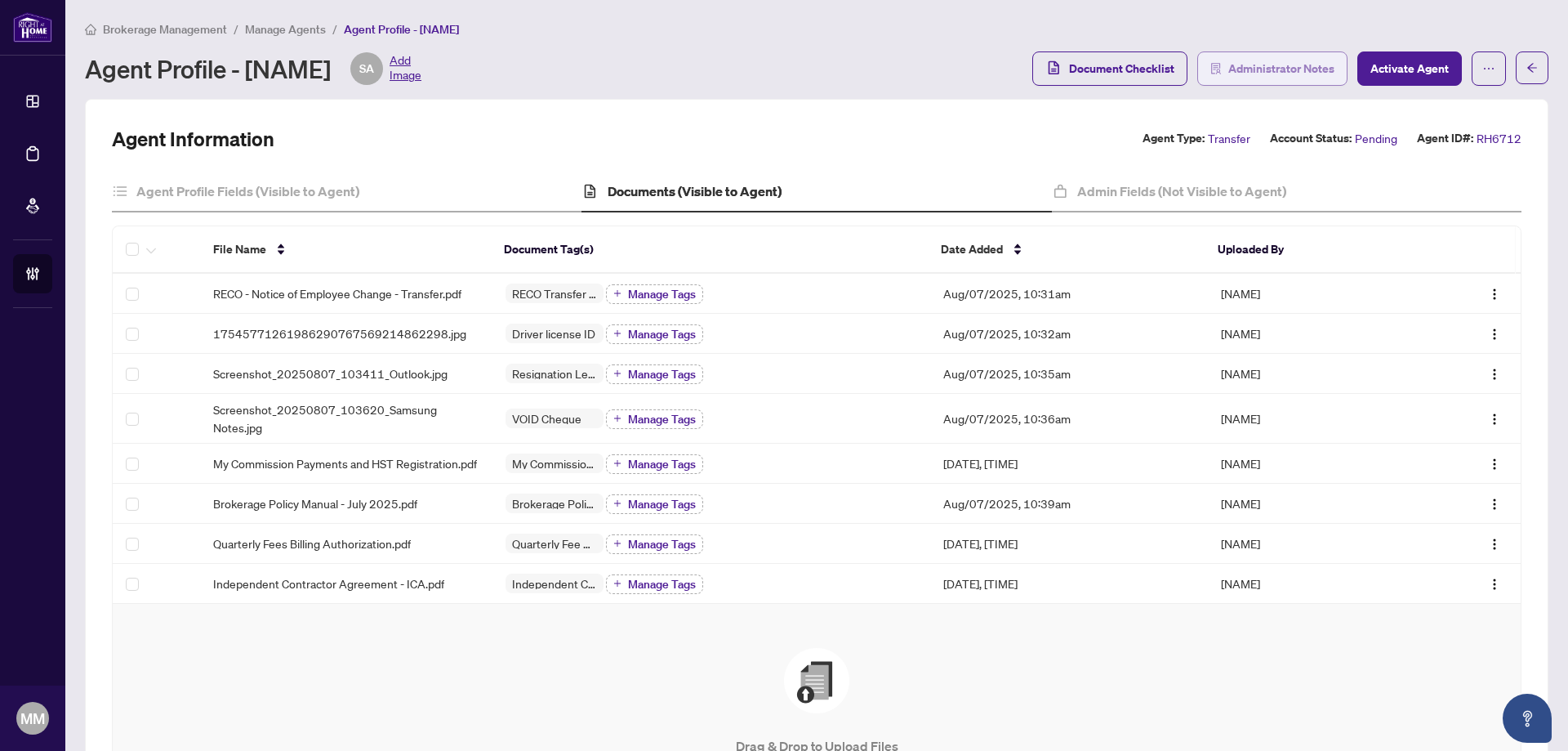 click on "Administrator Notes" at bounding box center [1281, 69] 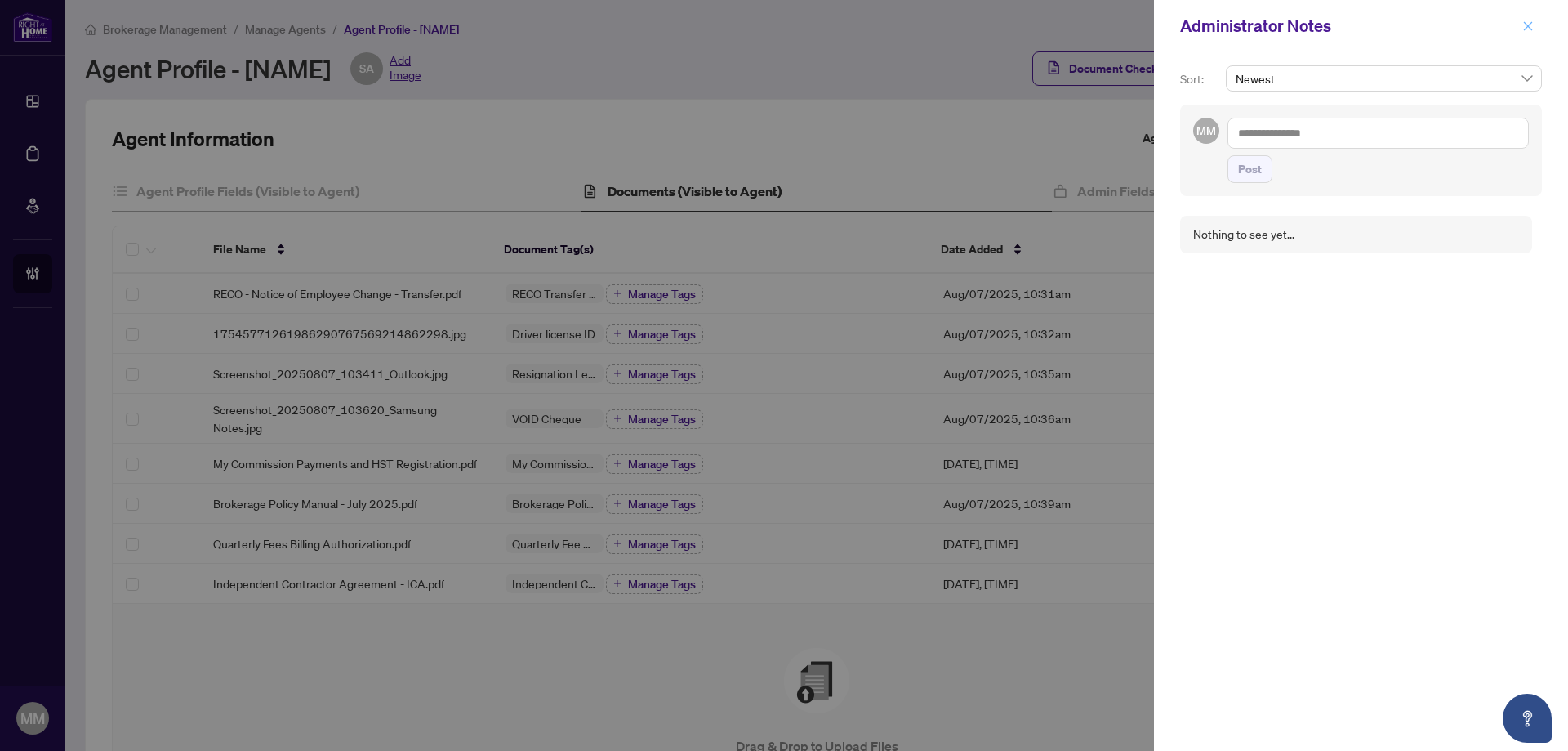 click 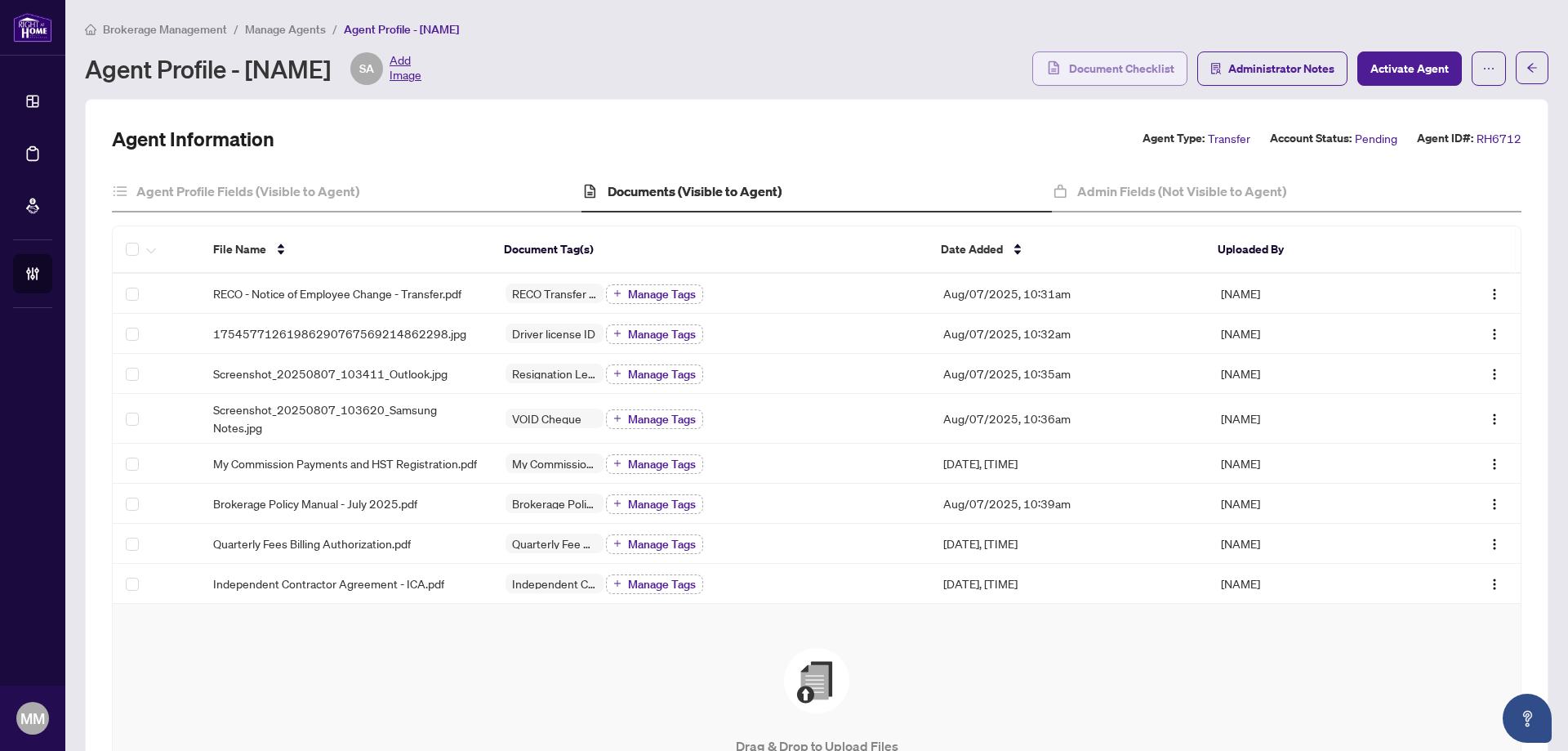click on "Document Checklist" at bounding box center (1121, 69) 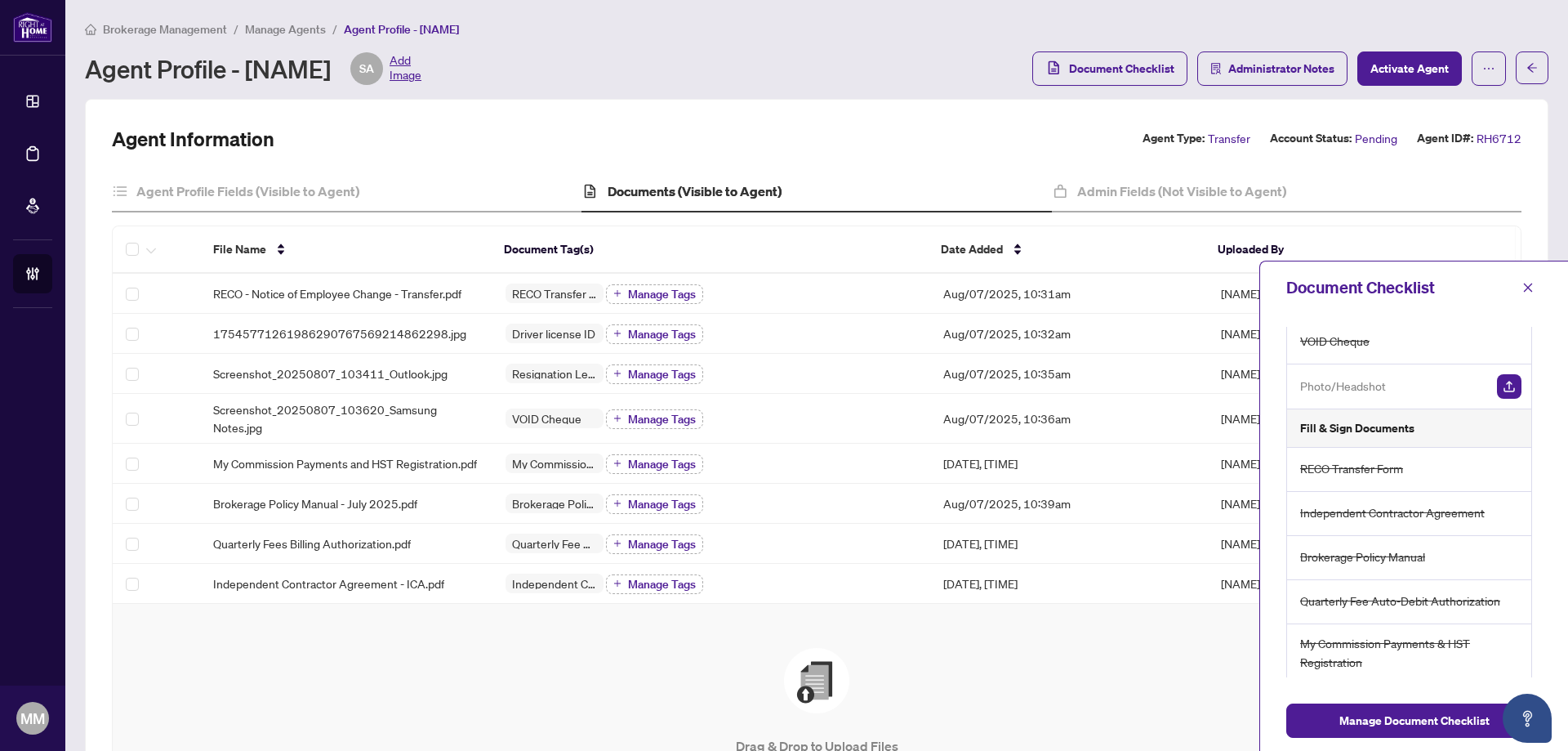 scroll, scrollTop: 213, scrollLeft: 0, axis: vertical 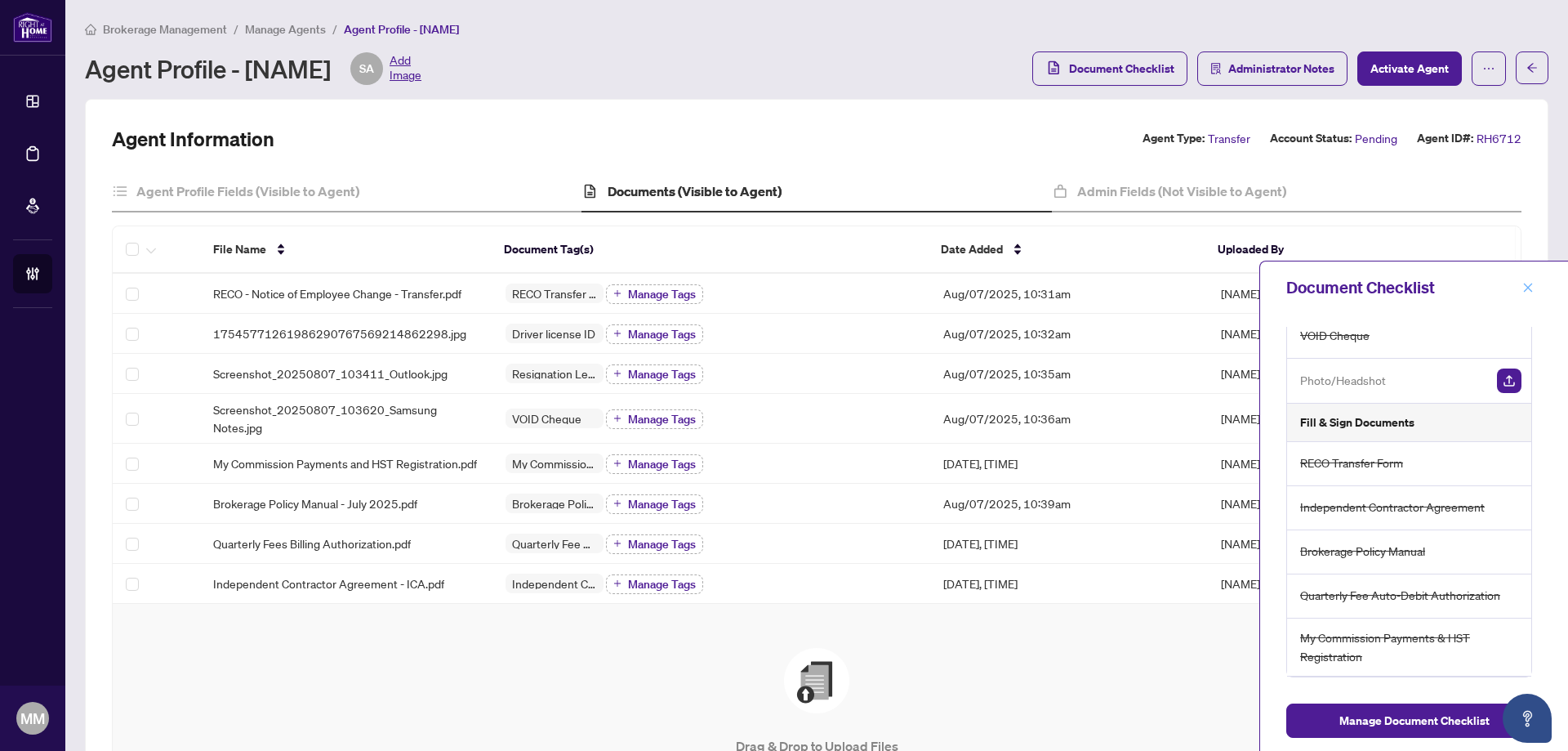 click 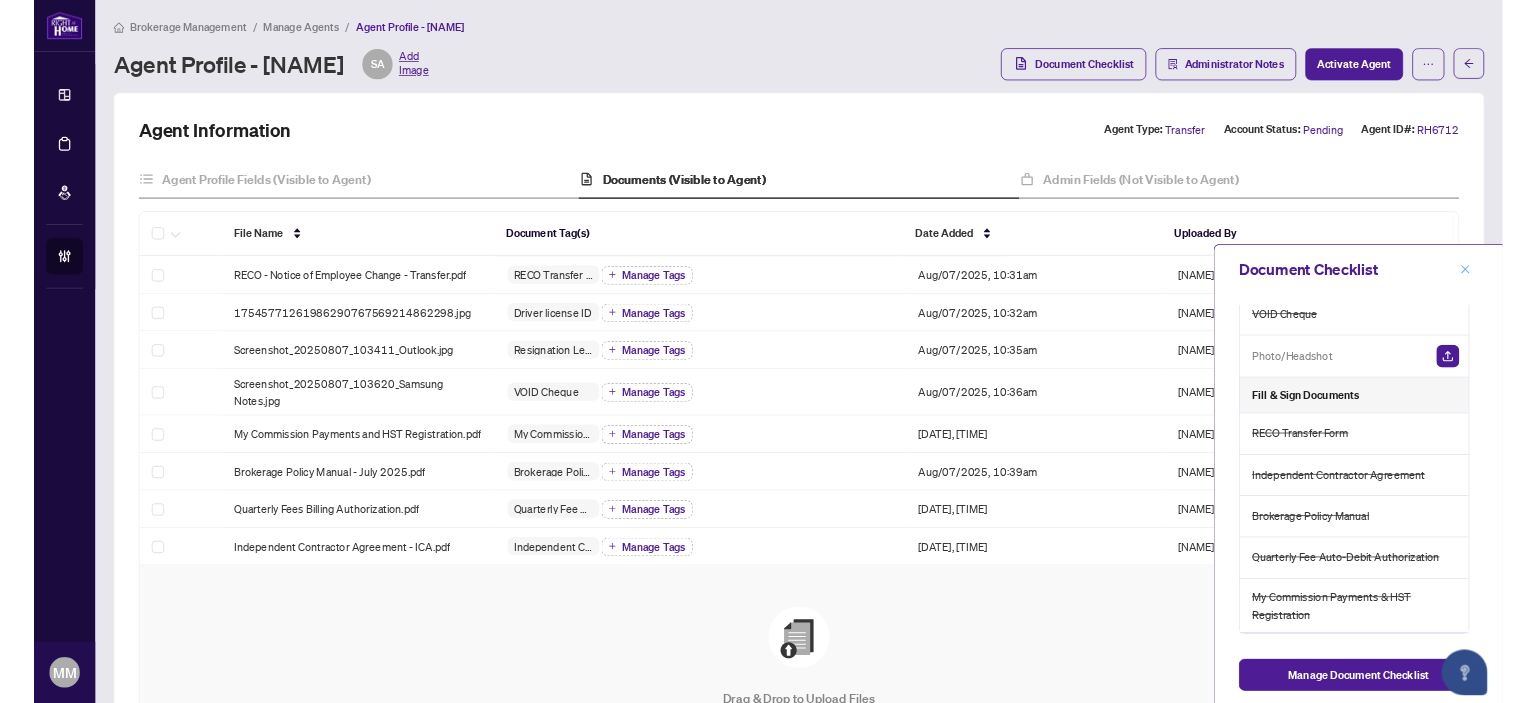 scroll, scrollTop: 0, scrollLeft: 0, axis: both 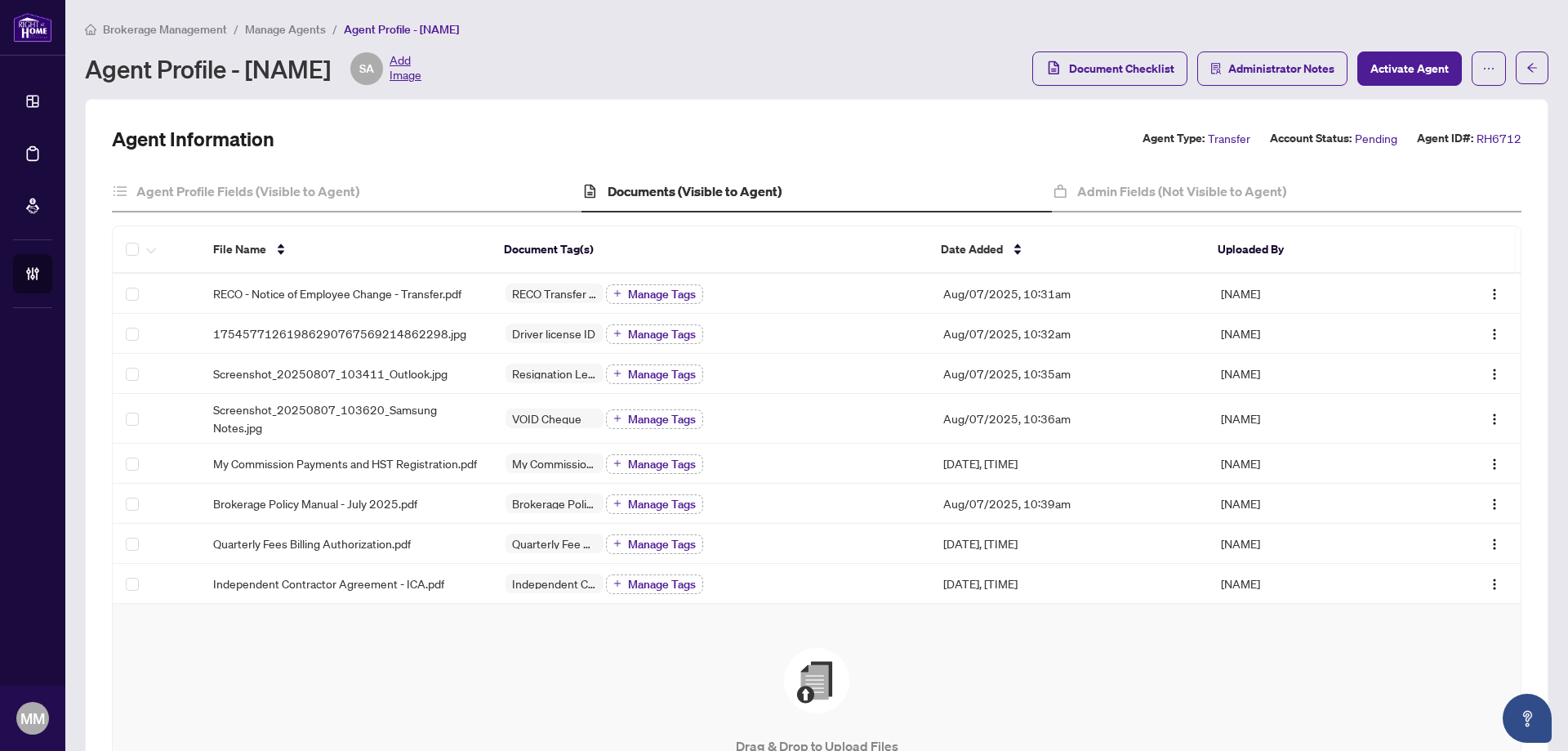 click on "Brokerage Management / Manage Agents / Agent Profile - [NAME] Agent Profile - [NAME] [INITIALS] Add    Image Document Checklist Administrator Notes Activate Agent" at bounding box center [817, 59] 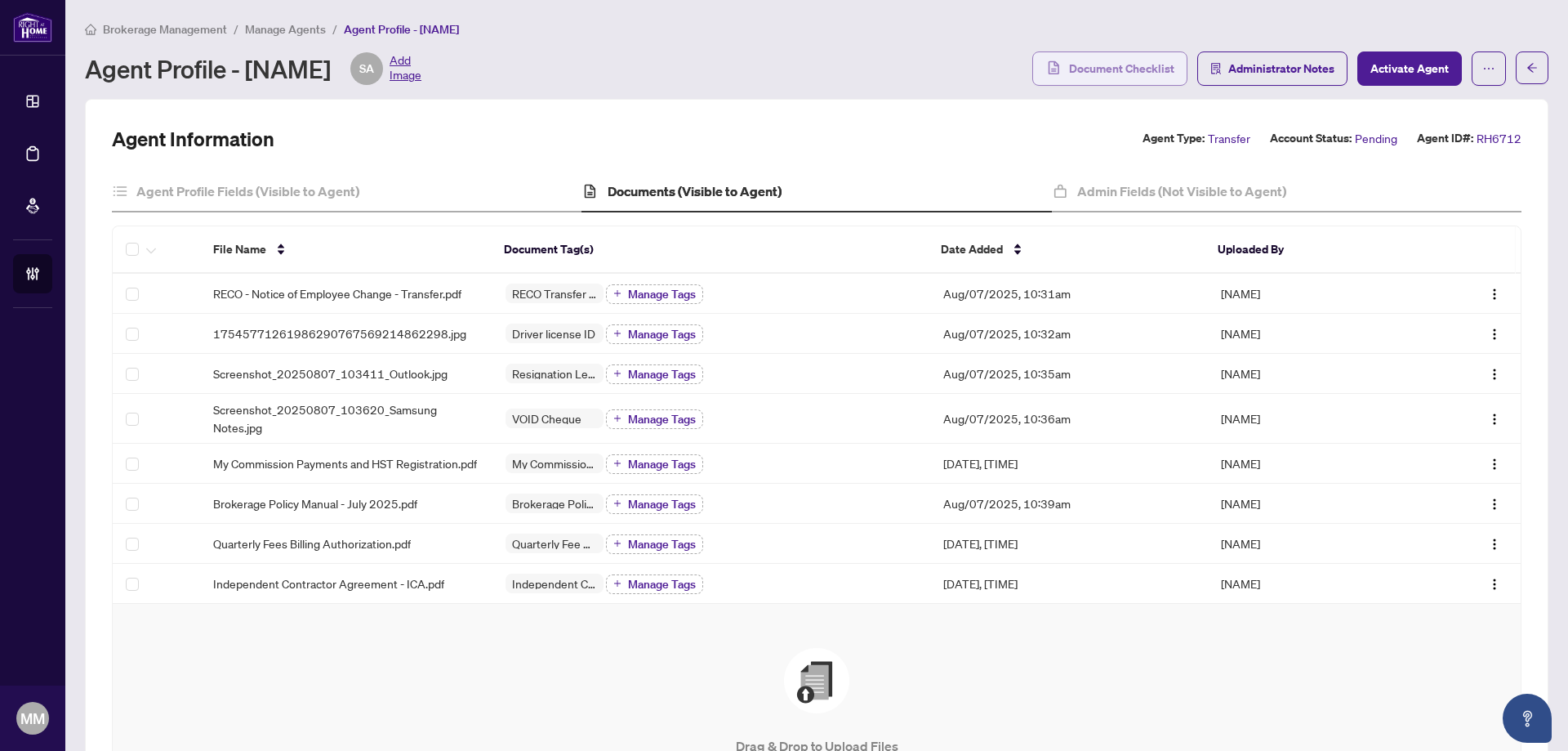 click on "Document Checklist" at bounding box center (1121, 69) 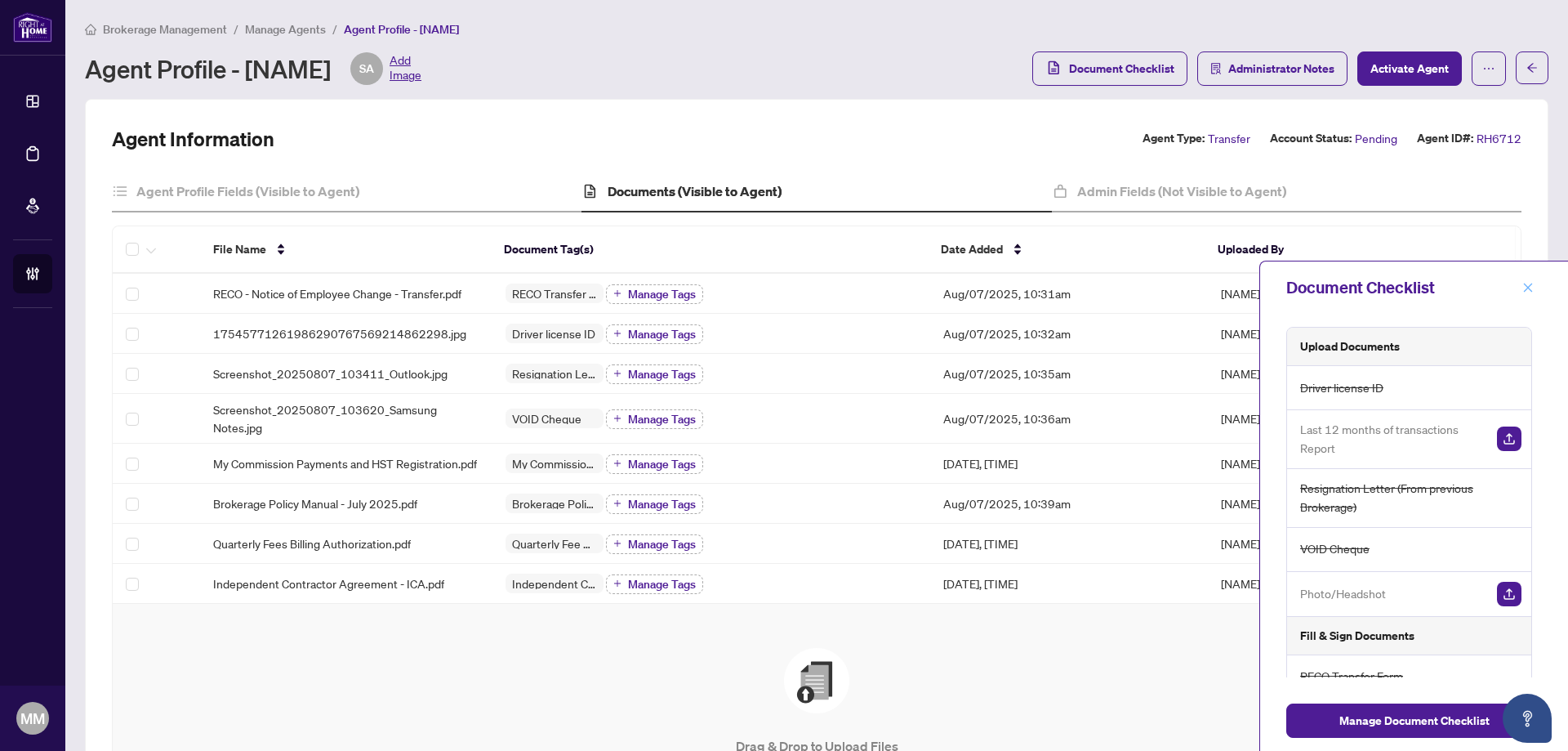 click at bounding box center [1528, 288] 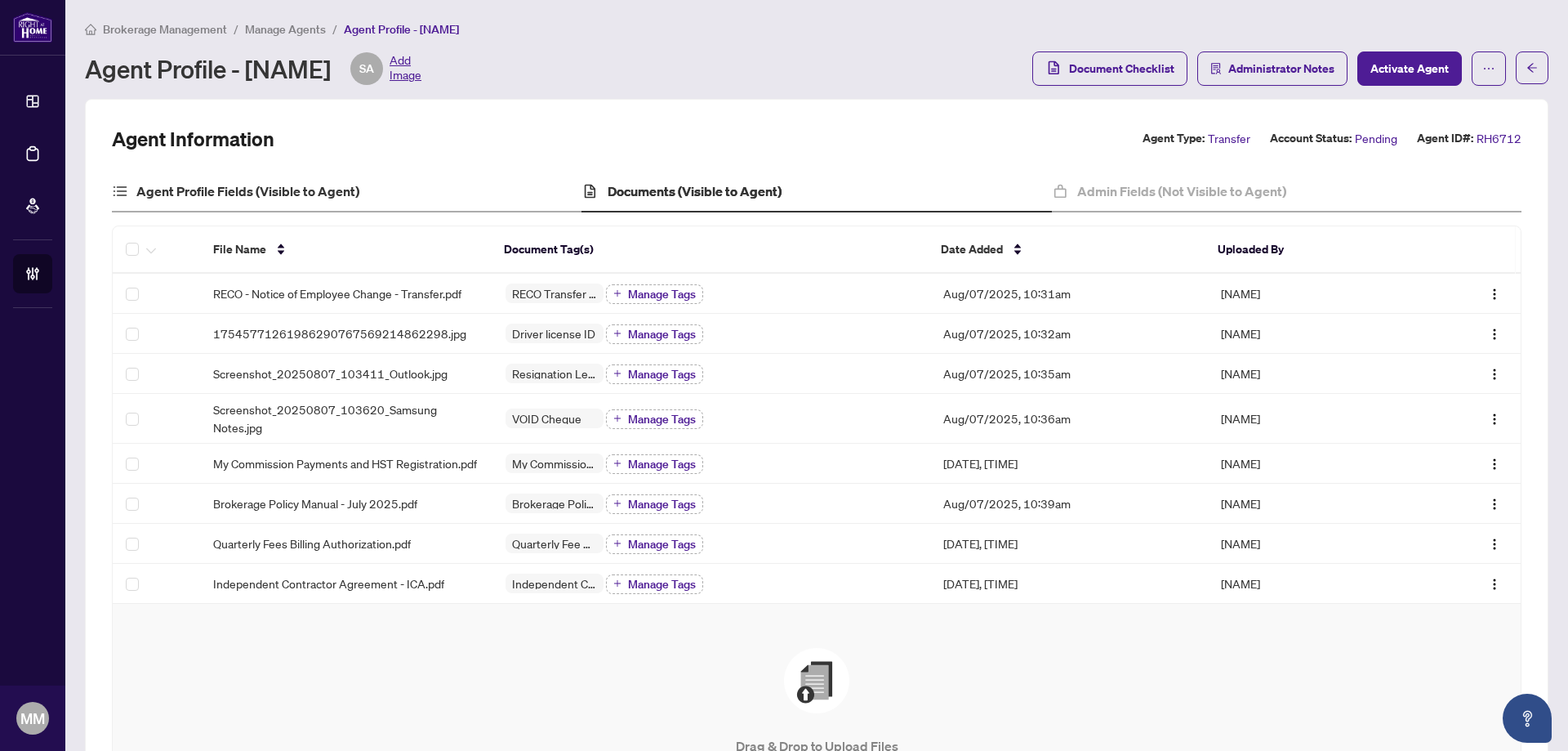click on "Agent Profile Fields (Visible to Agent)" at bounding box center [346, 192] 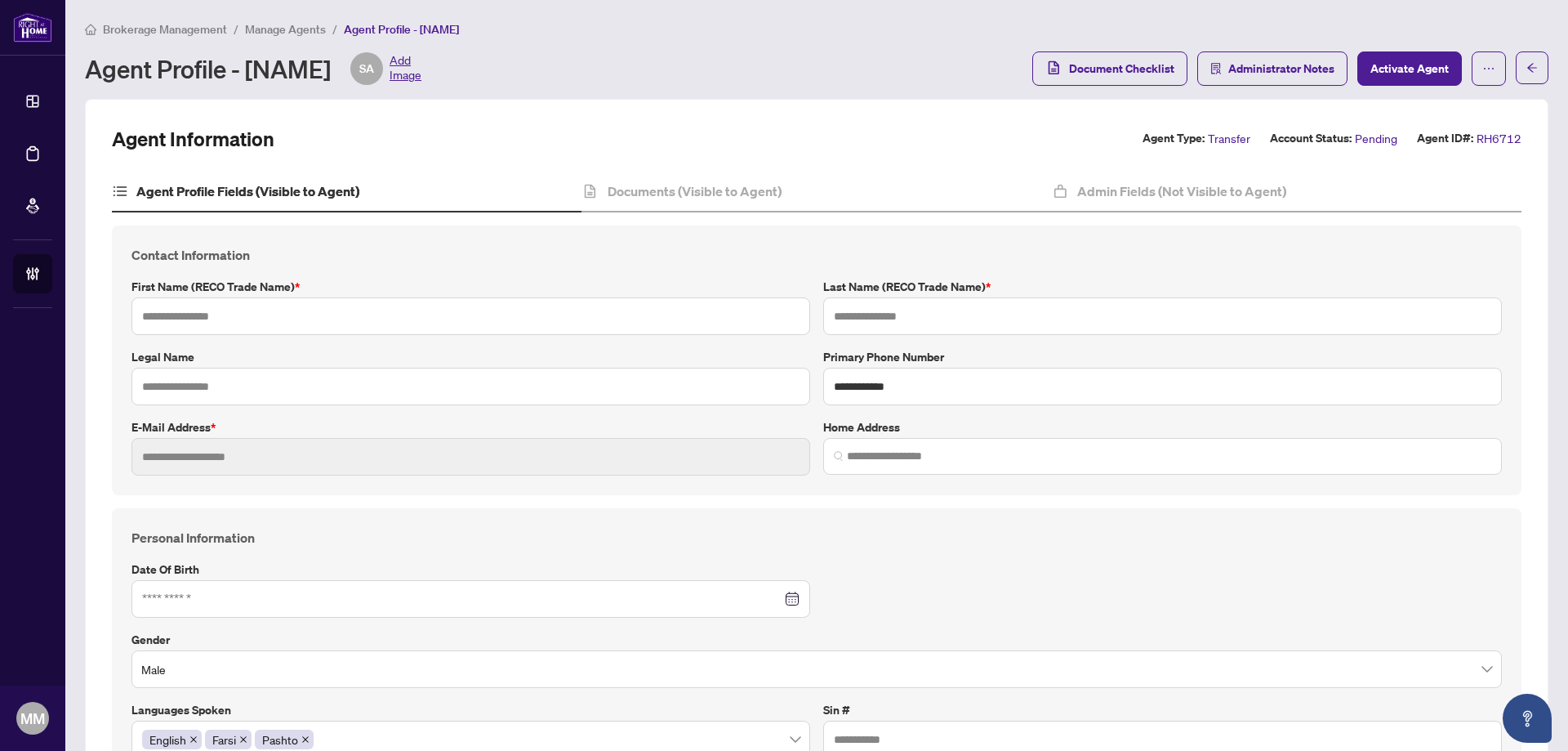 type on "******" 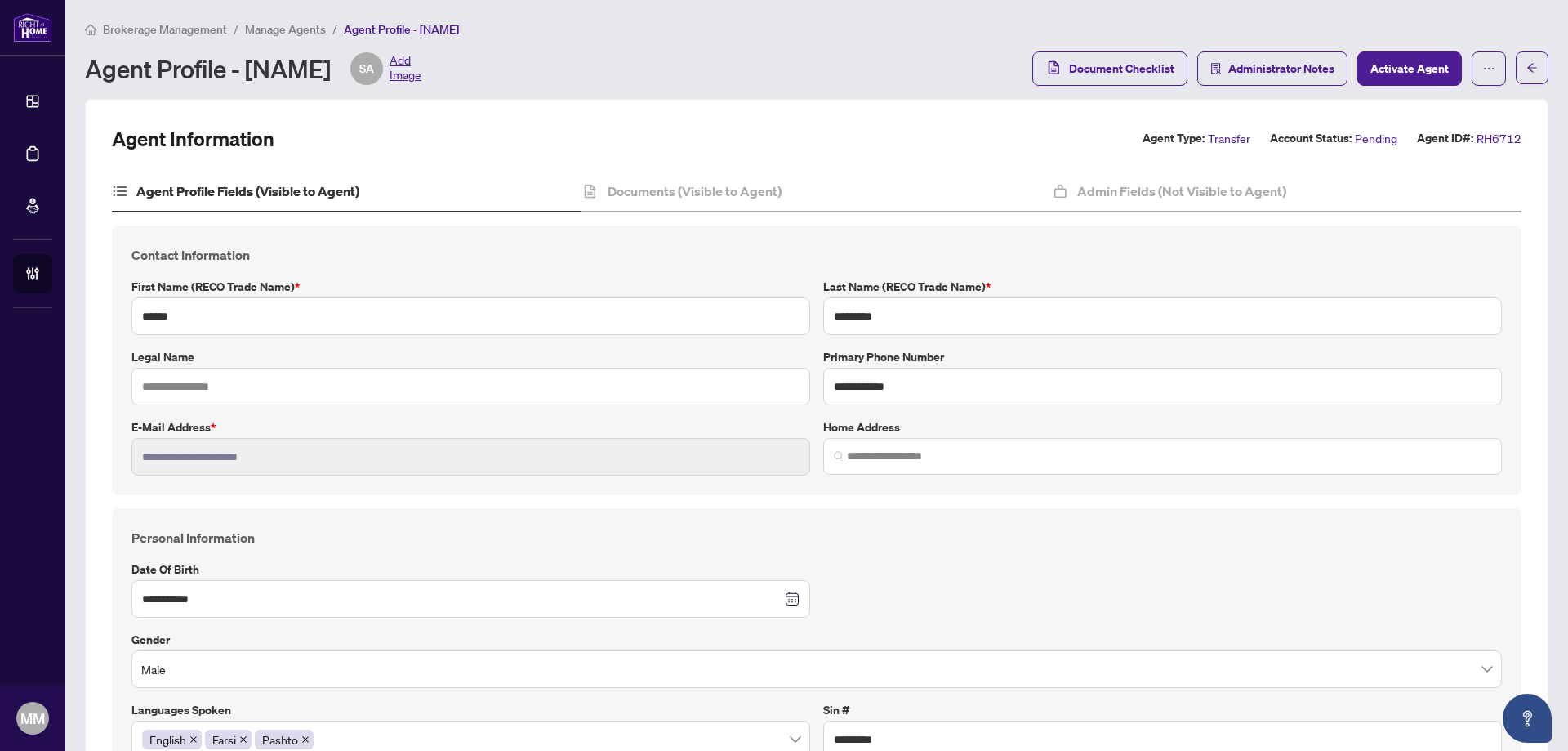 type on "**********" 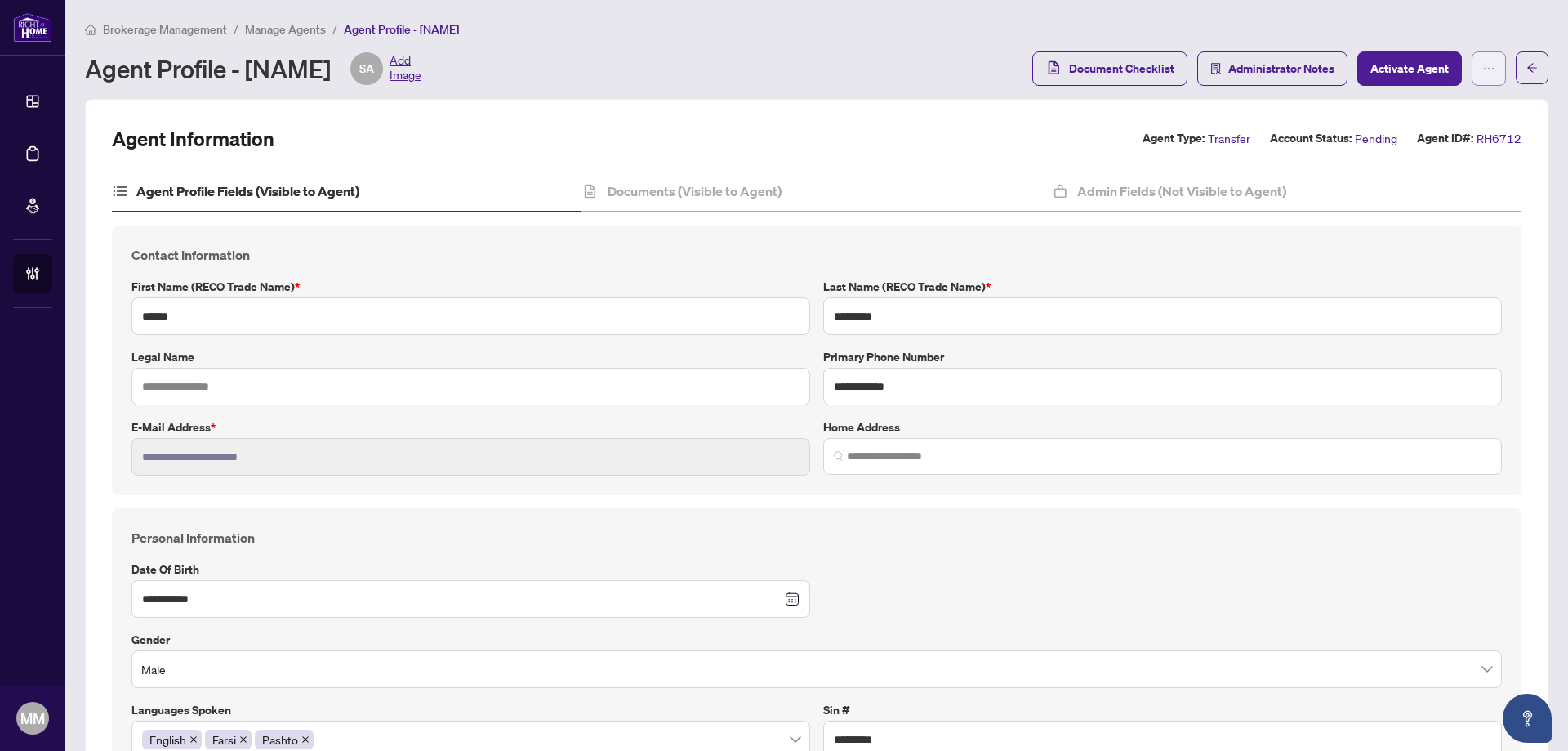 click at bounding box center (1489, 69) 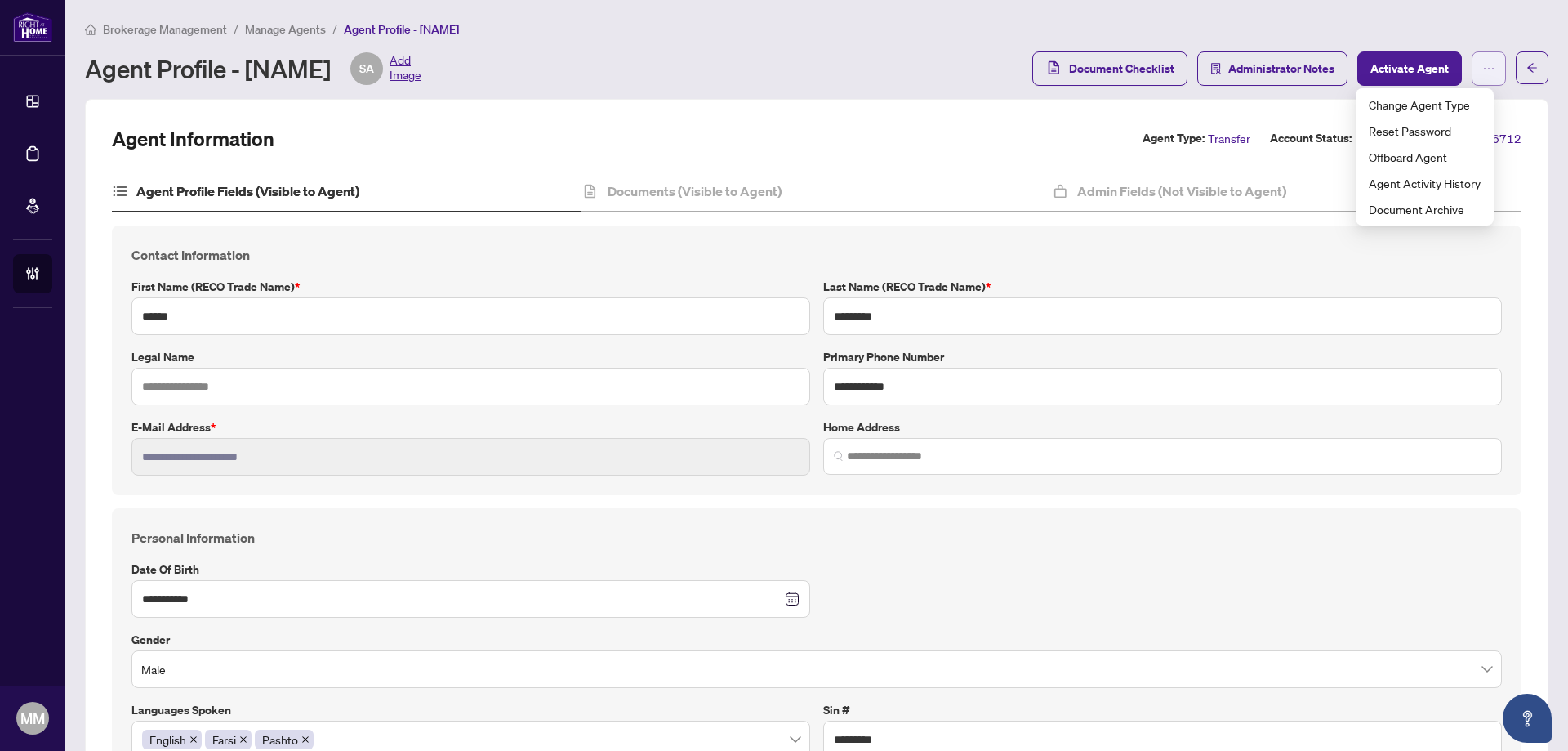 click at bounding box center (1489, 69) 